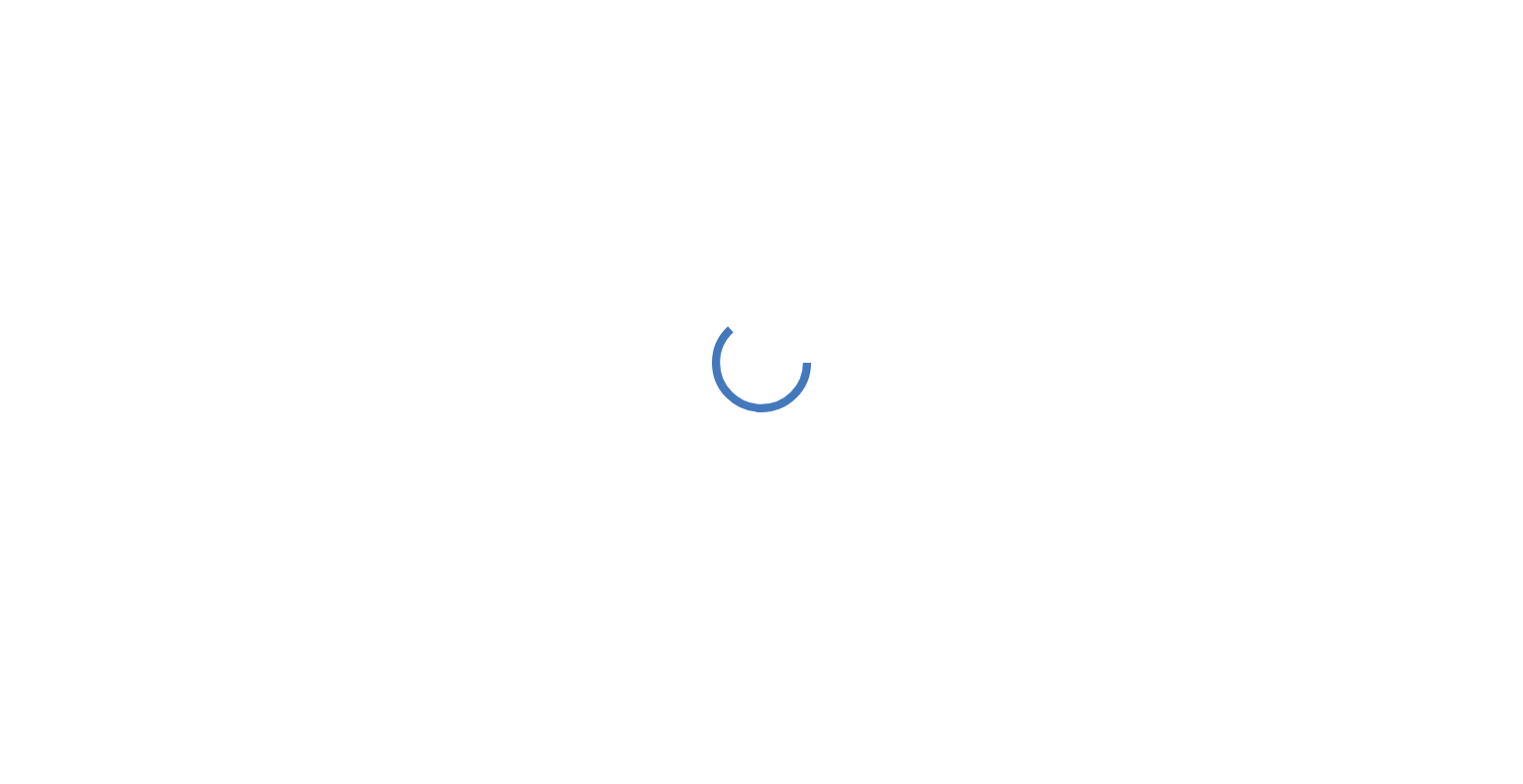 scroll, scrollTop: 0, scrollLeft: 0, axis: both 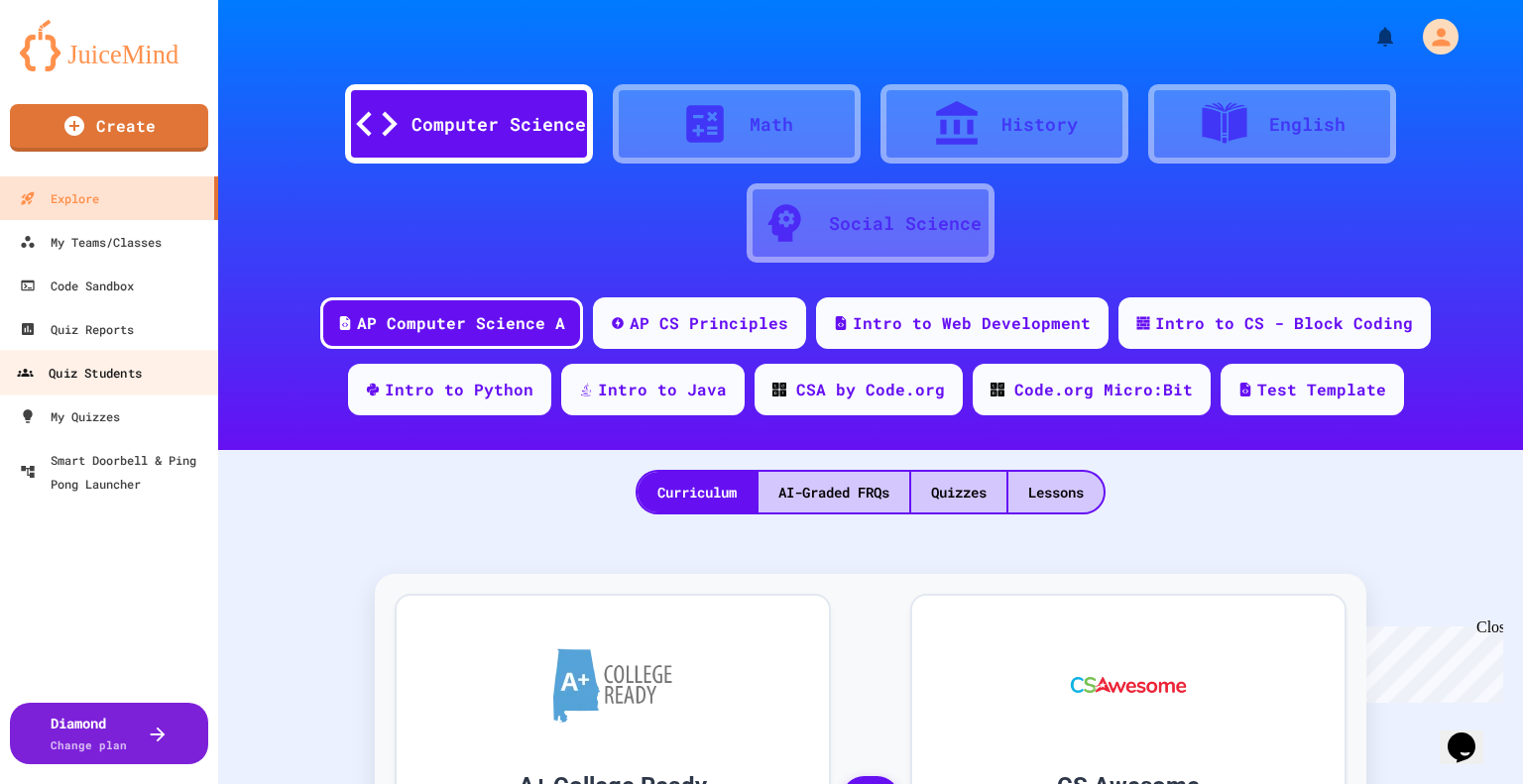 click on "Quiz Students" at bounding box center [79, 373] 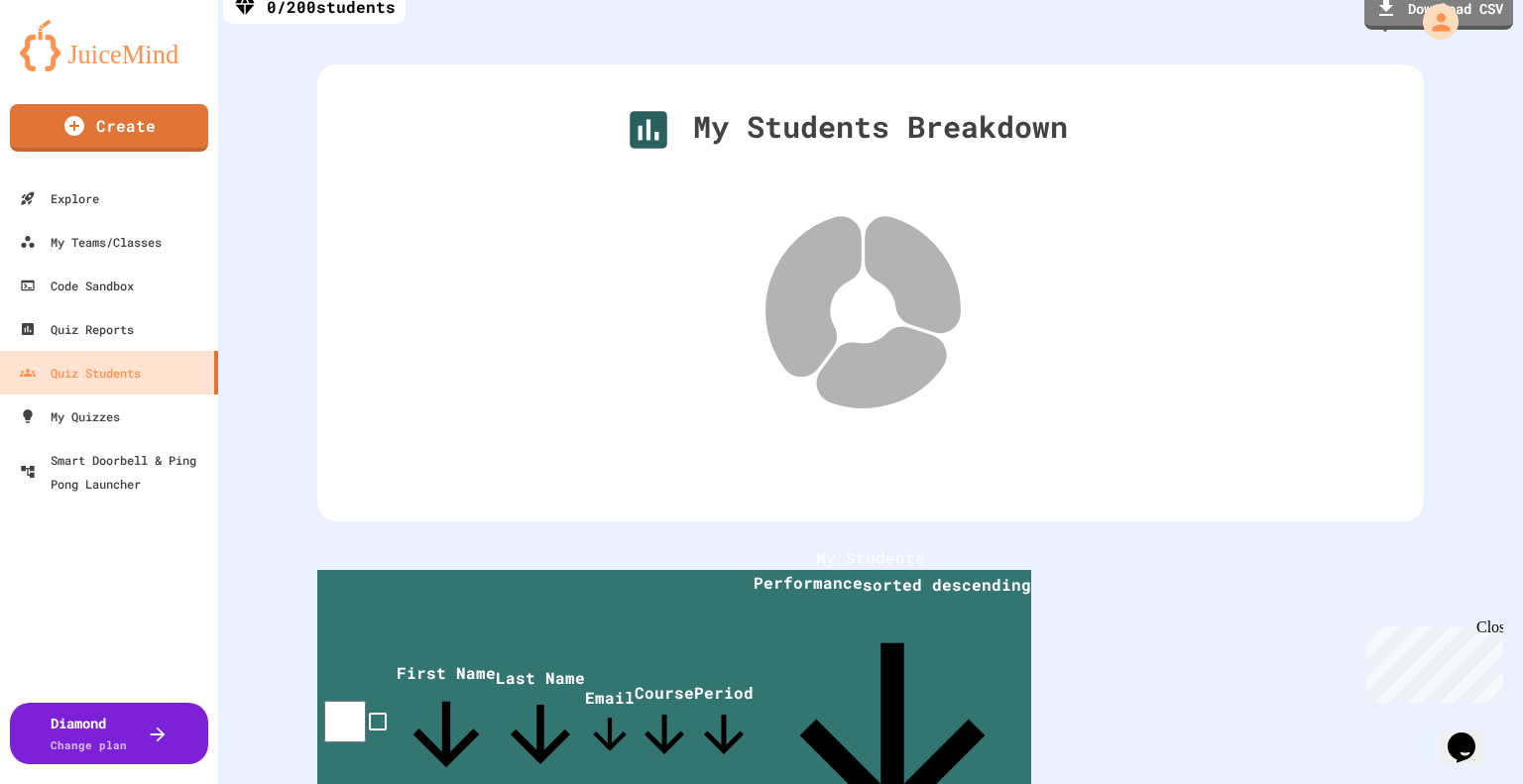 scroll, scrollTop: 6, scrollLeft: 0, axis: vertical 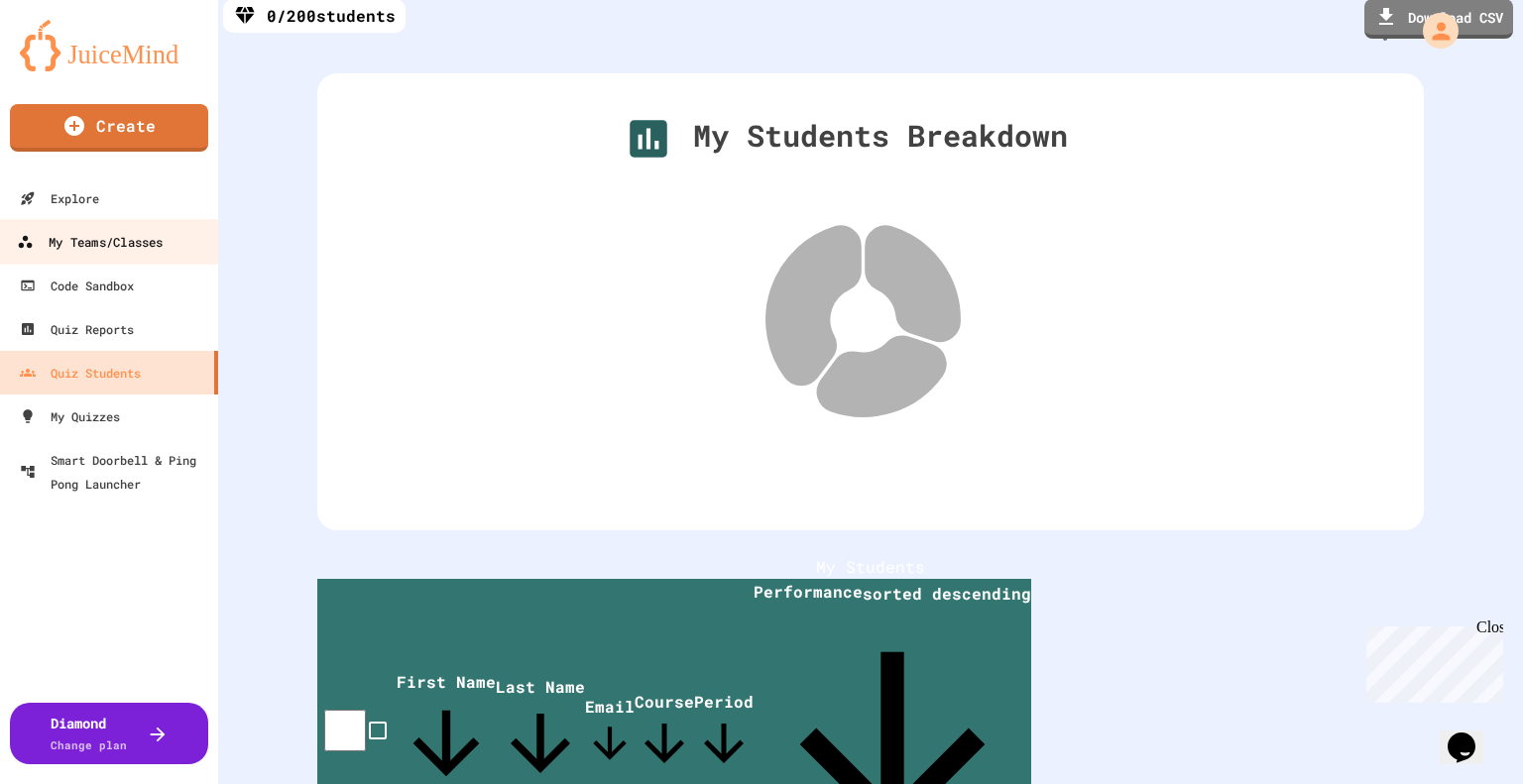 click on "My Teams/Classes" at bounding box center (89, 242) 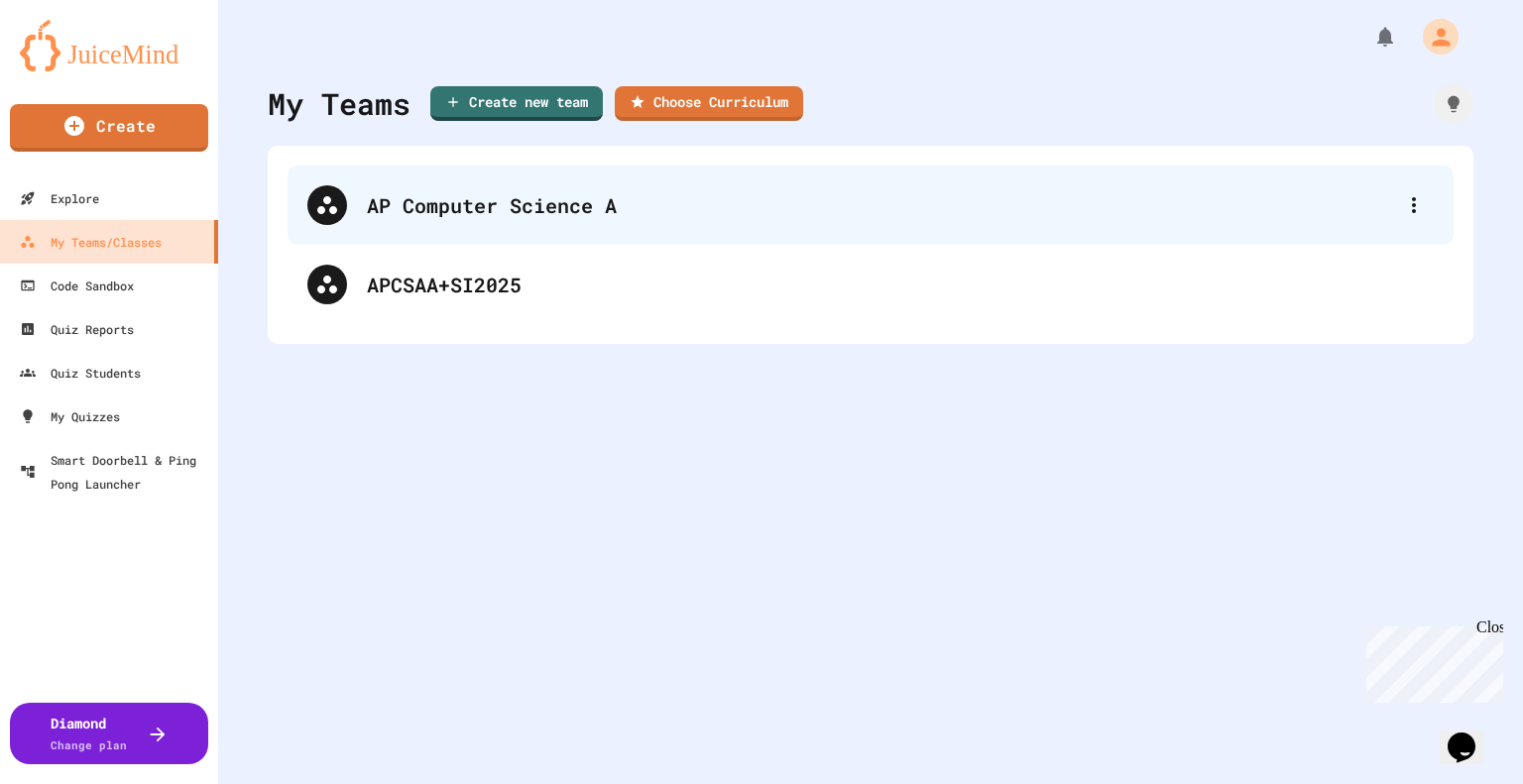 click on "AP Computer Science A" at bounding box center [880, 205] 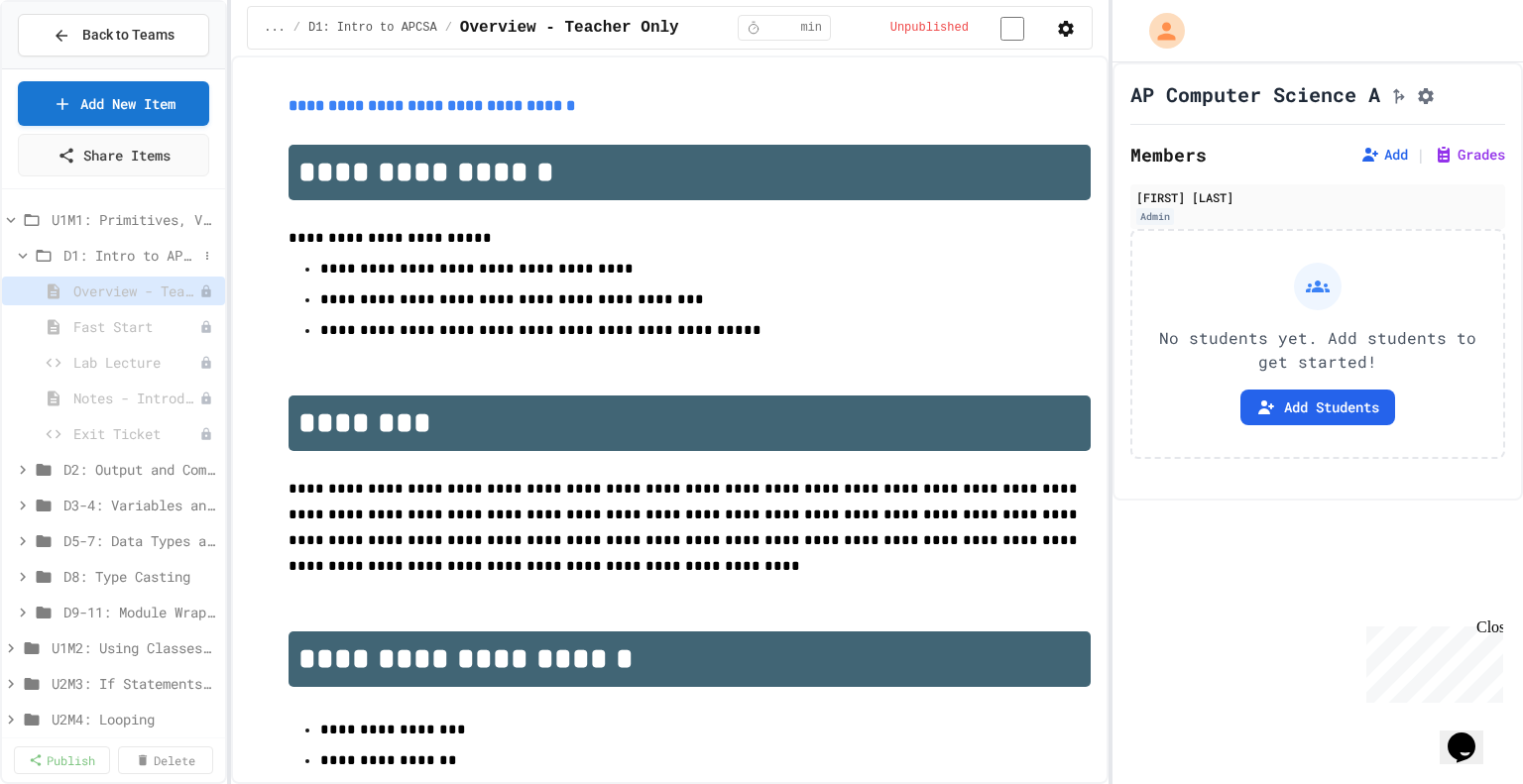 click on "D1: Intro to APCSA" at bounding box center (130, 255) 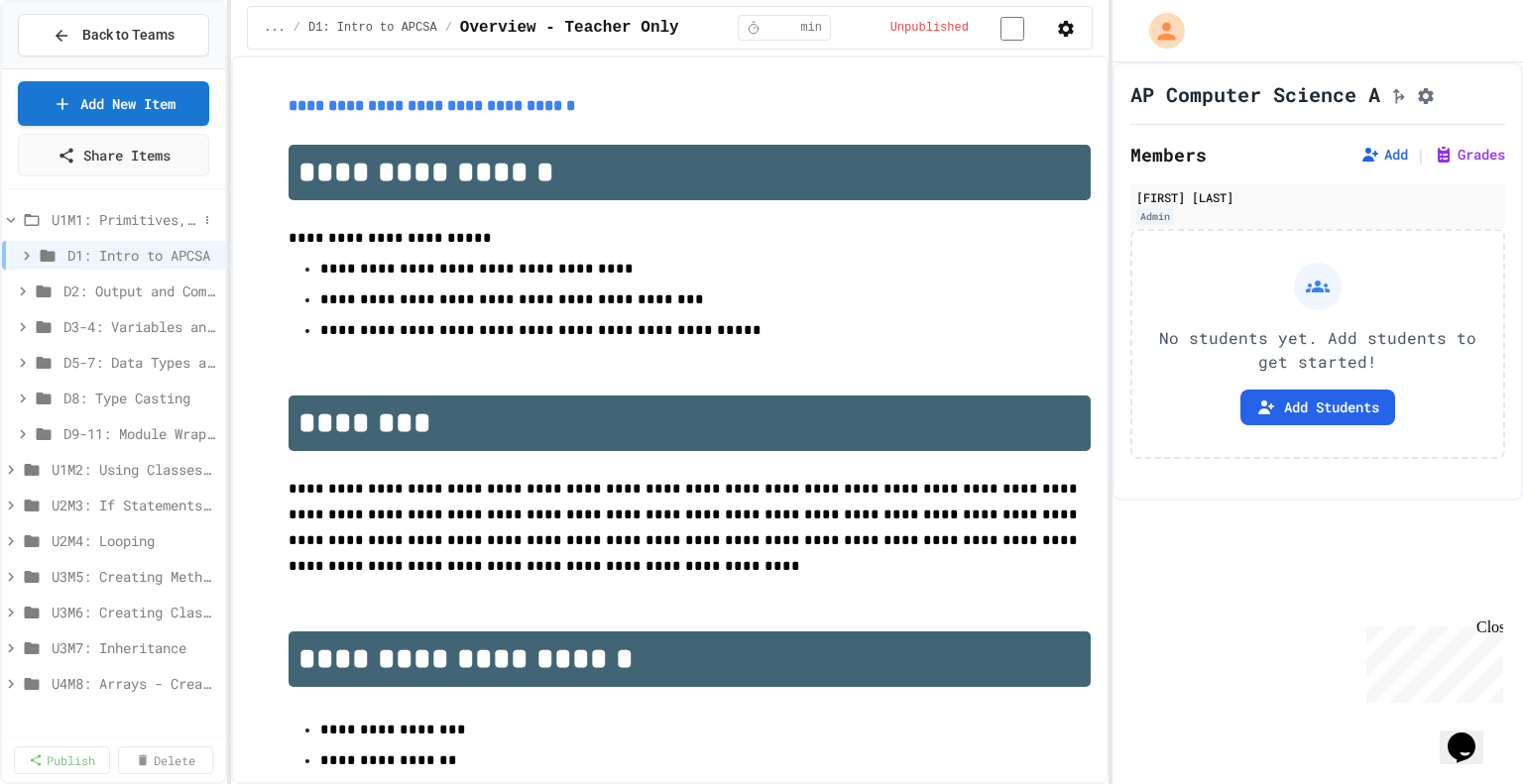 click on "U1M1: Primitives, Variables, Basic I/O" at bounding box center [124, 219] 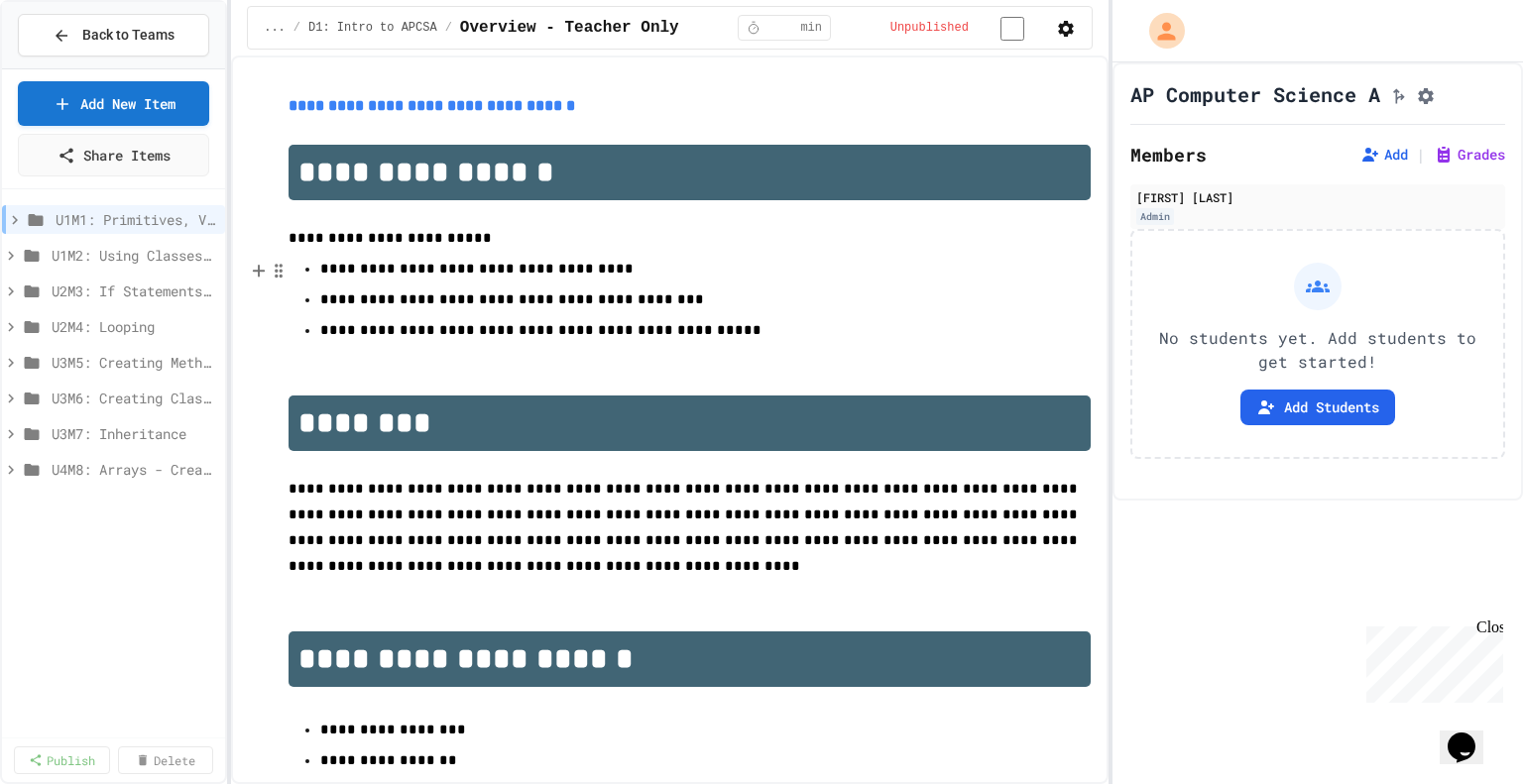 click on "U1M1: Primitives, Variables, Basic I/O" at bounding box center [136, 219] 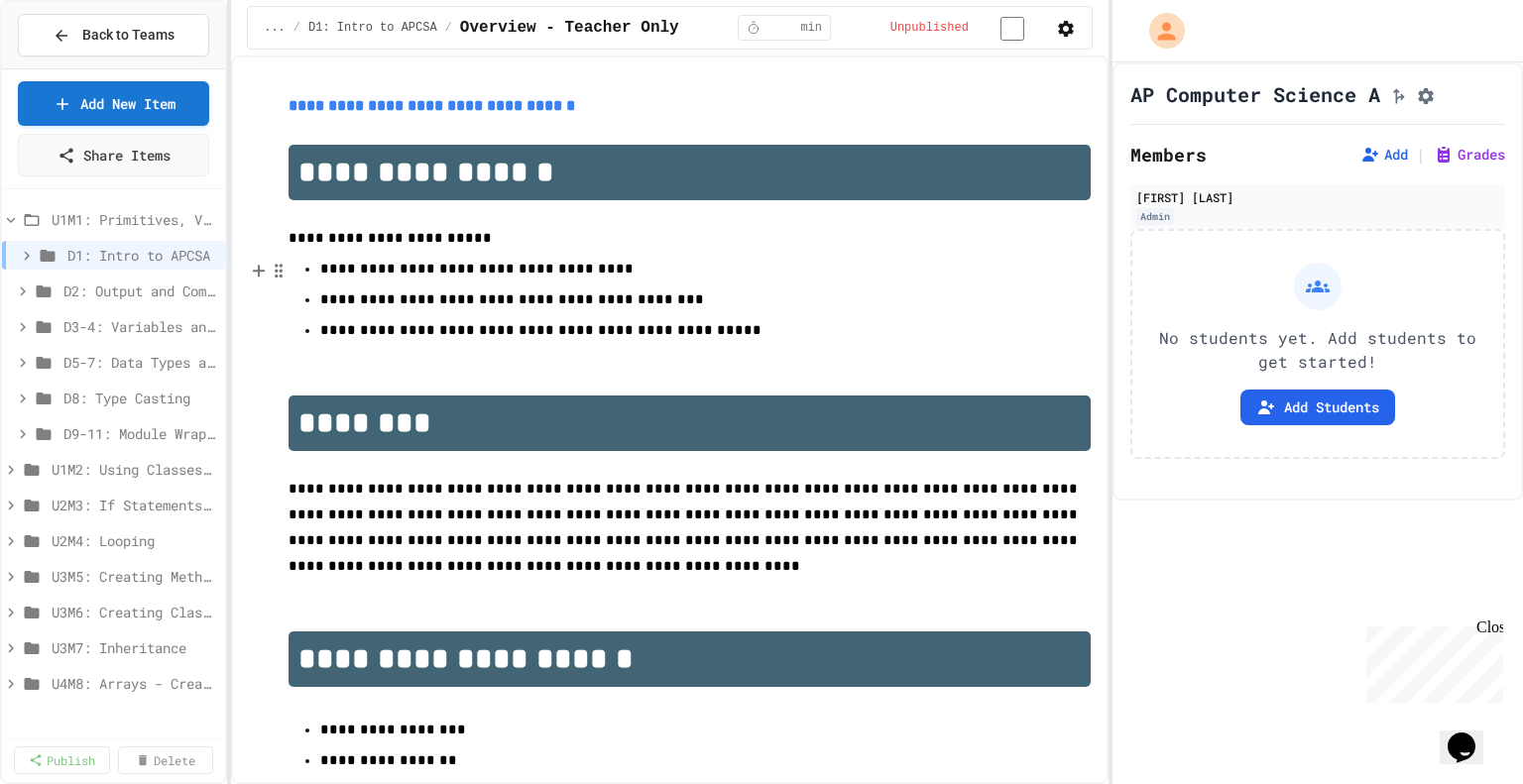 click on "U1M1: Primitives, Variables, Basic I/O" at bounding box center [134, 219] 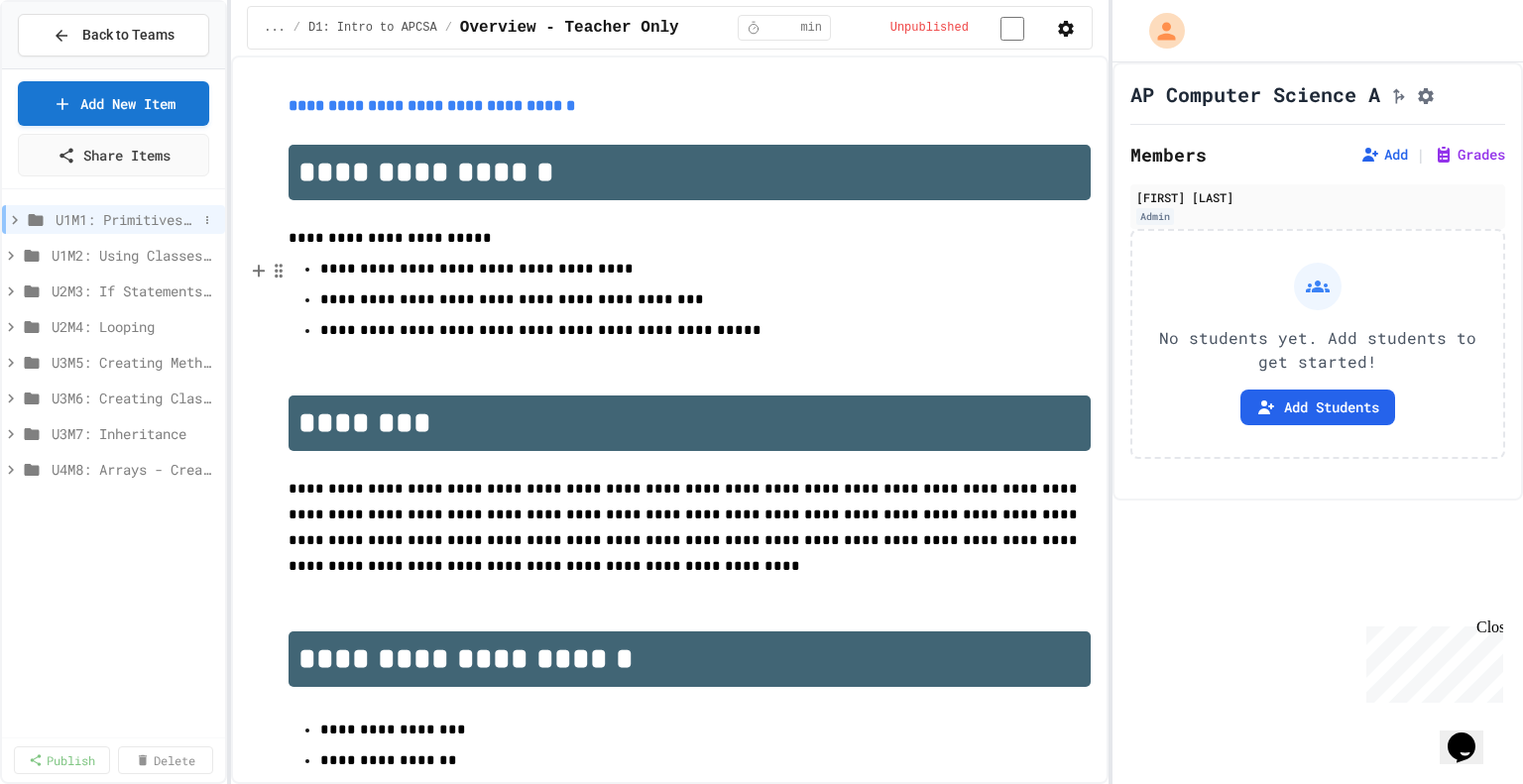 click 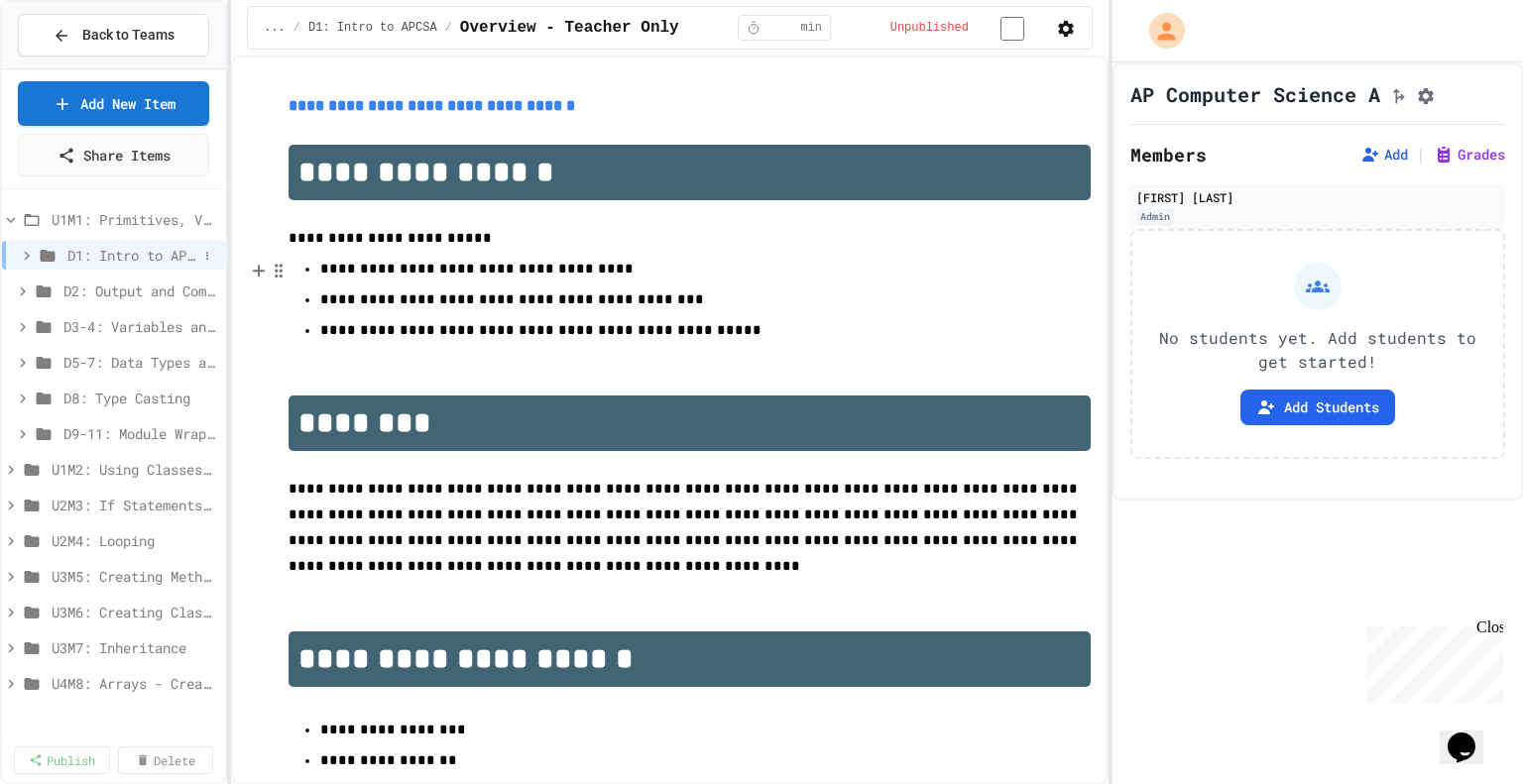 click on "D1: Intro to APCSA" at bounding box center [132, 255] 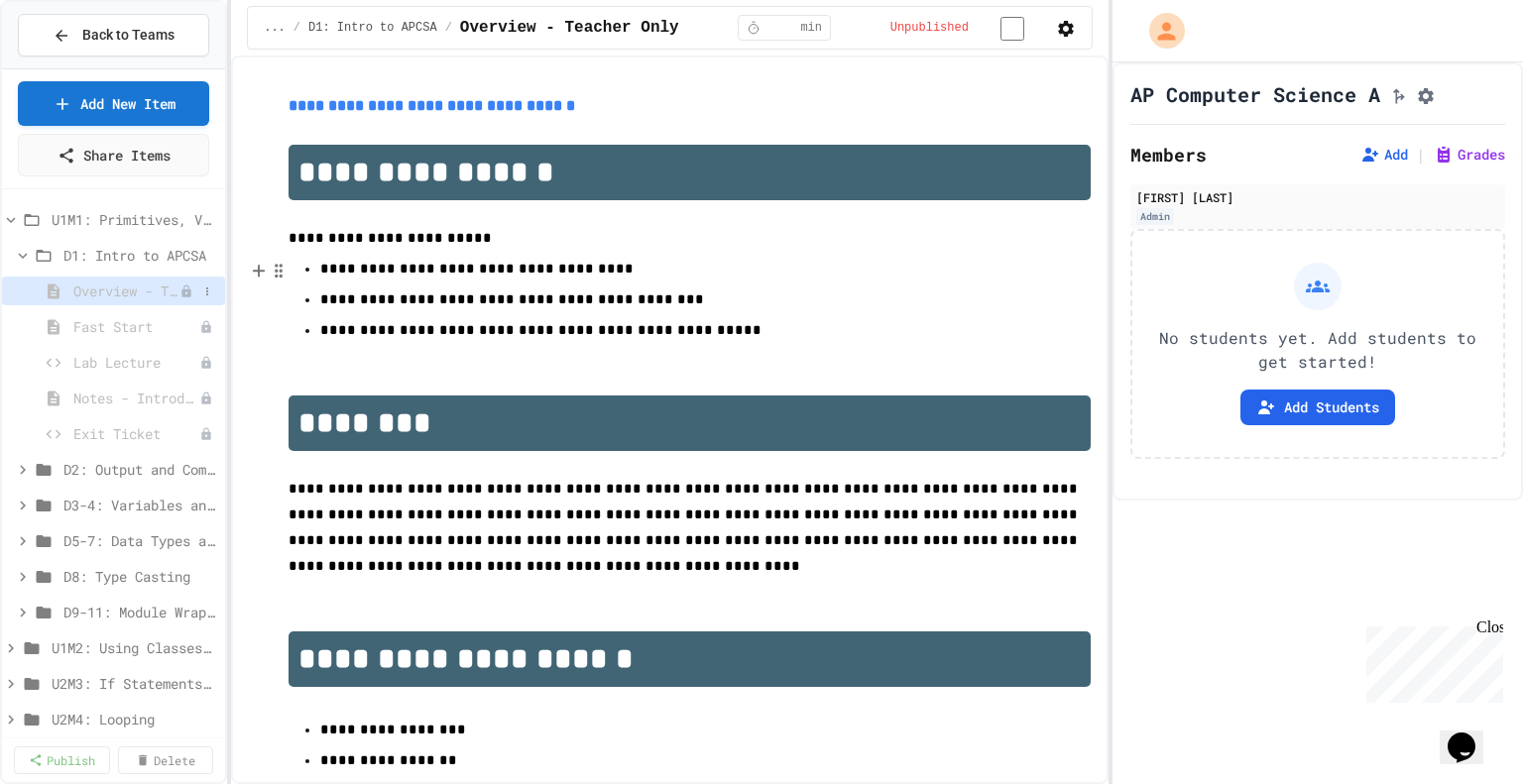 click on "Overview - Teacher Only" at bounding box center [126, 290] 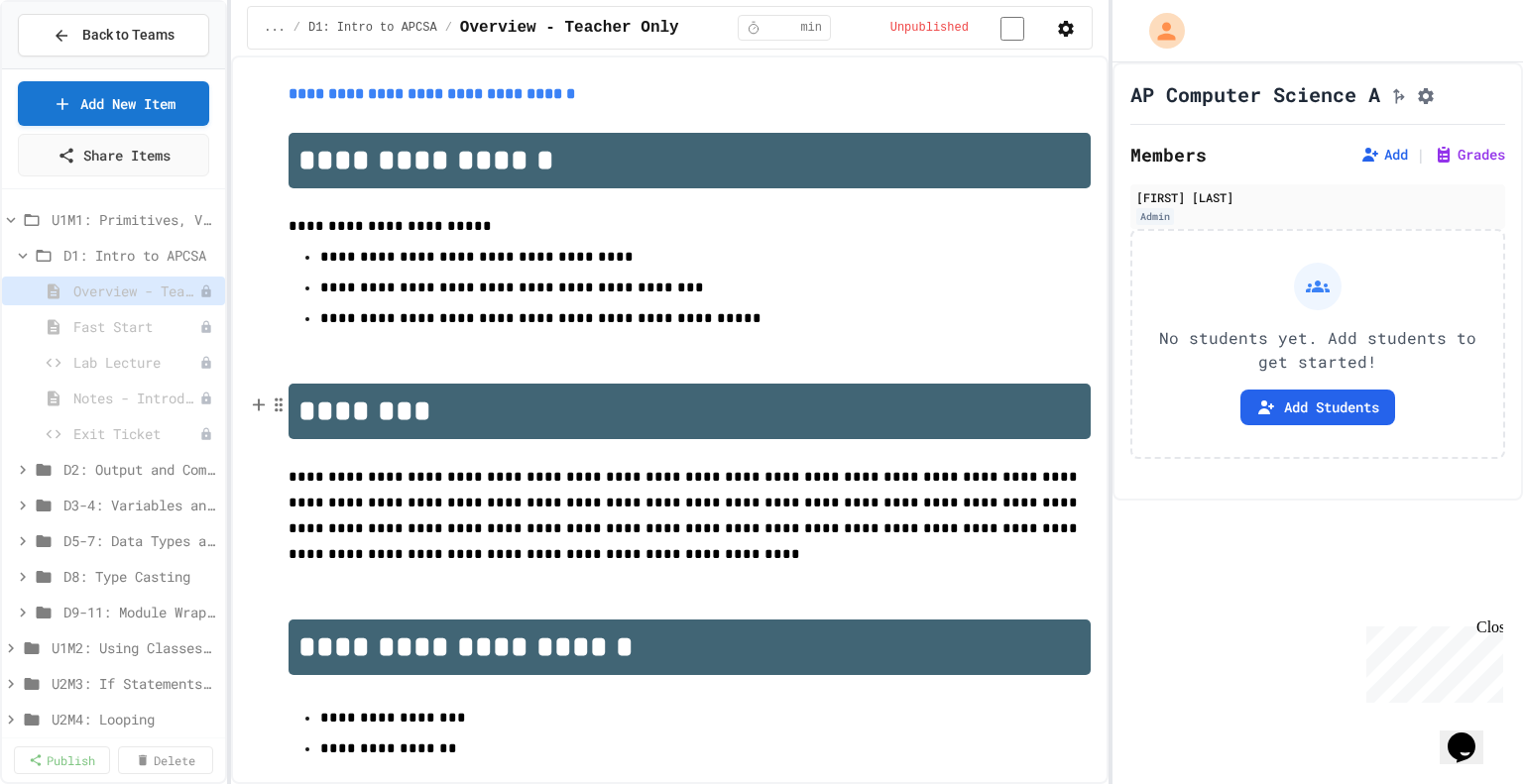 scroll, scrollTop: 0, scrollLeft: 0, axis: both 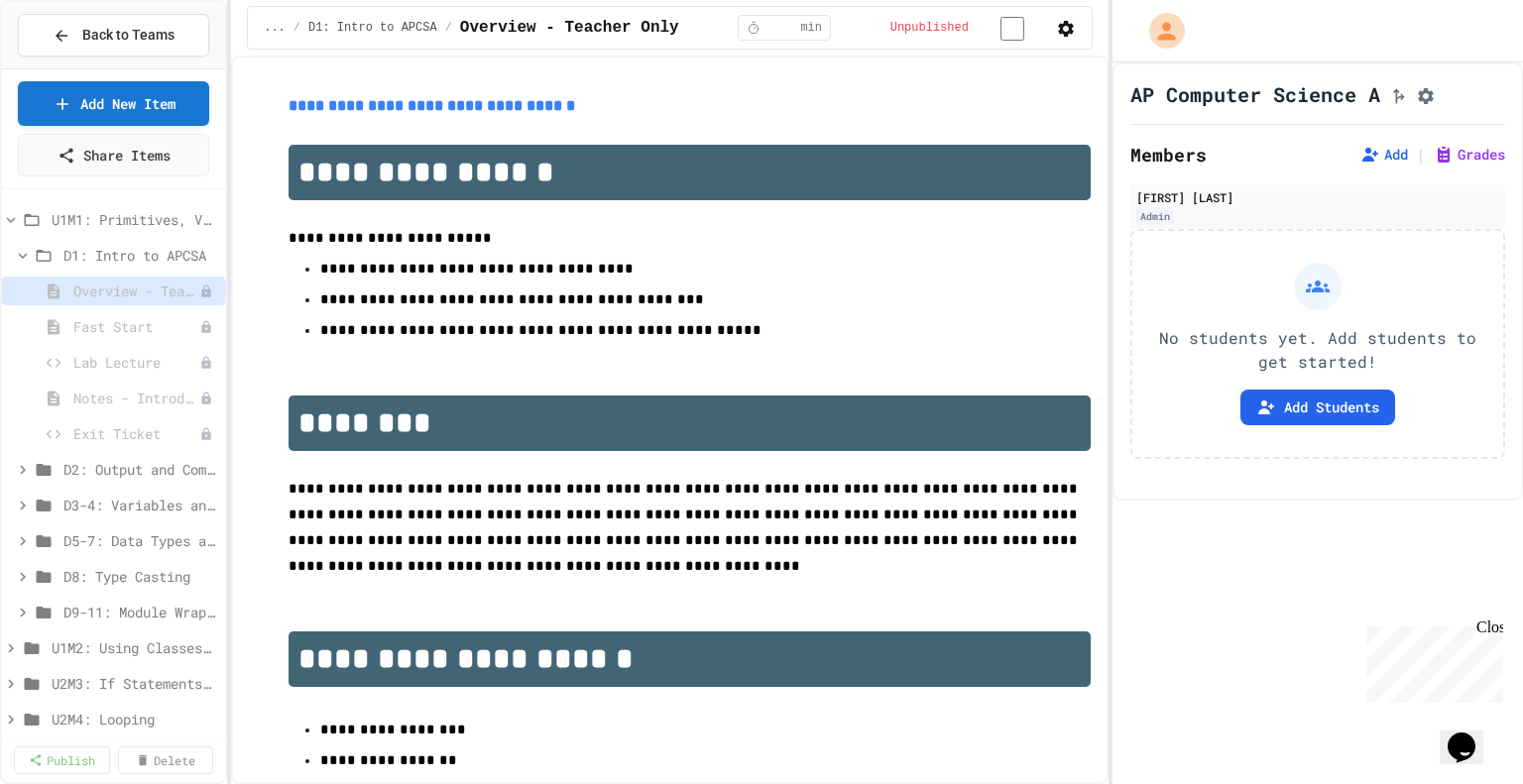click 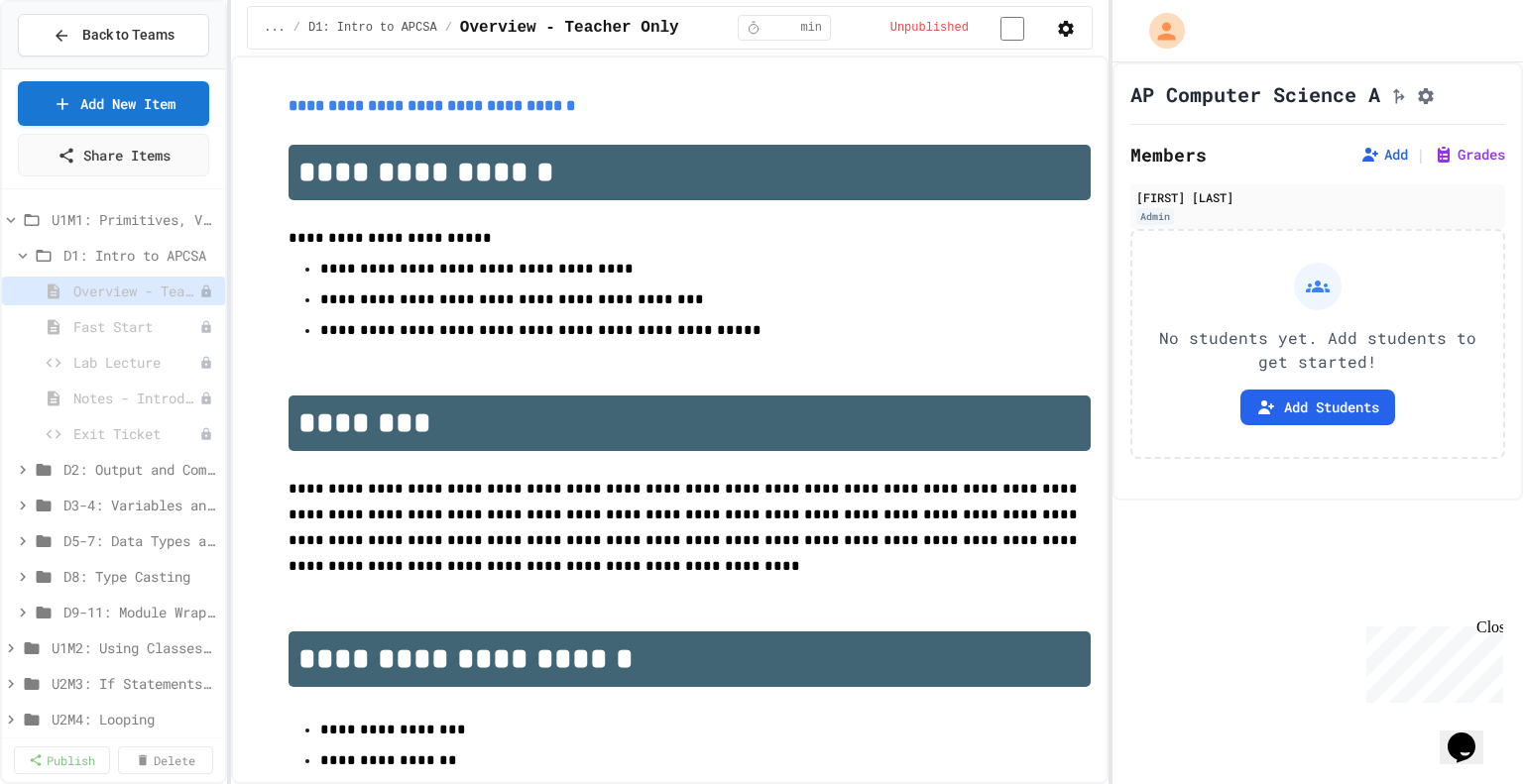 click on "Student Preview" at bounding box center [771, 836] 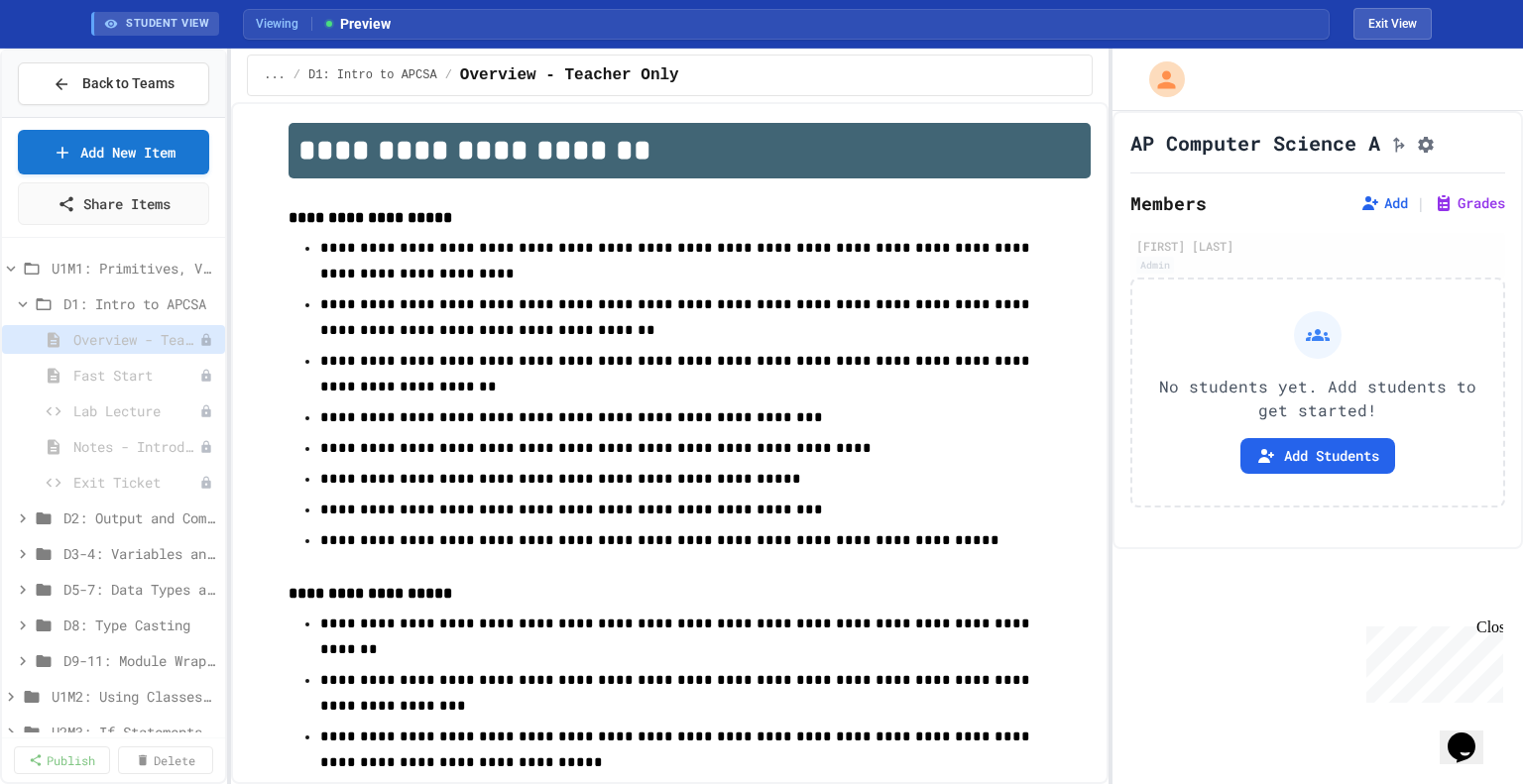 scroll, scrollTop: 1068, scrollLeft: 0, axis: vertical 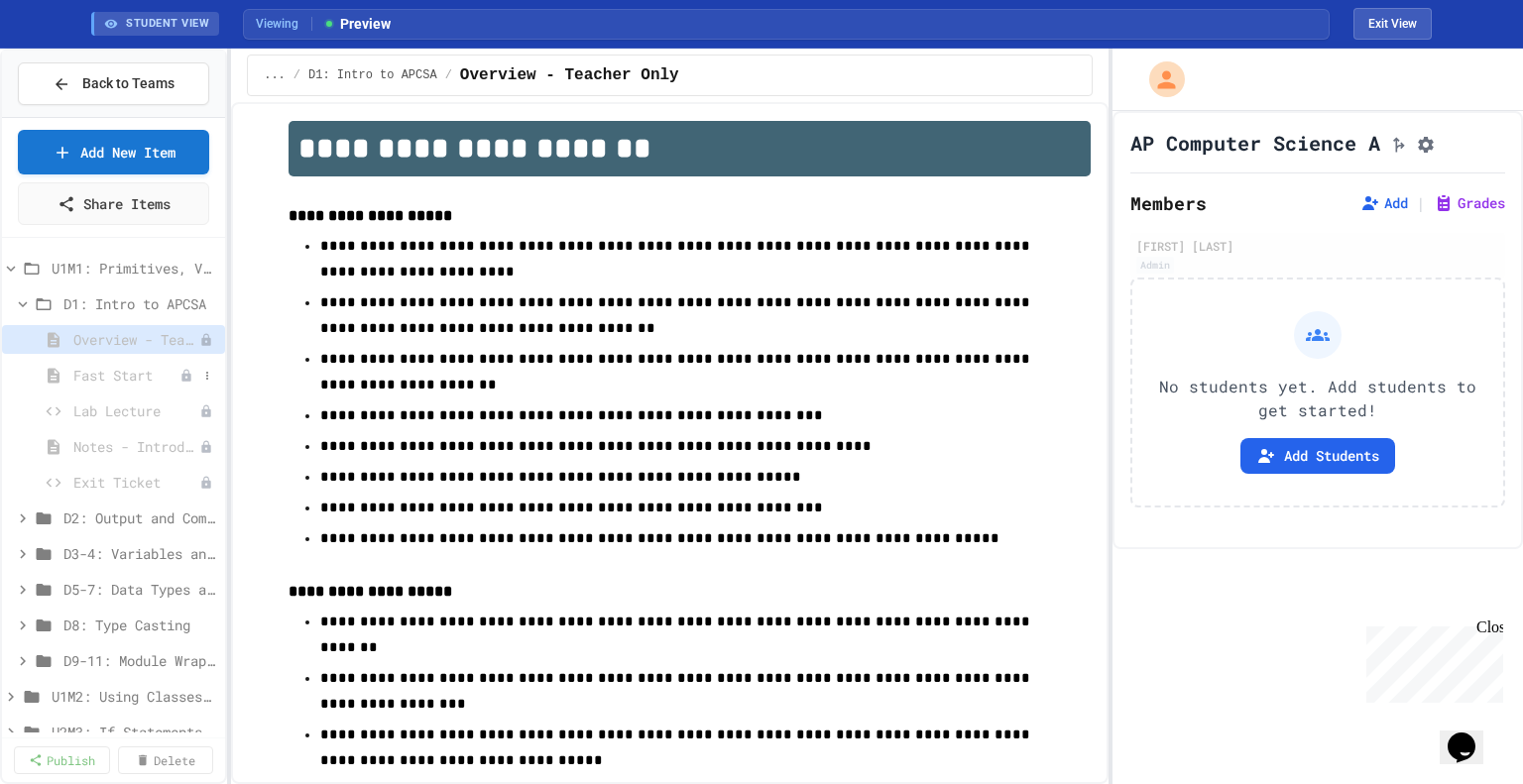 click on "Fast Start" at bounding box center [126, 375] 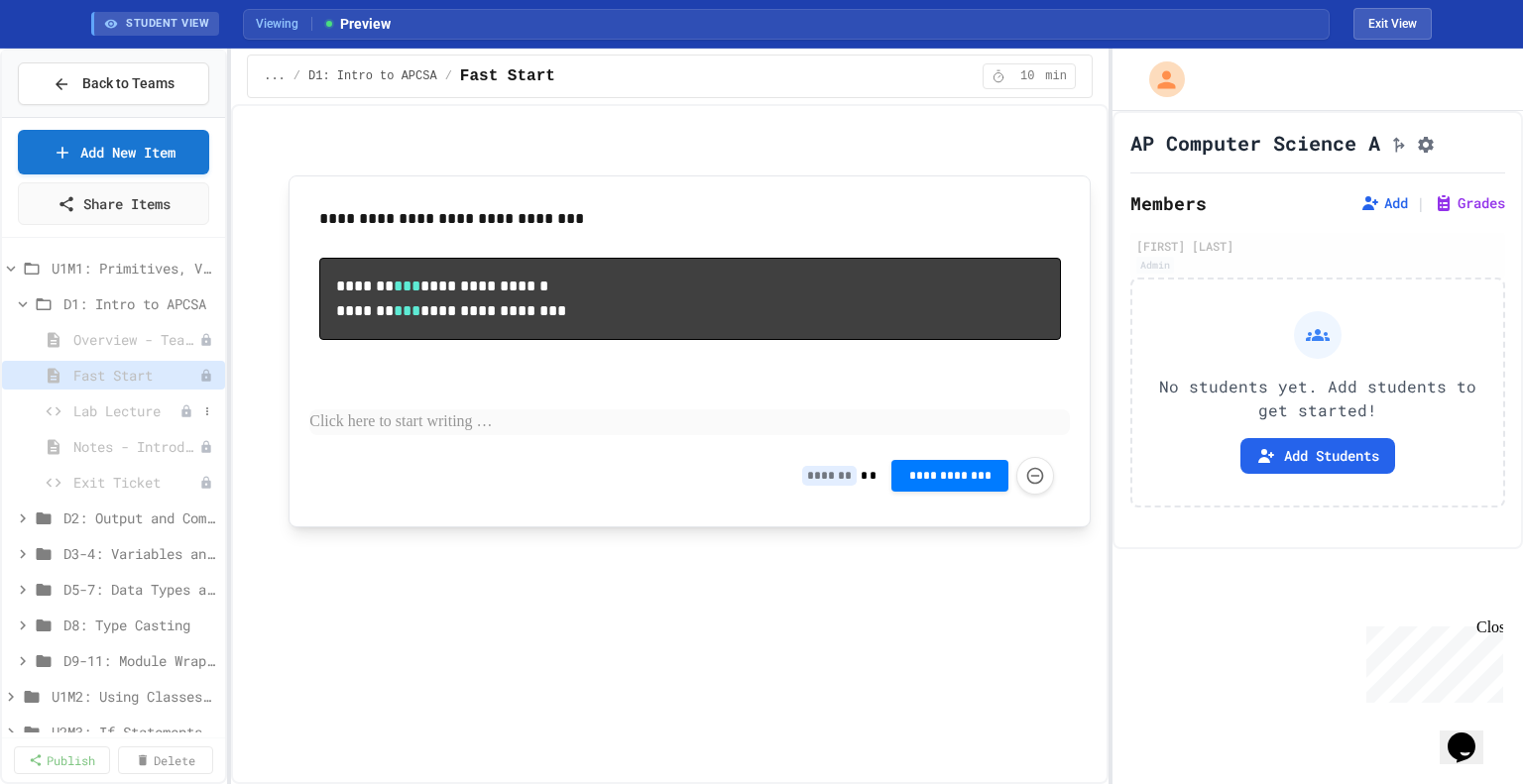 click on "Lab Lecture" at bounding box center (126, 410) 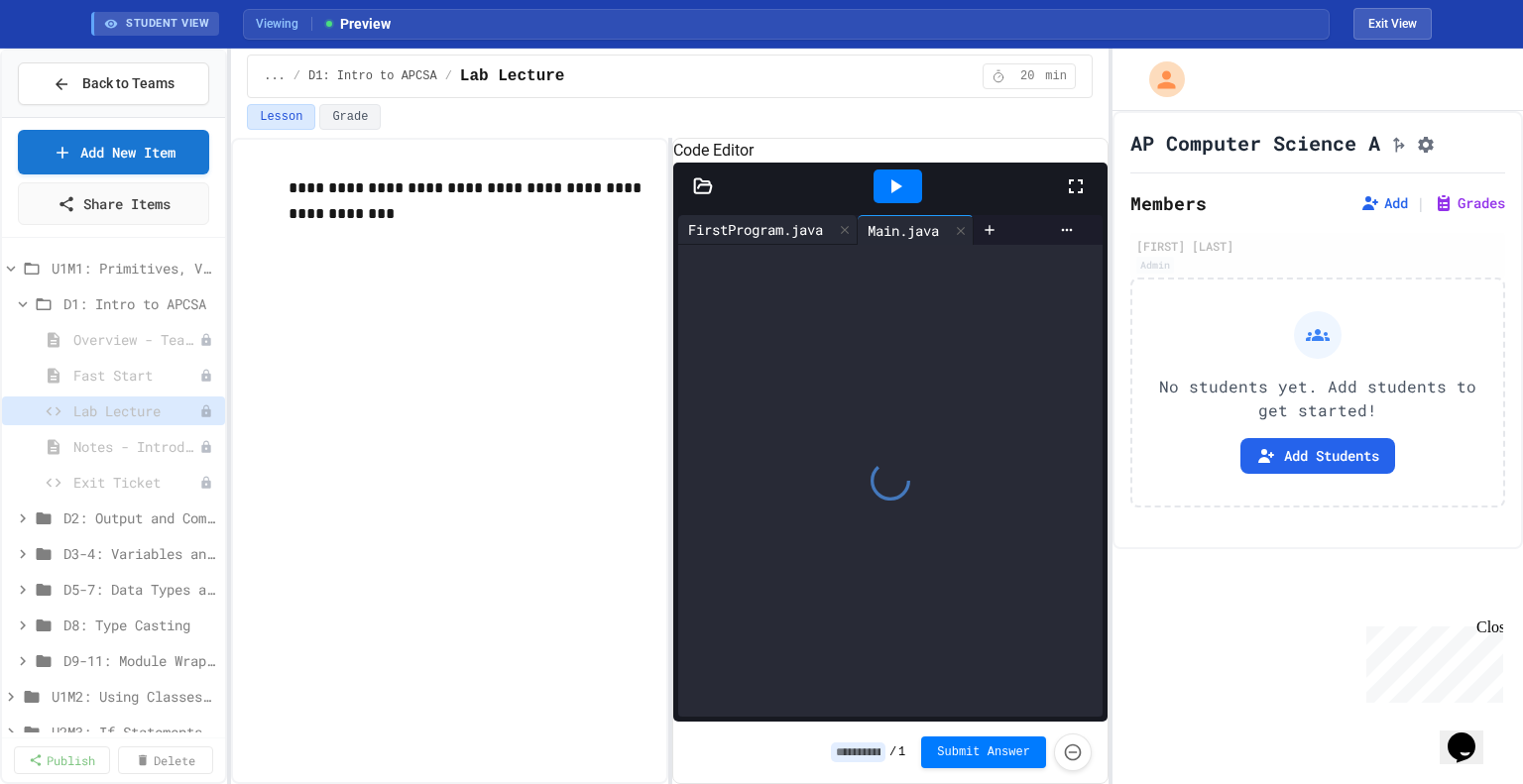 click on "FirstProgram.java" at bounding box center (756, 229) 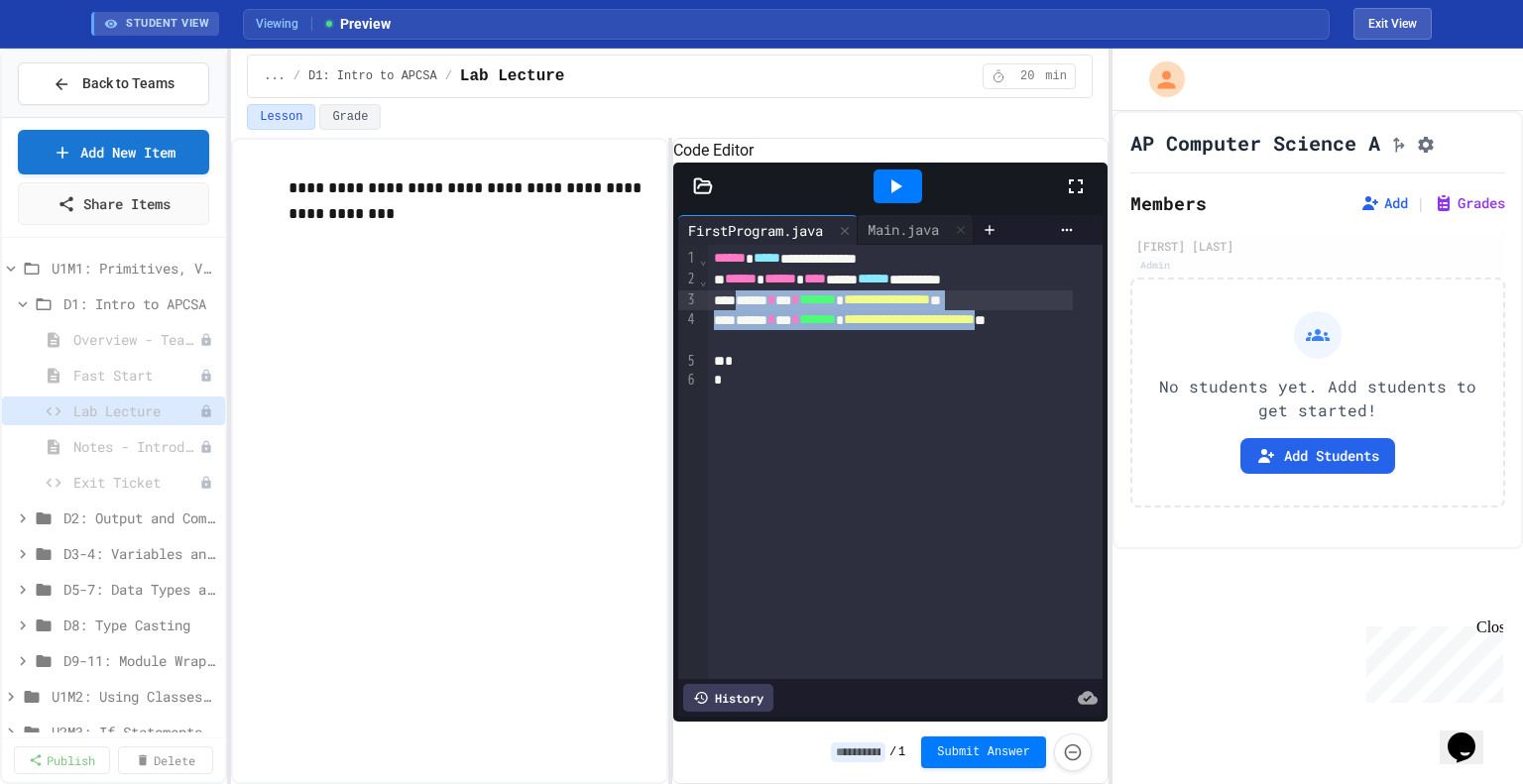 drag, startPoint x: 777, startPoint y: 365, endPoint x: 748, endPoint y: 328, distance: 47.01064 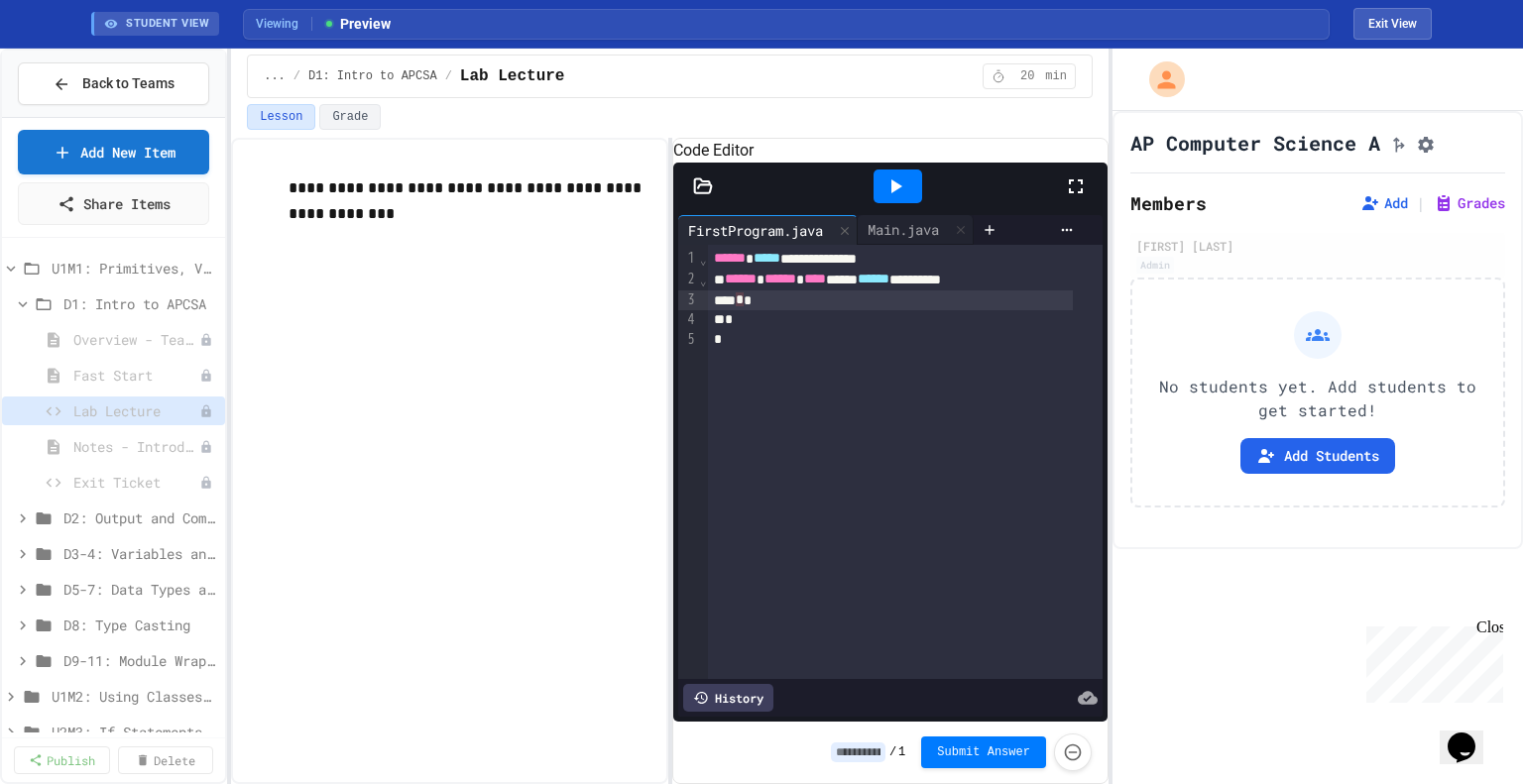 click on "**********" at bounding box center [449, 461] 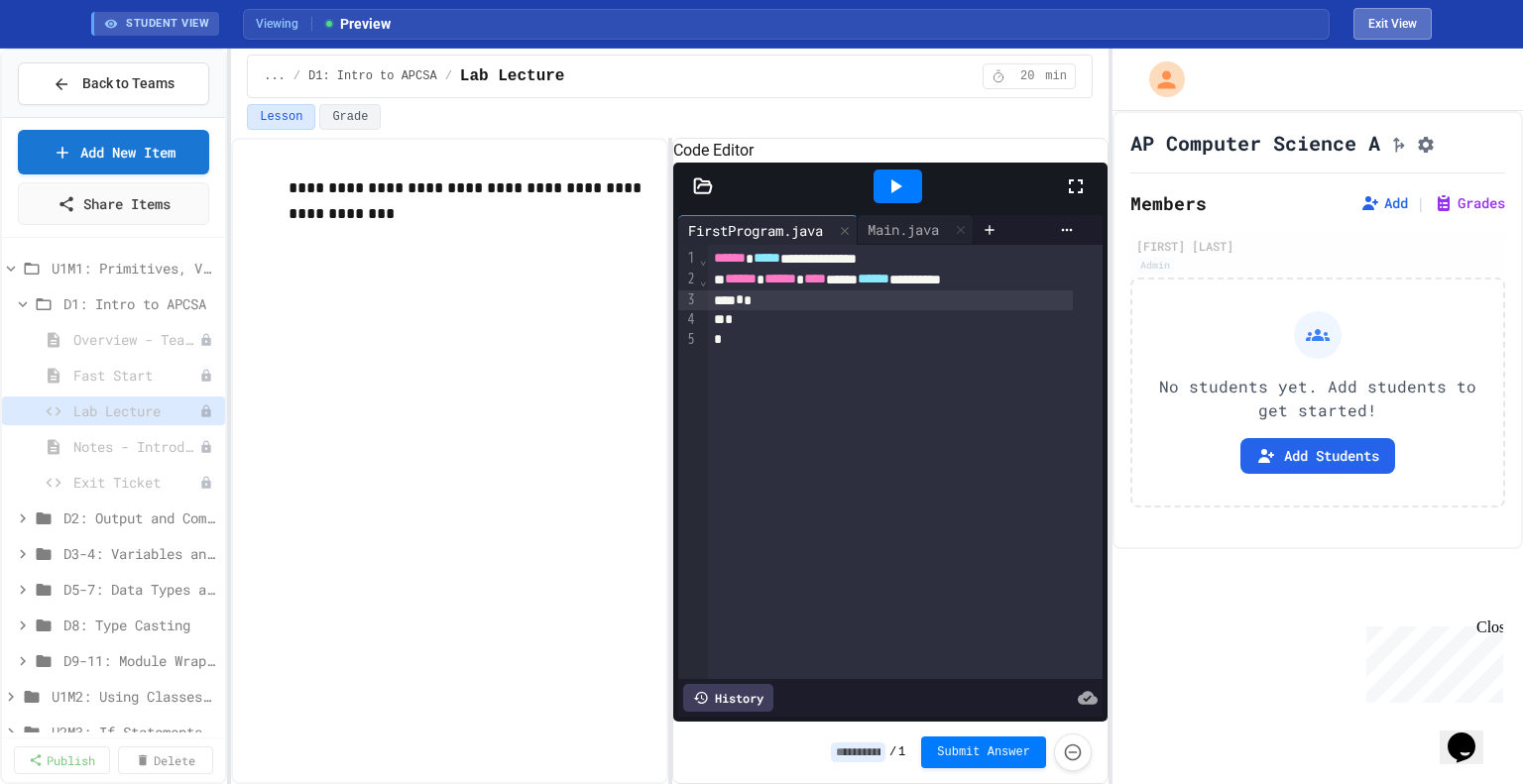 click on "Exit View" at bounding box center [1392, 24] 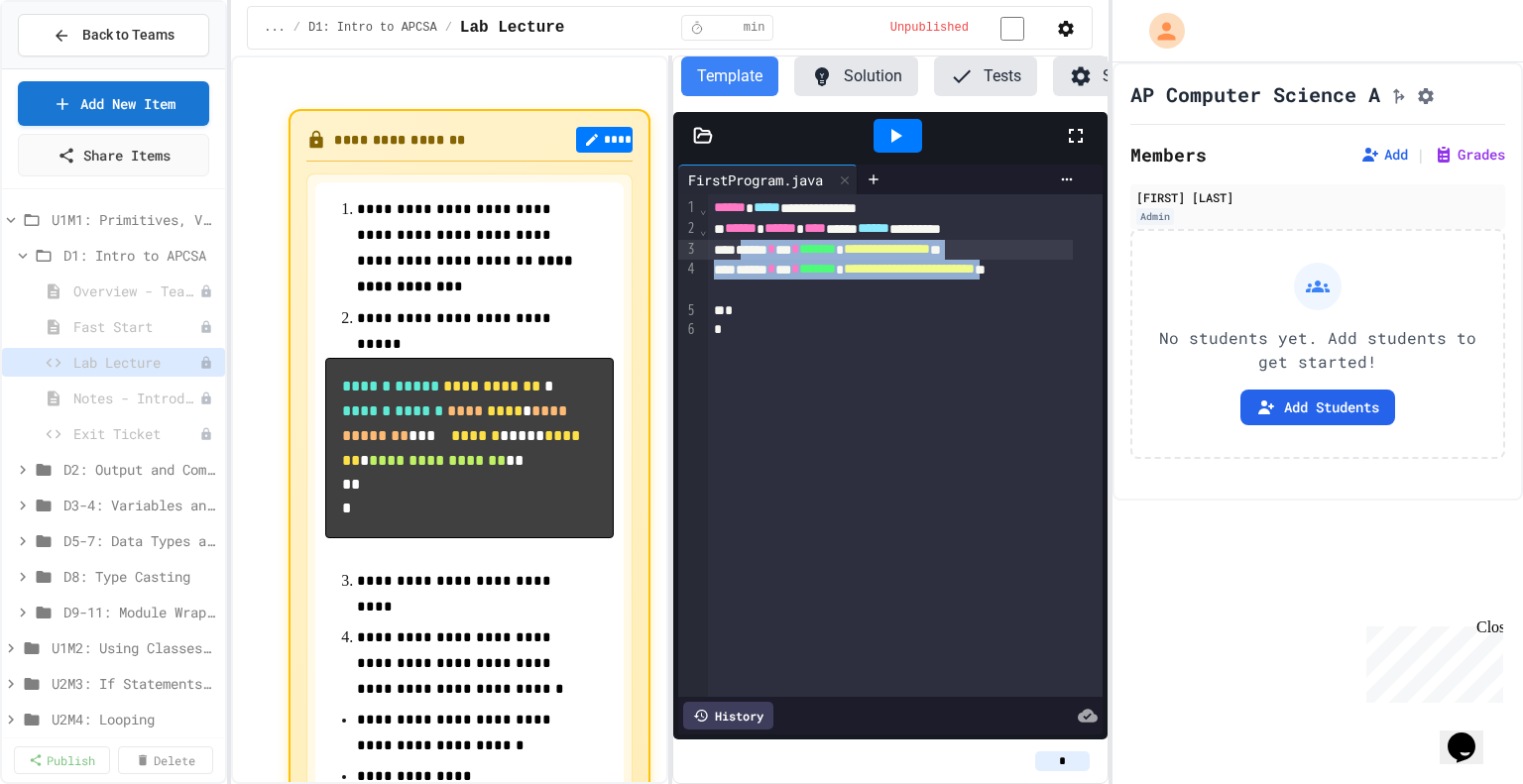 drag, startPoint x: 781, startPoint y: 308, endPoint x: 751, endPoint y: 270, distance: 48.414874 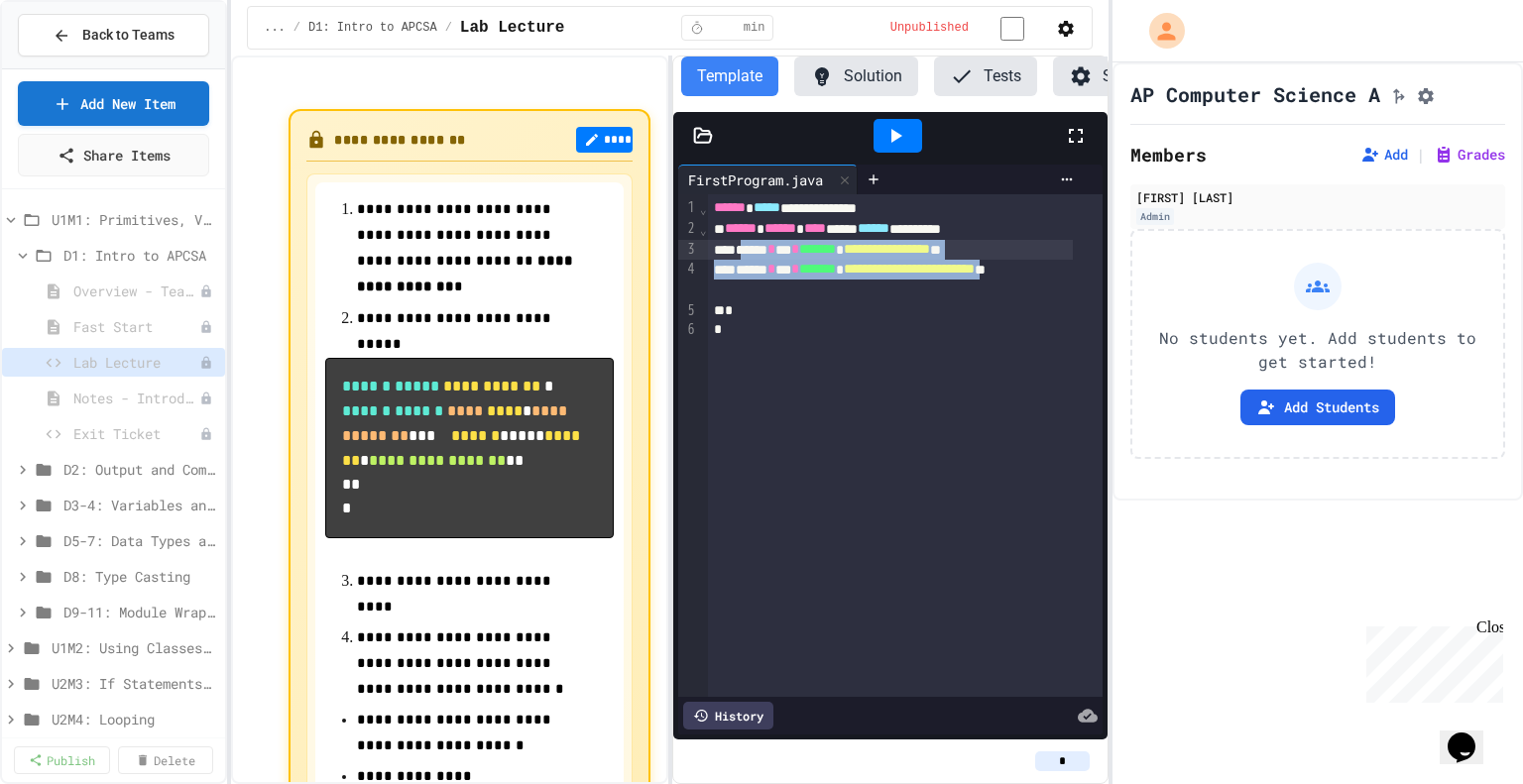 click on "**********" at bounding box center [905, 445] 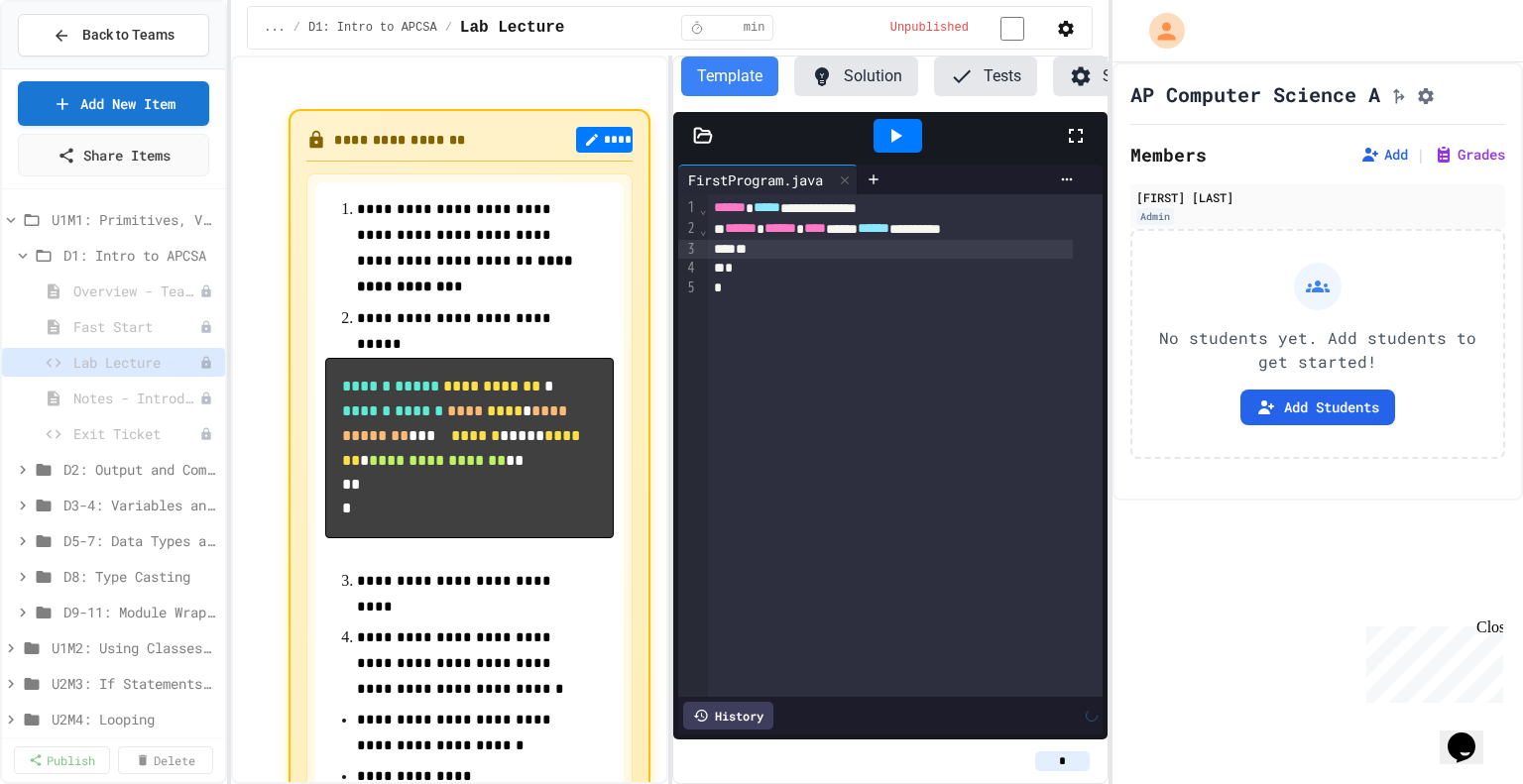 click on "**" at bounding box center [890, 250] 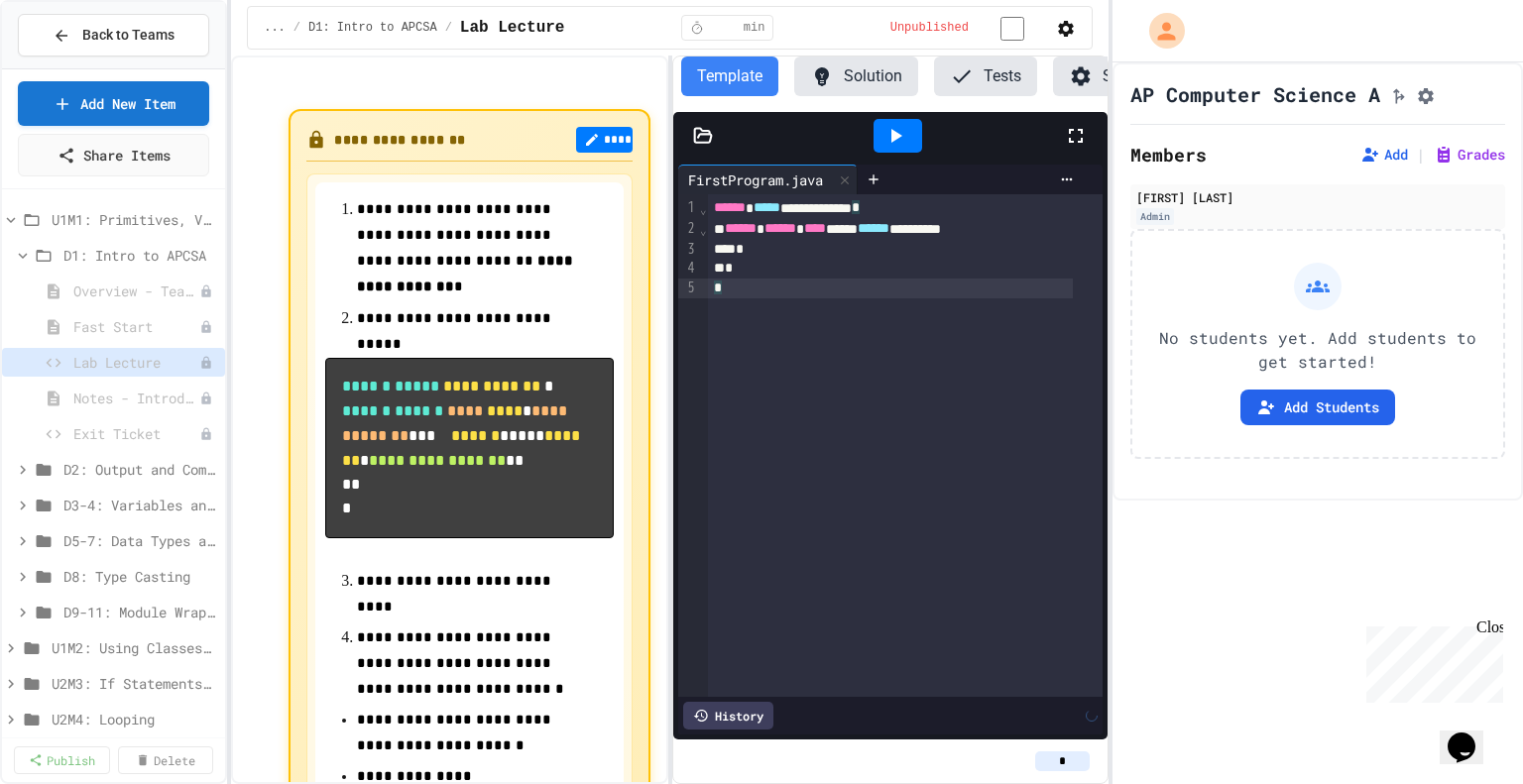 click on "*" at bounding box center [890, 288] 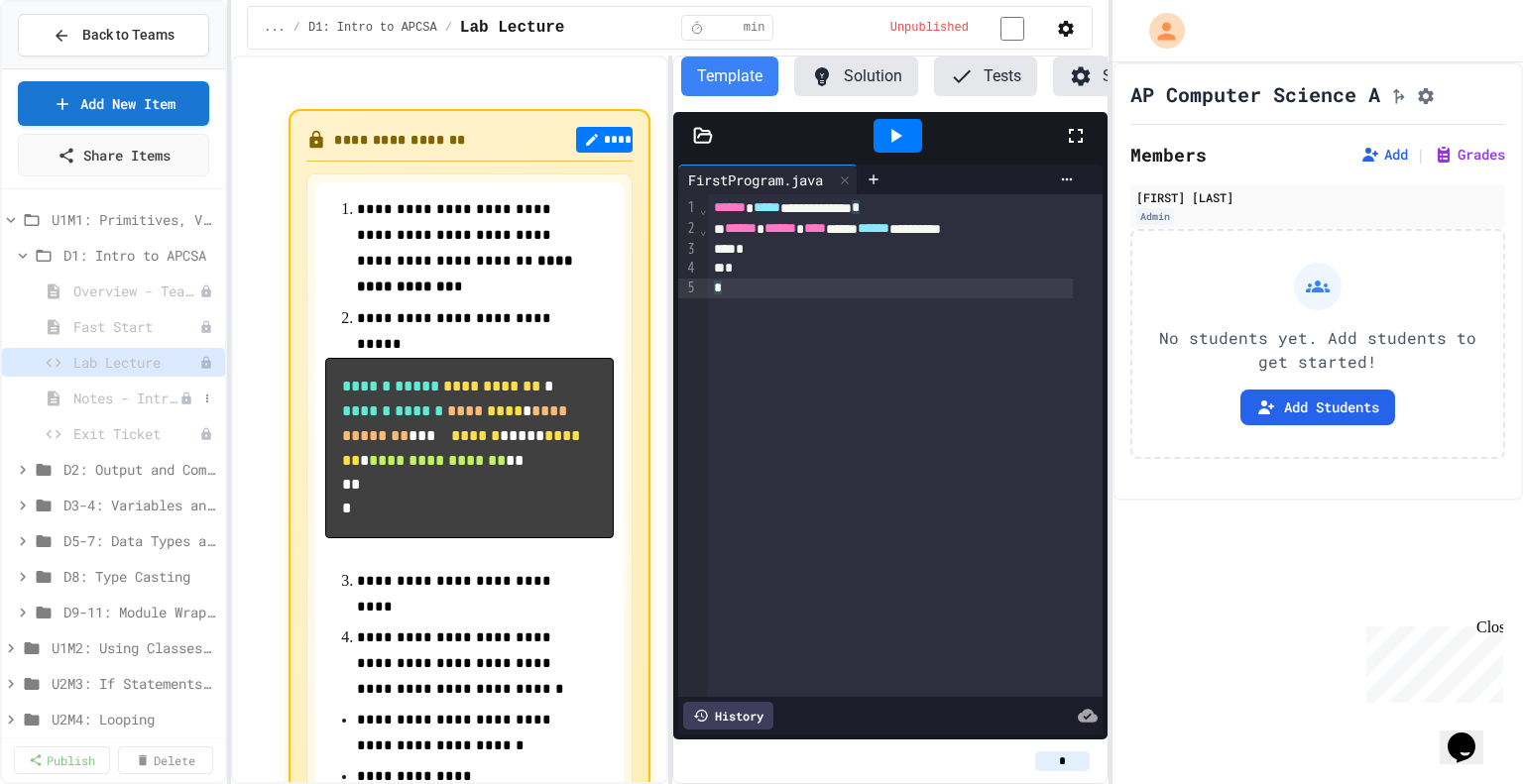 click on "Notes - Introduction to Java Programming" at bounding box center [126, 397] 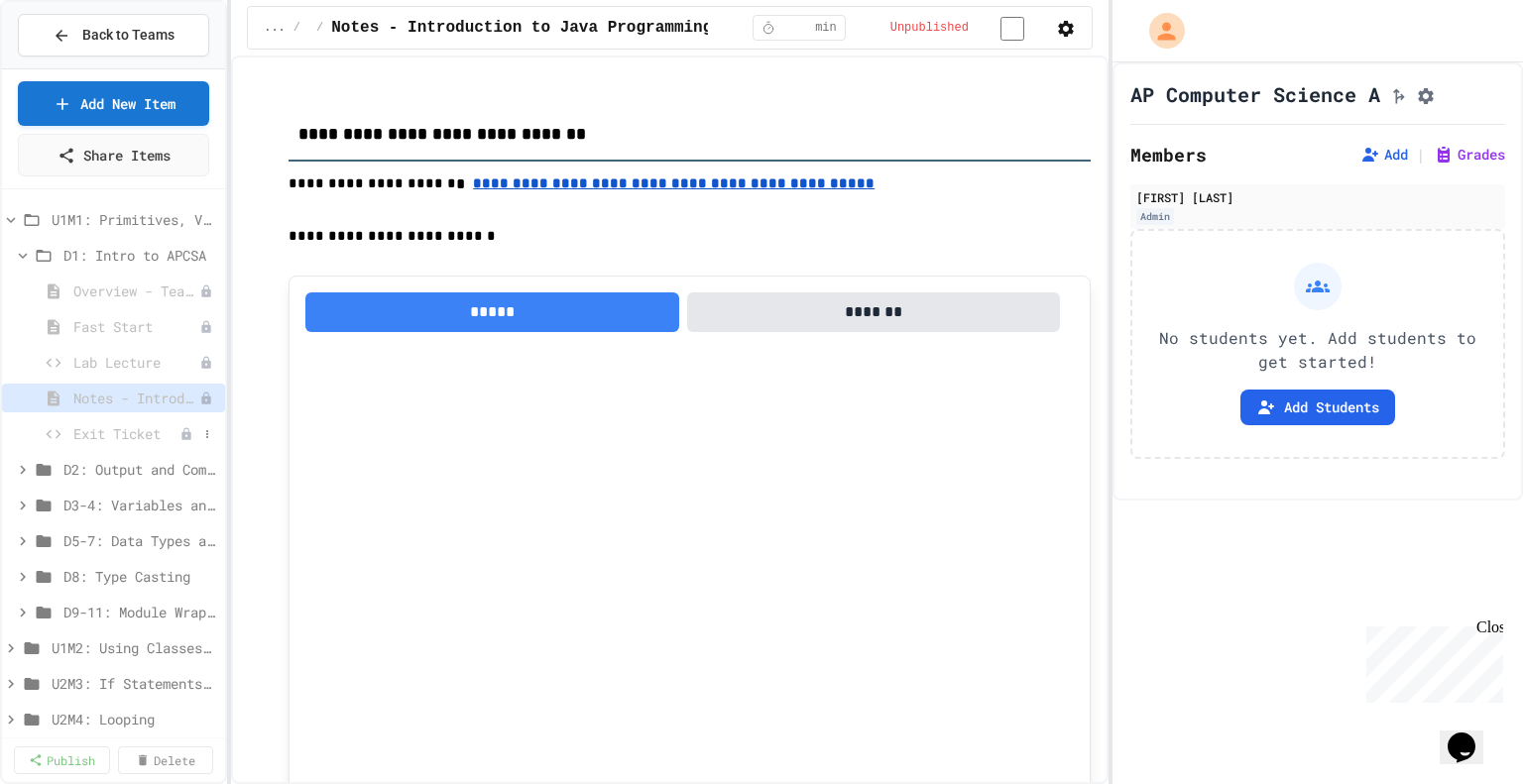 click on "Exit Ticket" at bounding box center [126, 433] 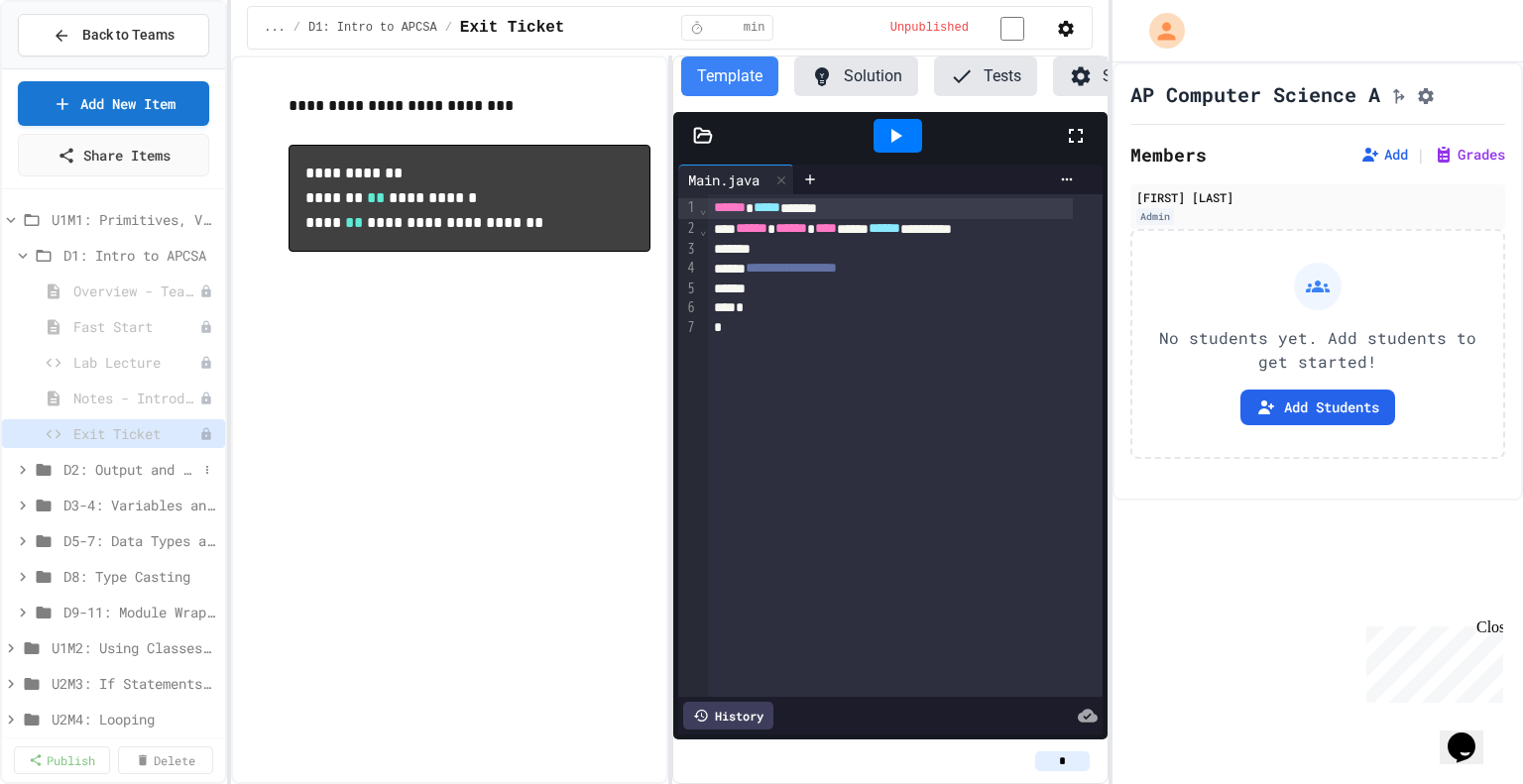 scroll, scrollTop: 159, scrollLeft: 0, axis: vertical 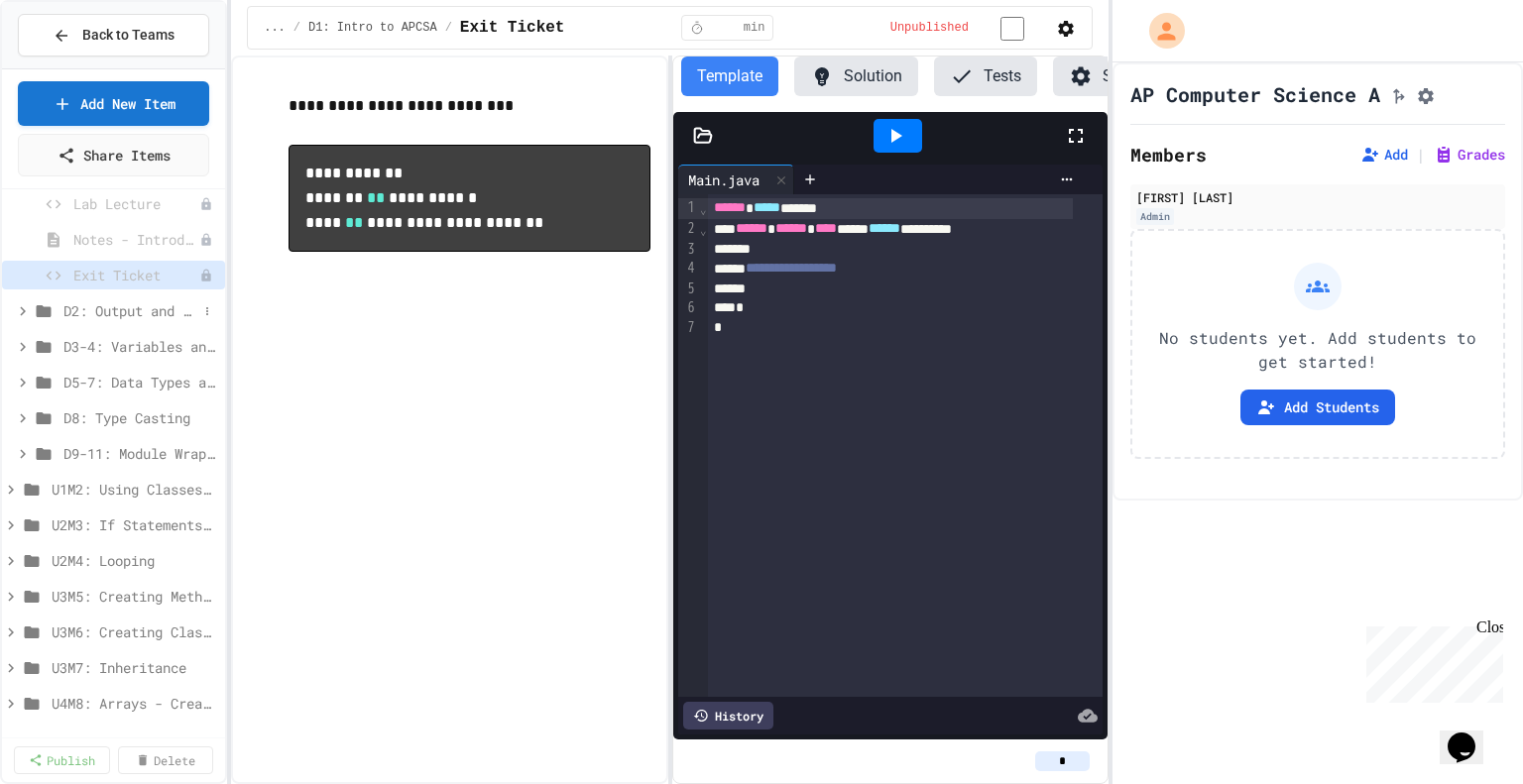 click 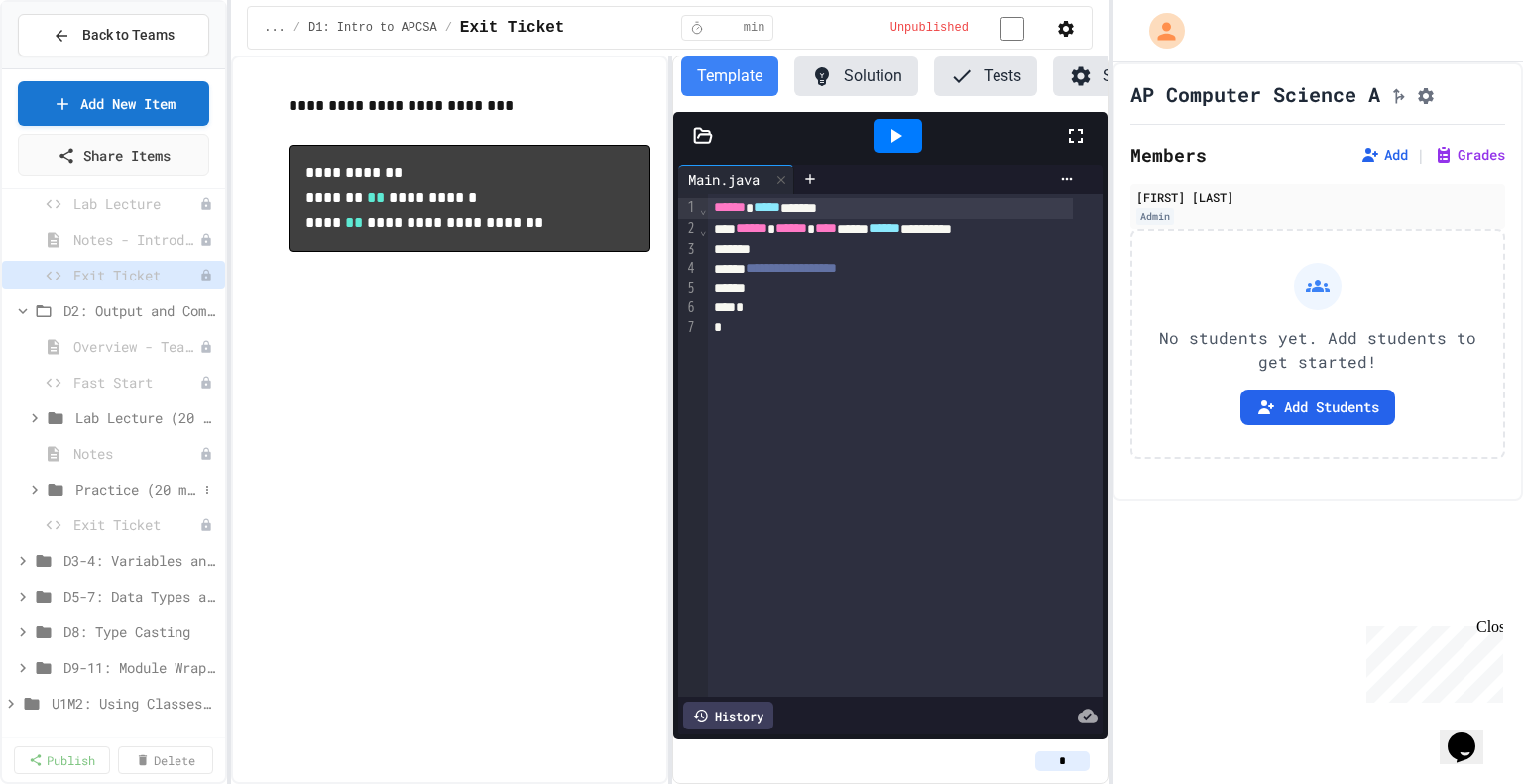 click 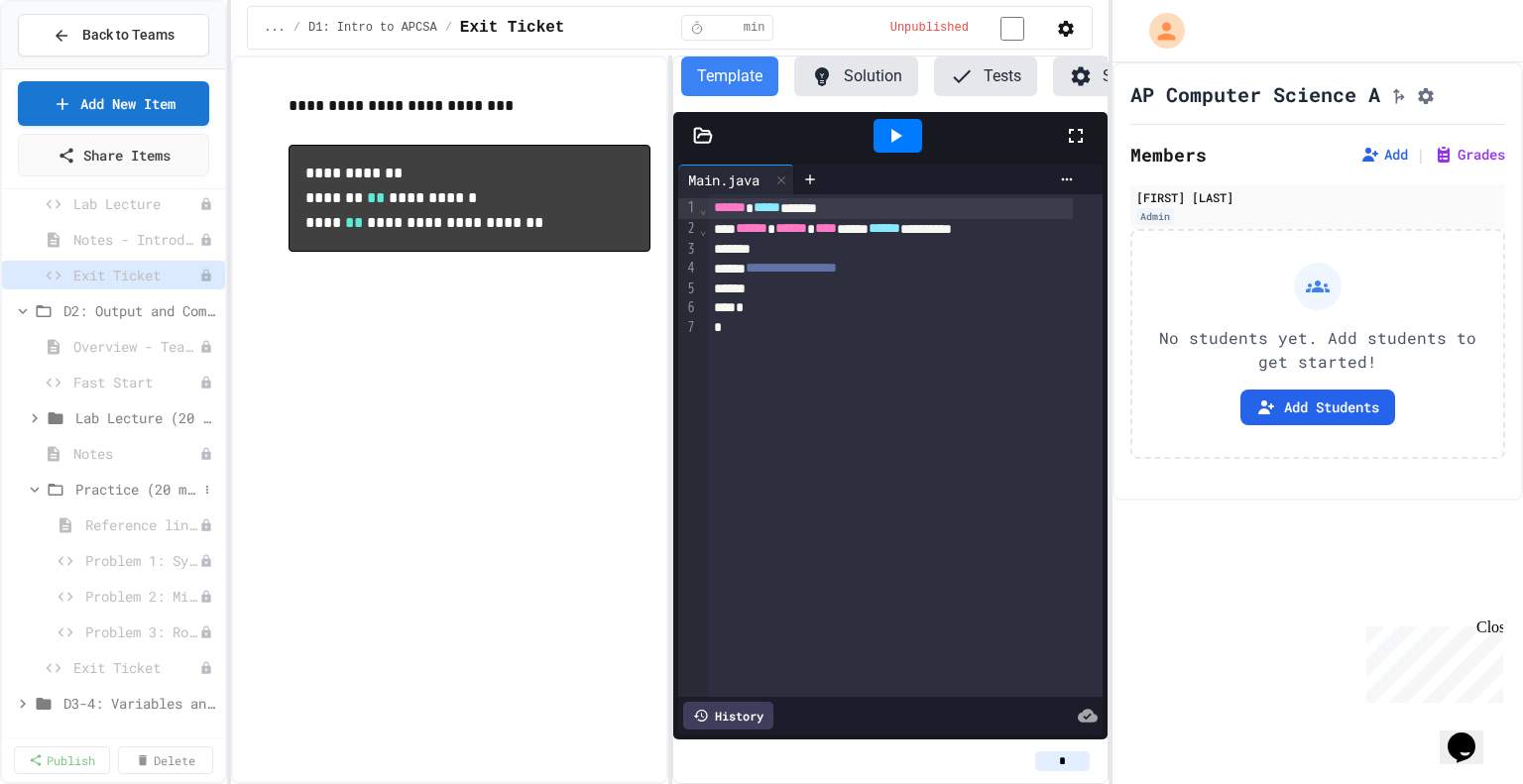click on "Practice (20 mins)" at bounding box center [136, 489] 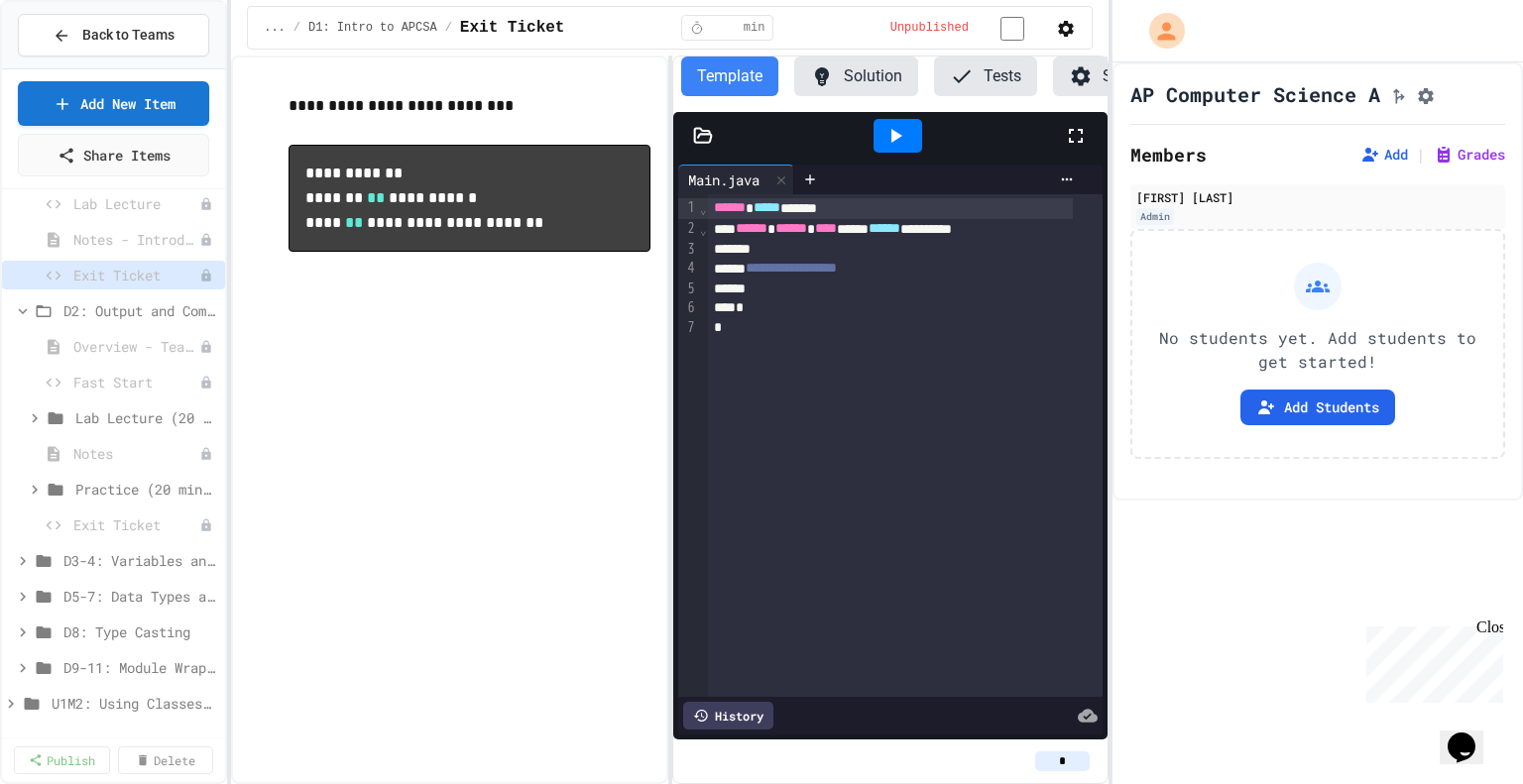 click on "Practice (20 mins)" at bounding box center (146, 489) 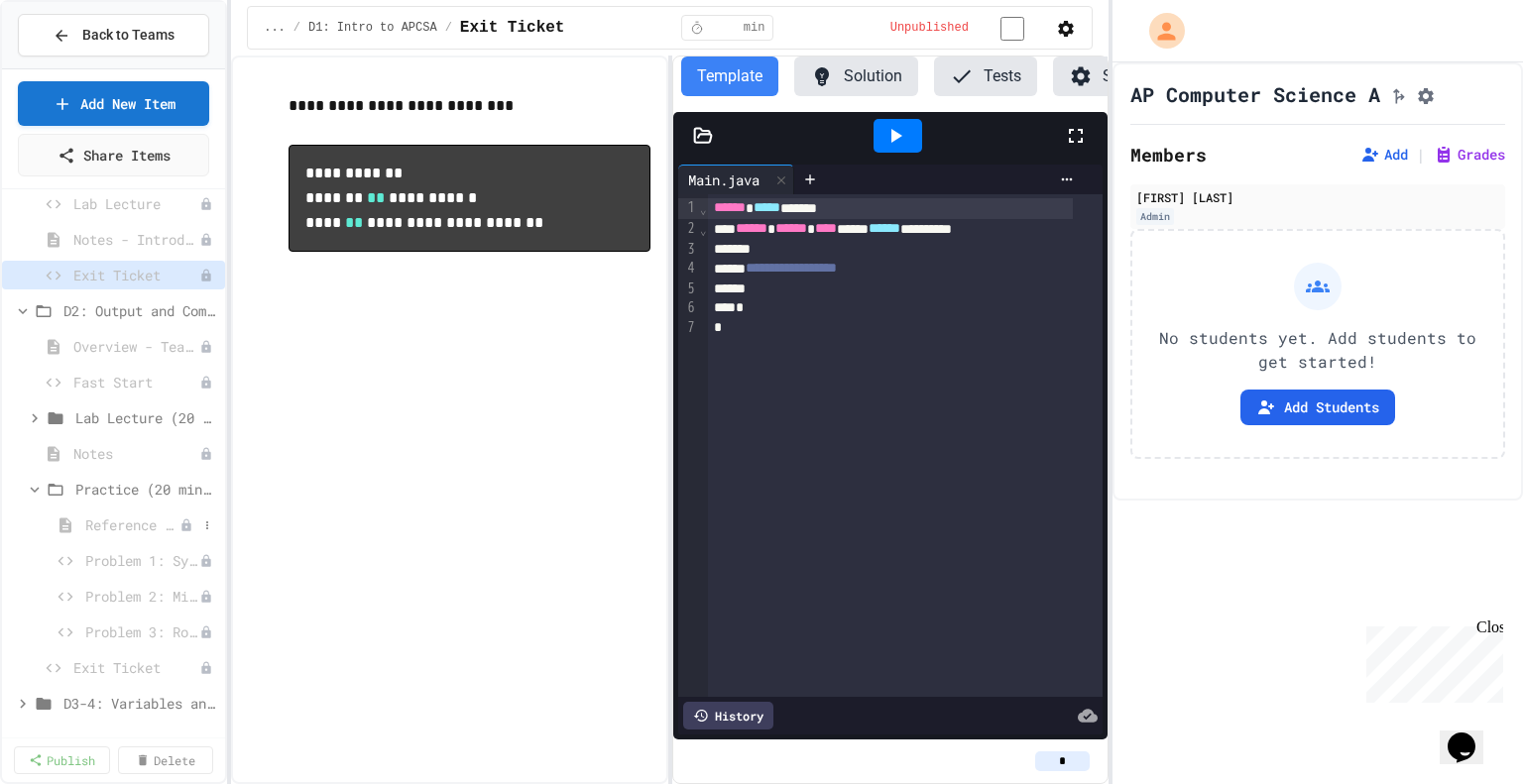 click on "Reference links" at bounding box center [132, 524] 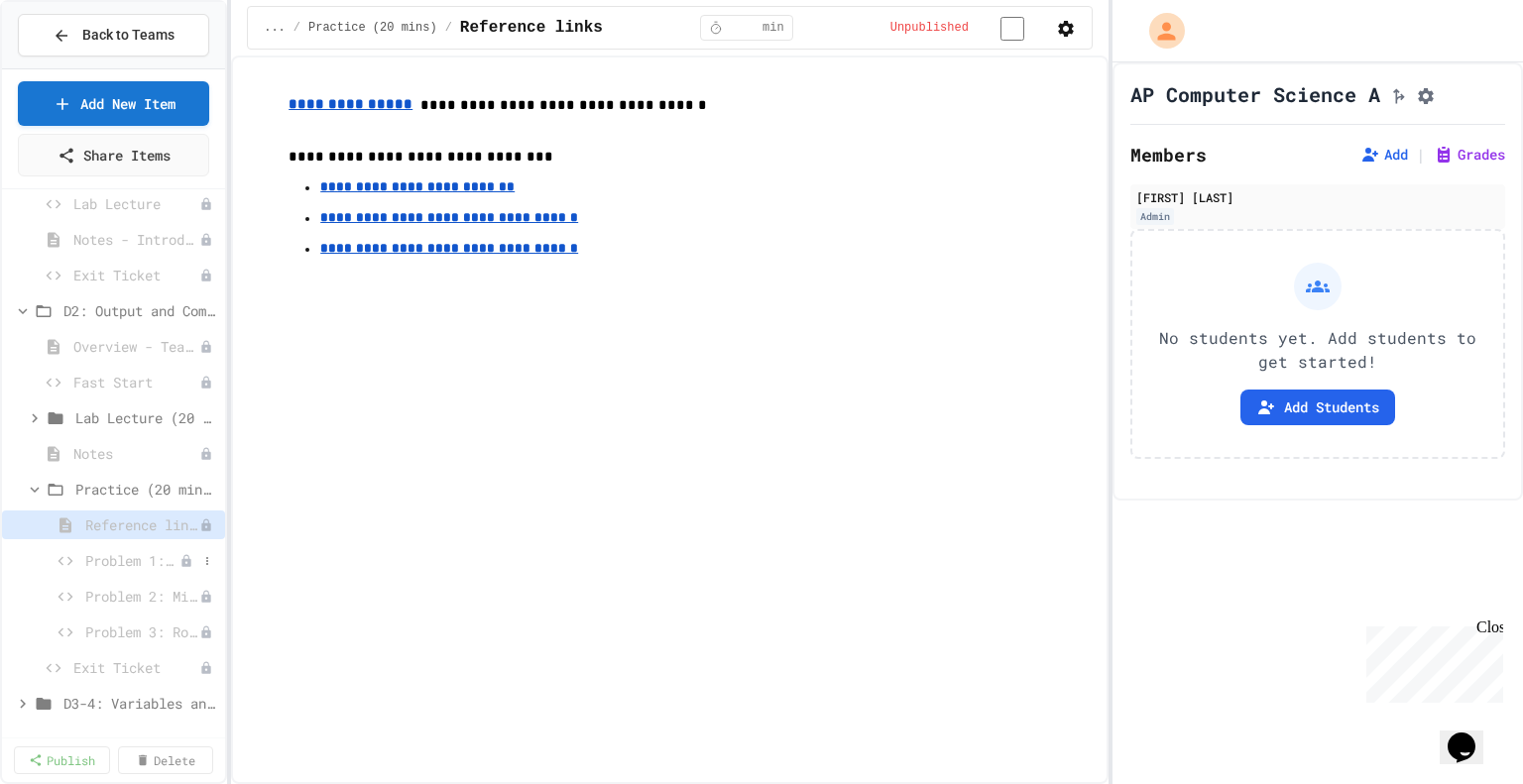 click on "Problem 1: System Status" at bounding box center [132, 560] 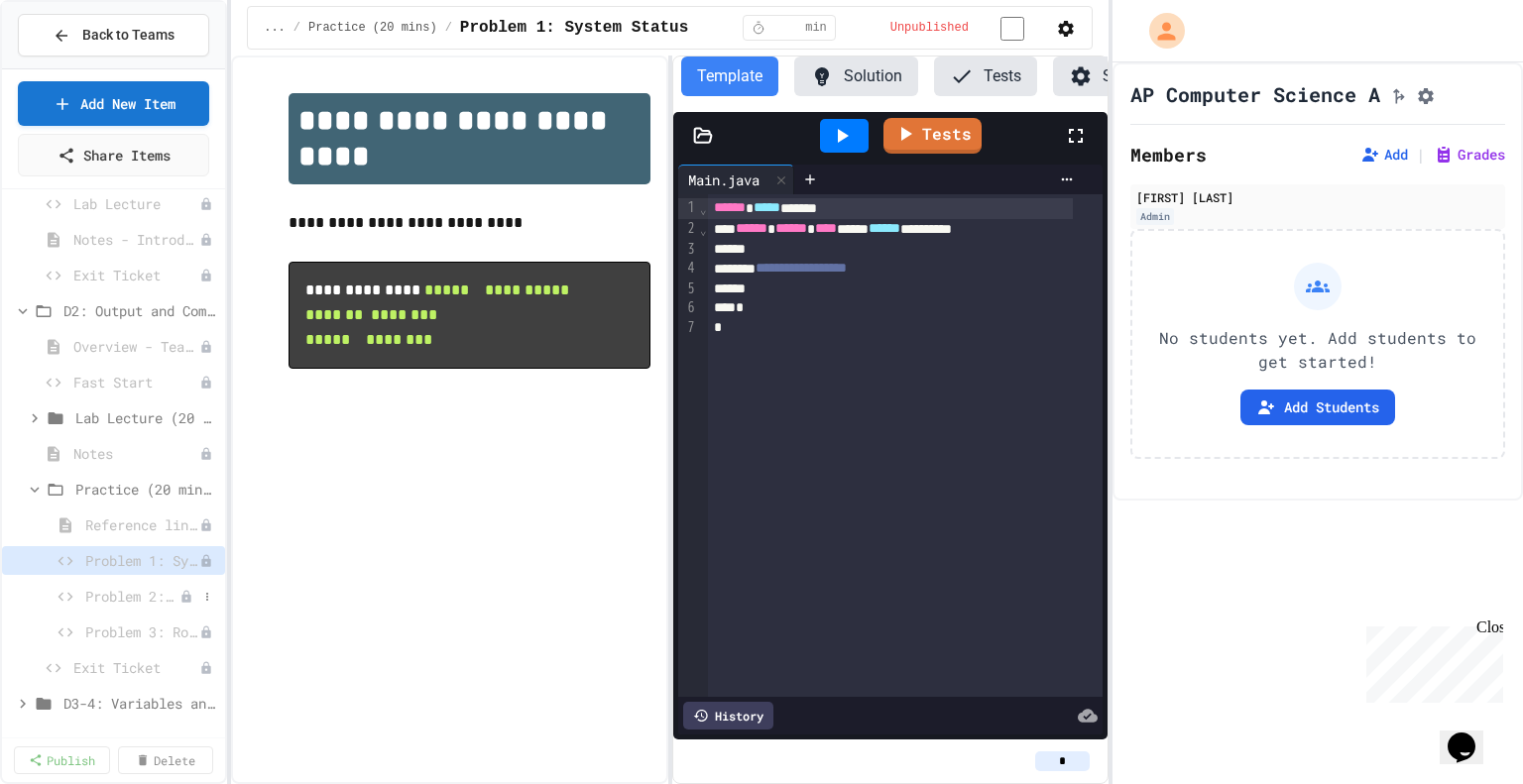 click on "Problem 2: Mission Log with border" at bounding box center [132, 596] 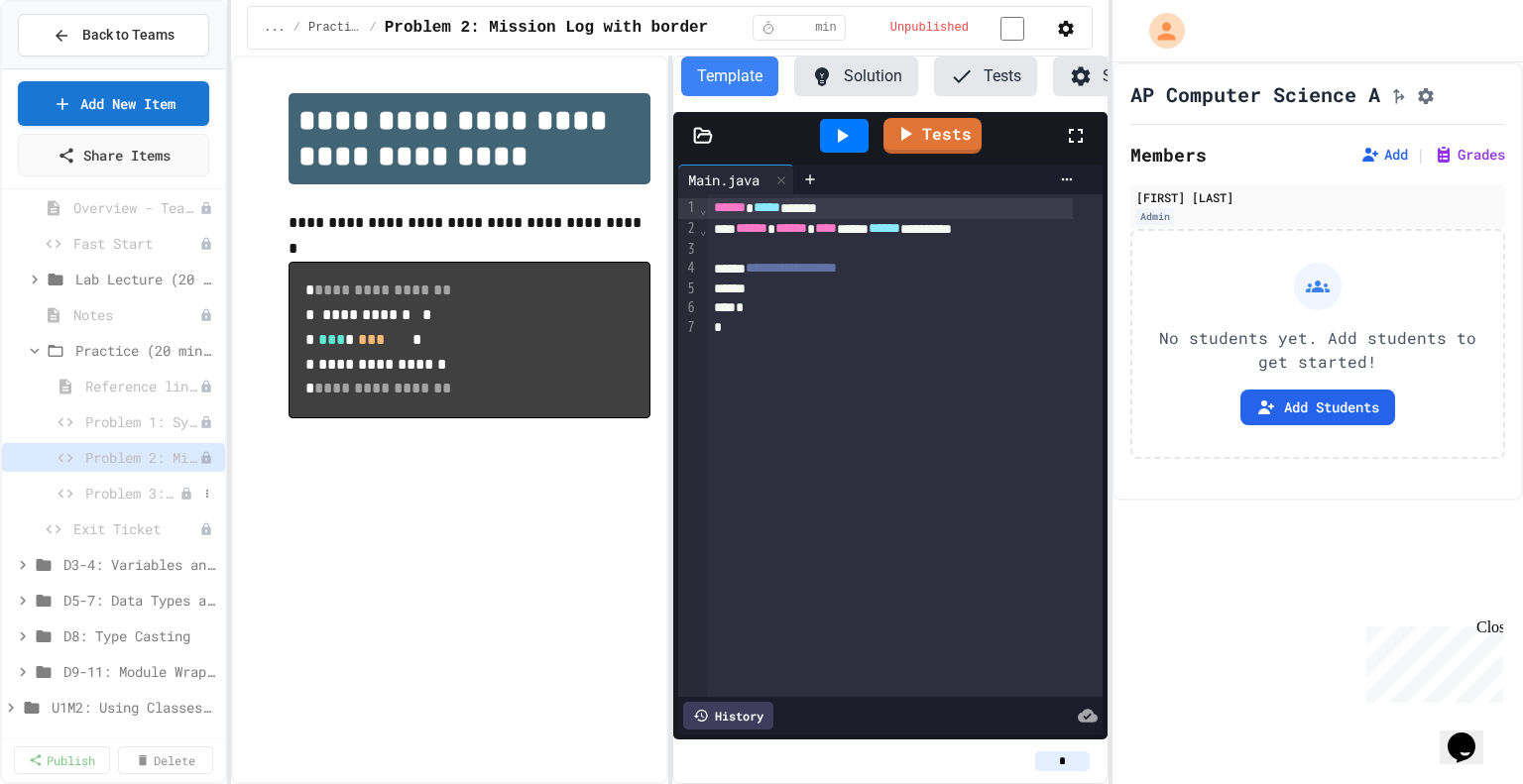 scroll, scrollTop: 313, scrollLeft: 0, axis: vertical 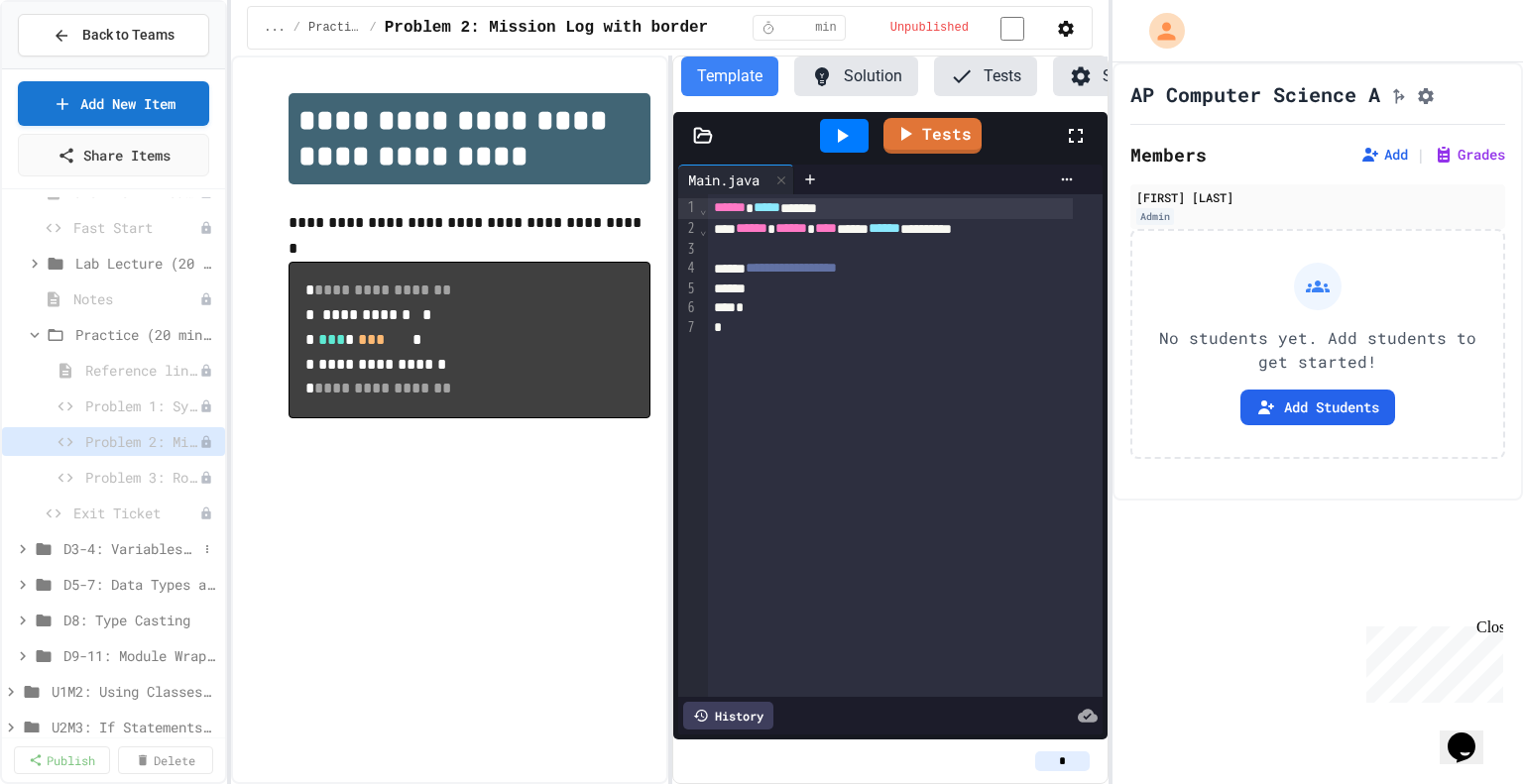 click 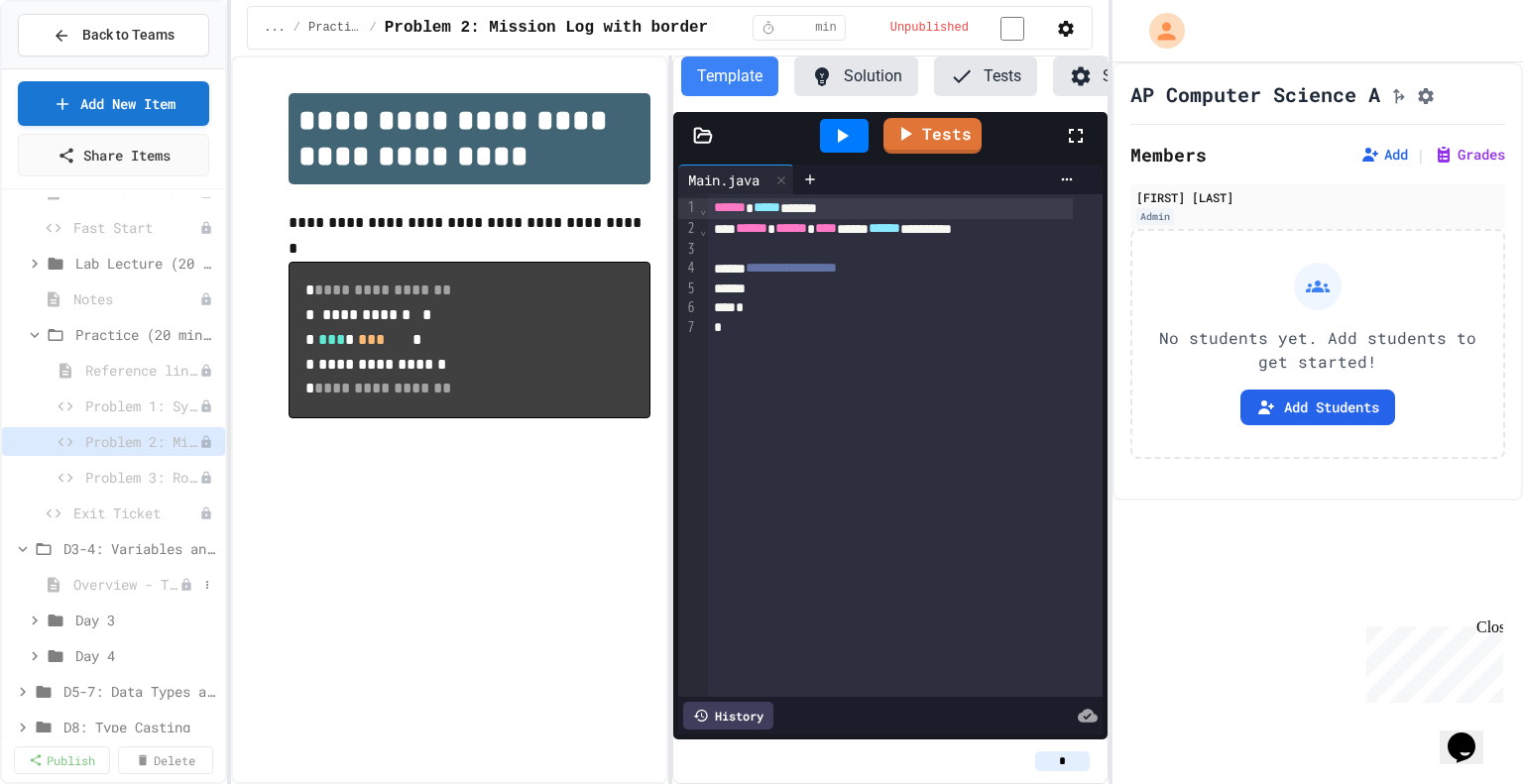 click on "Overview - Teacher only" at bounding box center [126, 584] 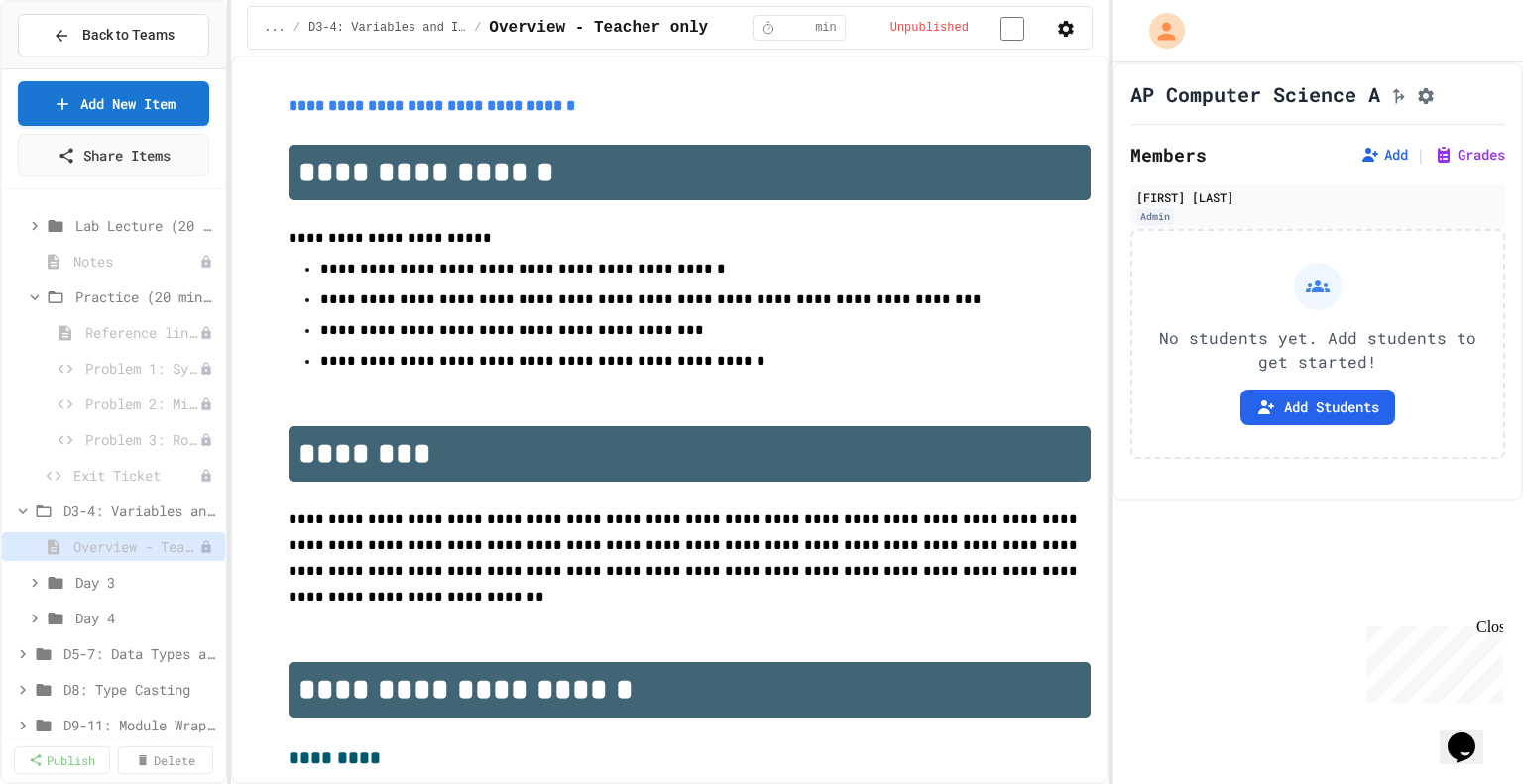 scroll, scrollTop: 352, scrollLeft: 0, axis: vertical 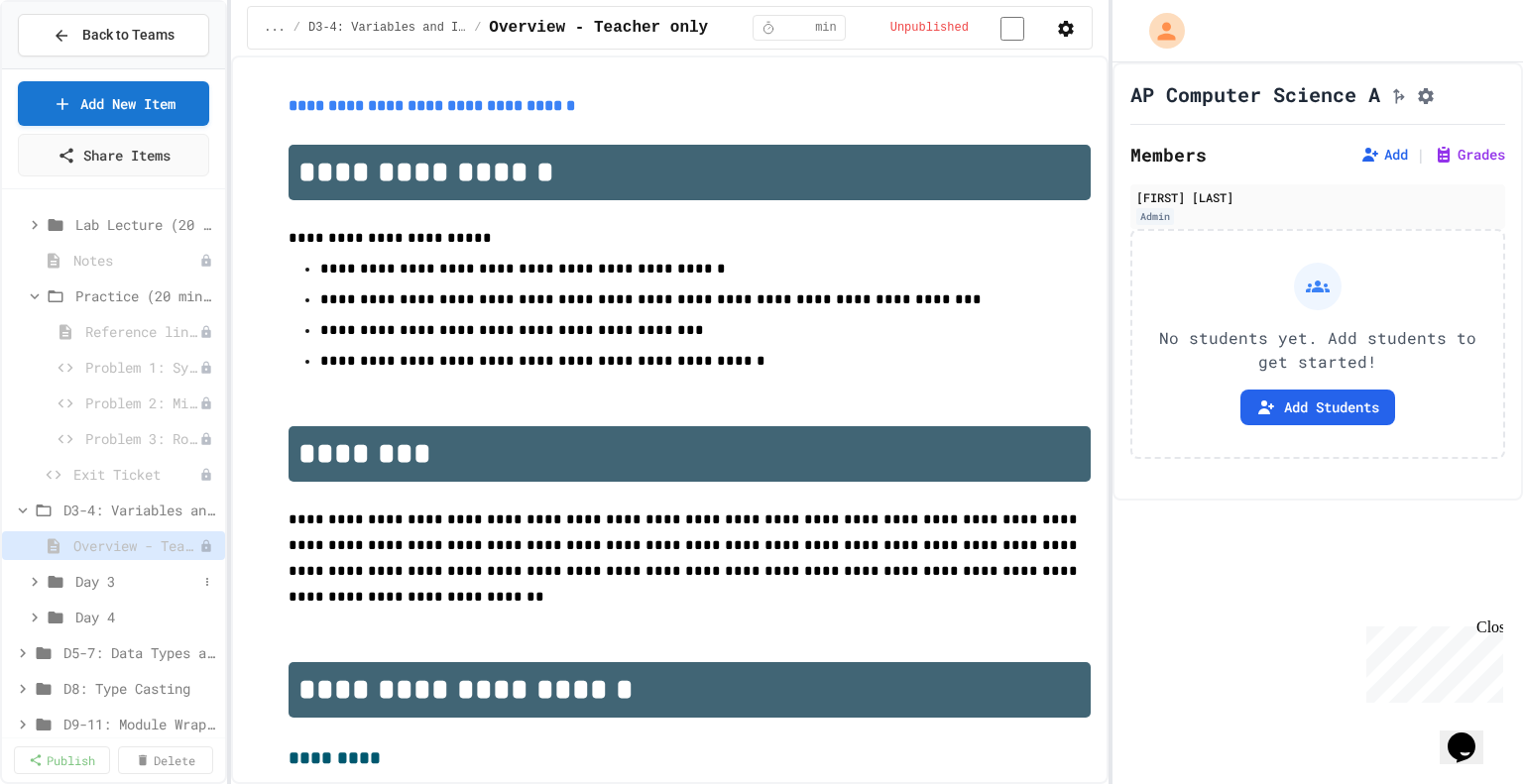 click on "Day 3" at bounding box center [136, 581] 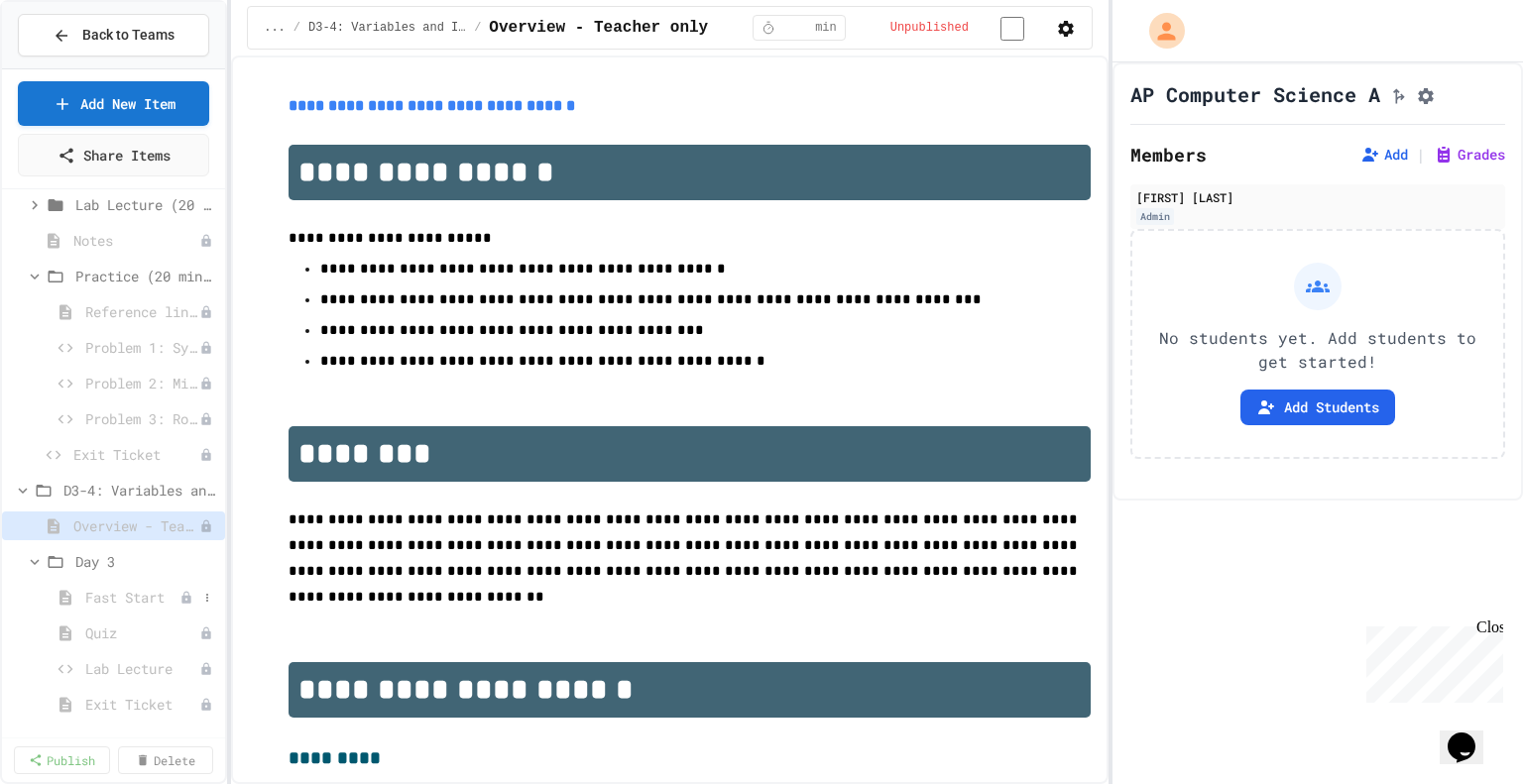 scroll, scrollTop: 368, scrollLeft: 0, axis: vertical 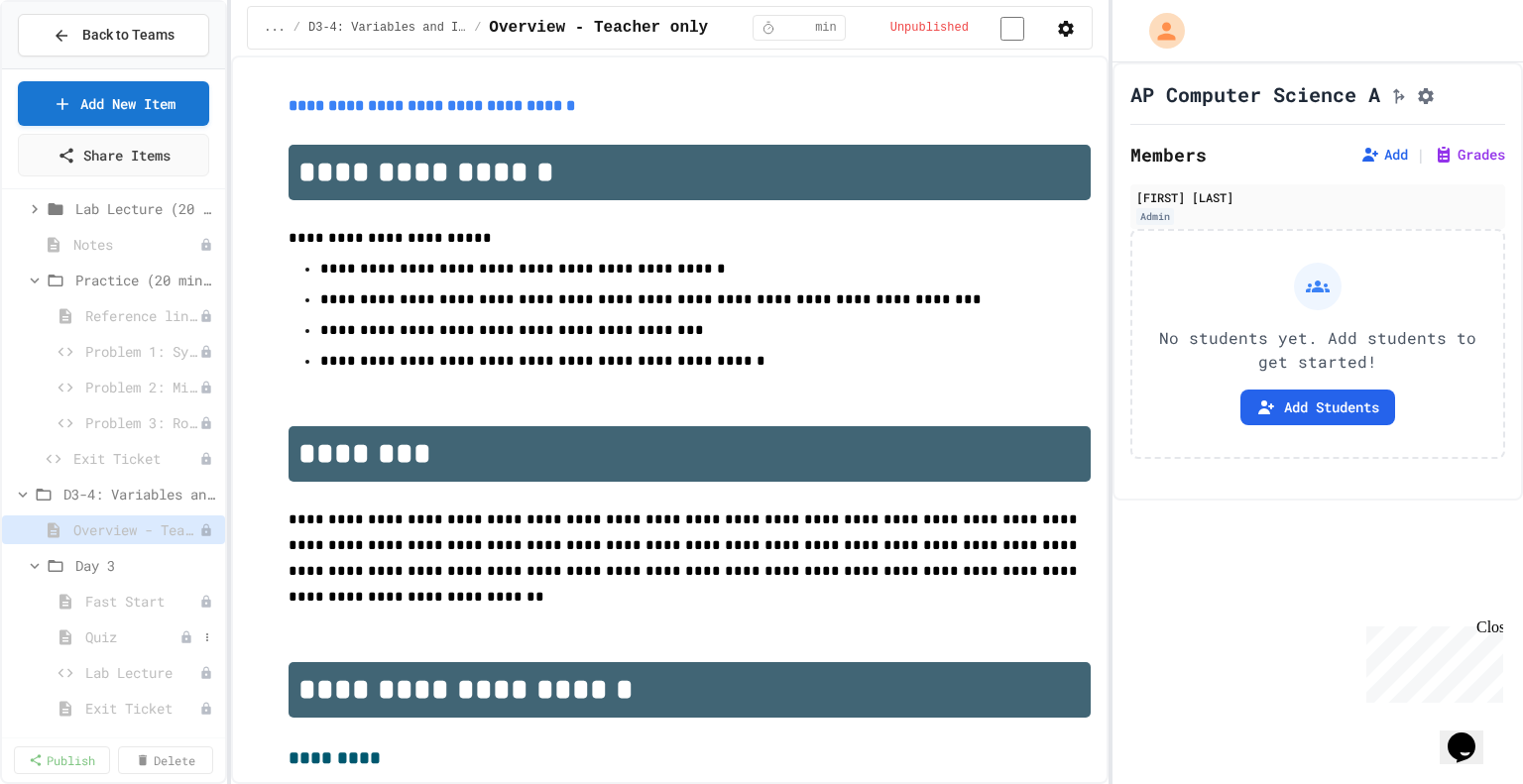 click on "Quiz" at bounding box center [132, 636] 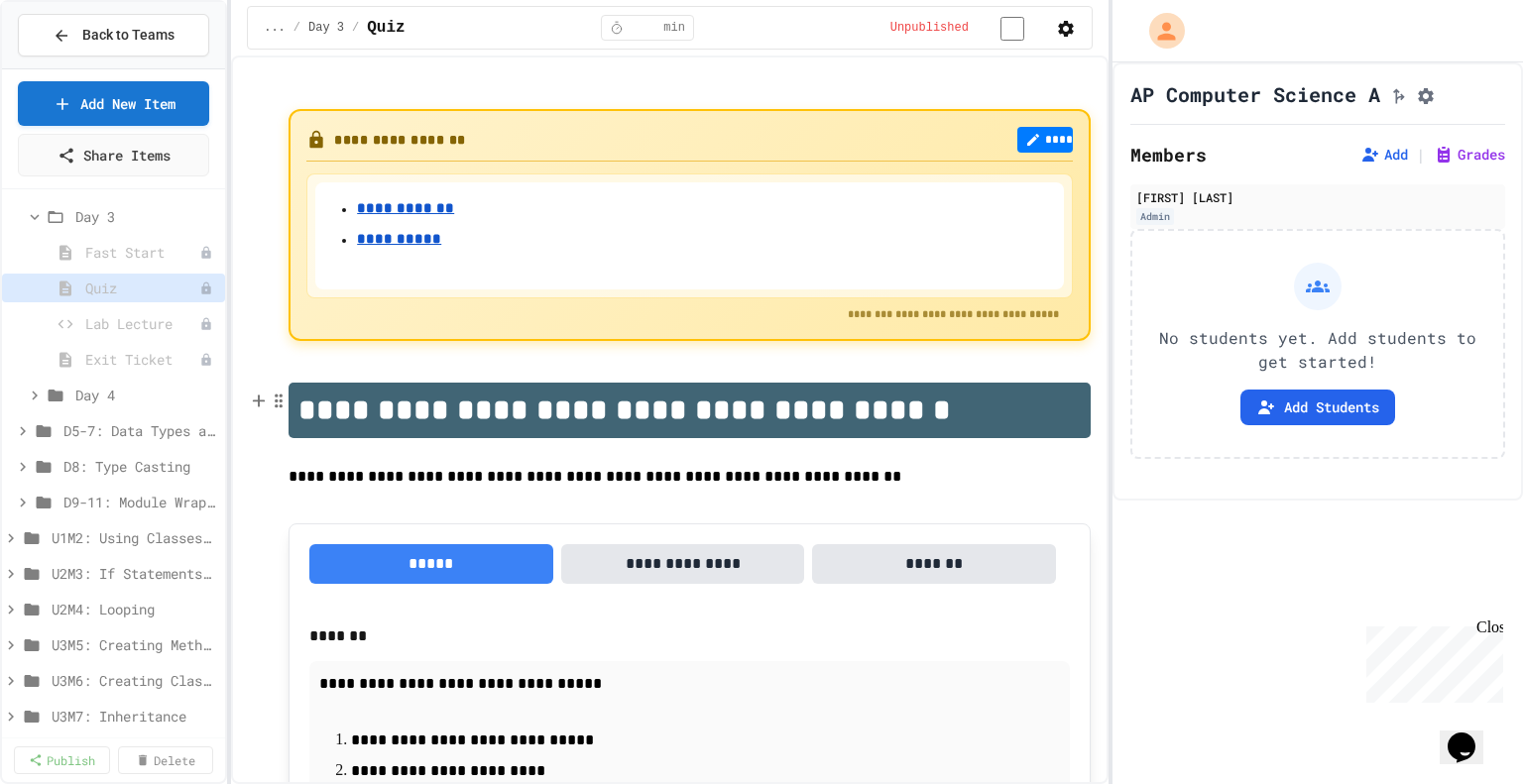 scroll, scrollTop: 765, scrollLeft: 0, axis: vertical 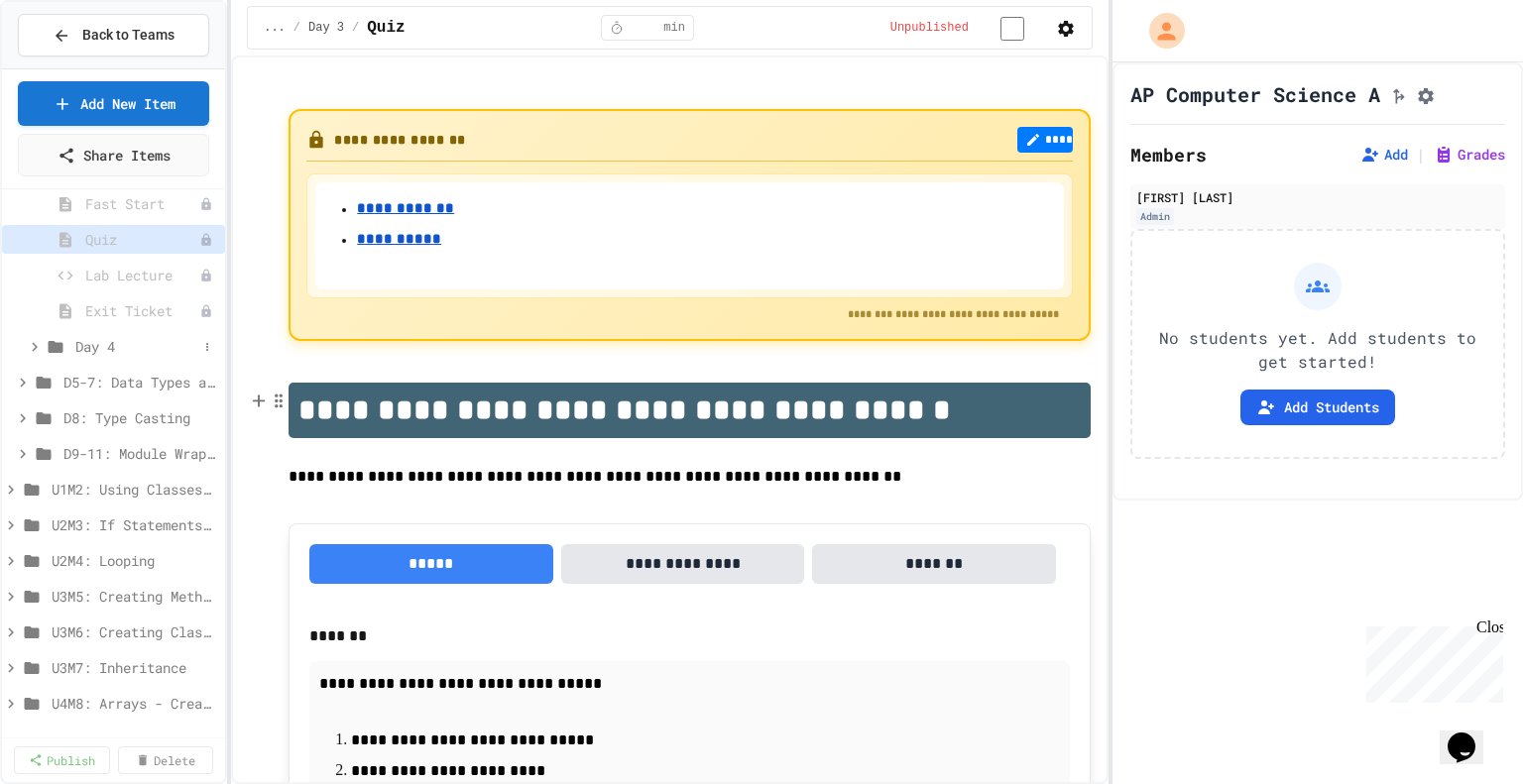 click 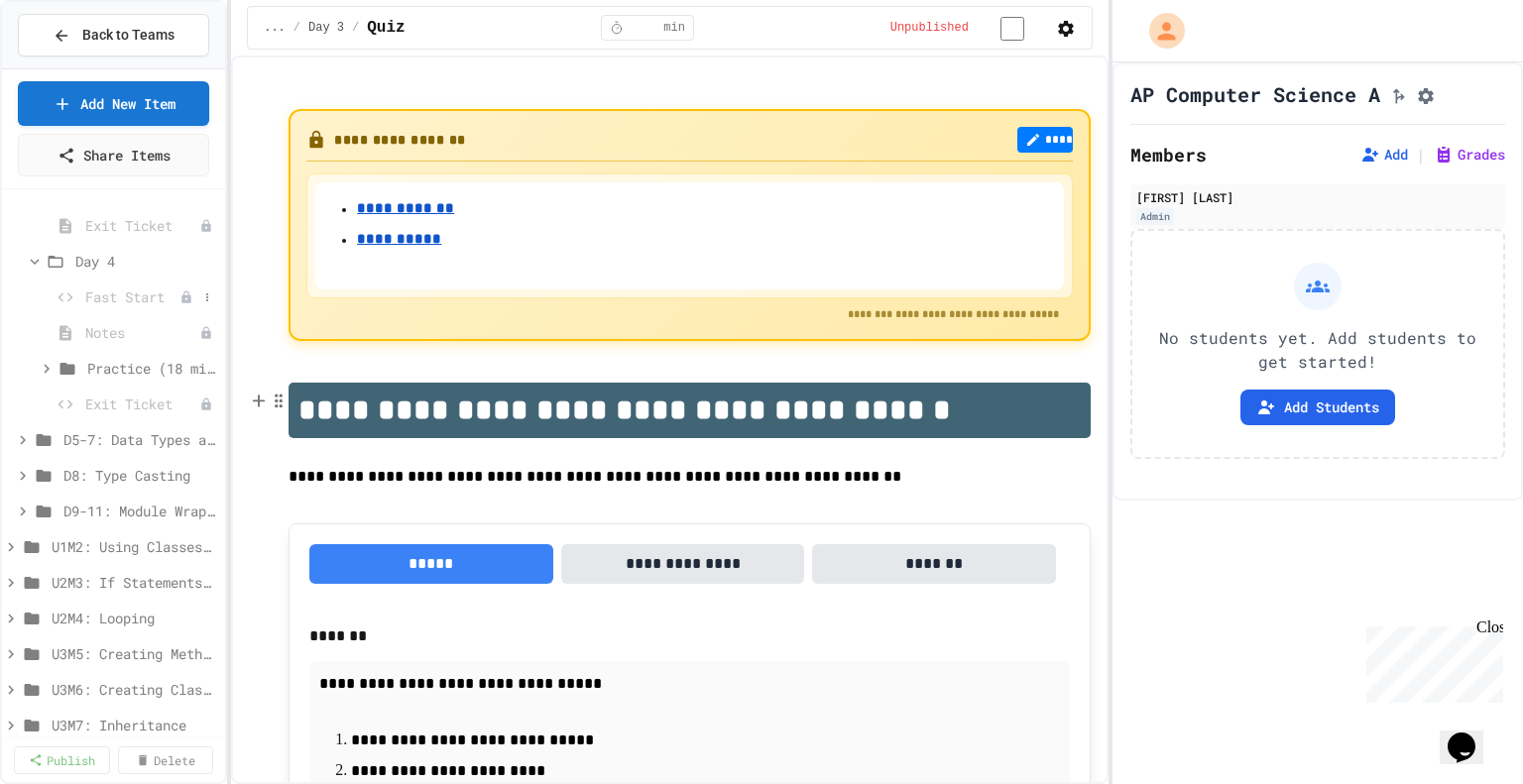 scroll, scrollTop: 875, scrollLeft: 0, axis: vertical 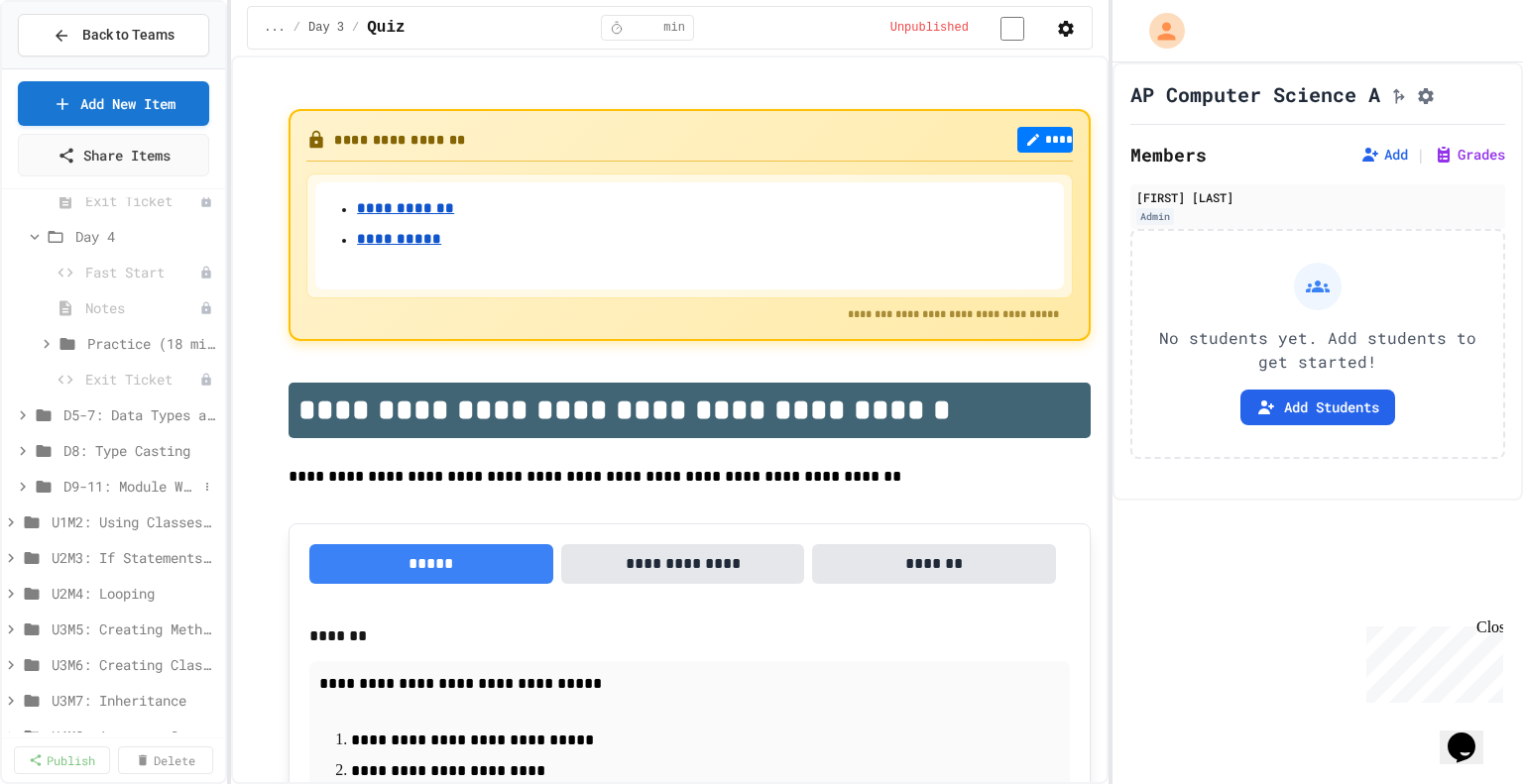 click 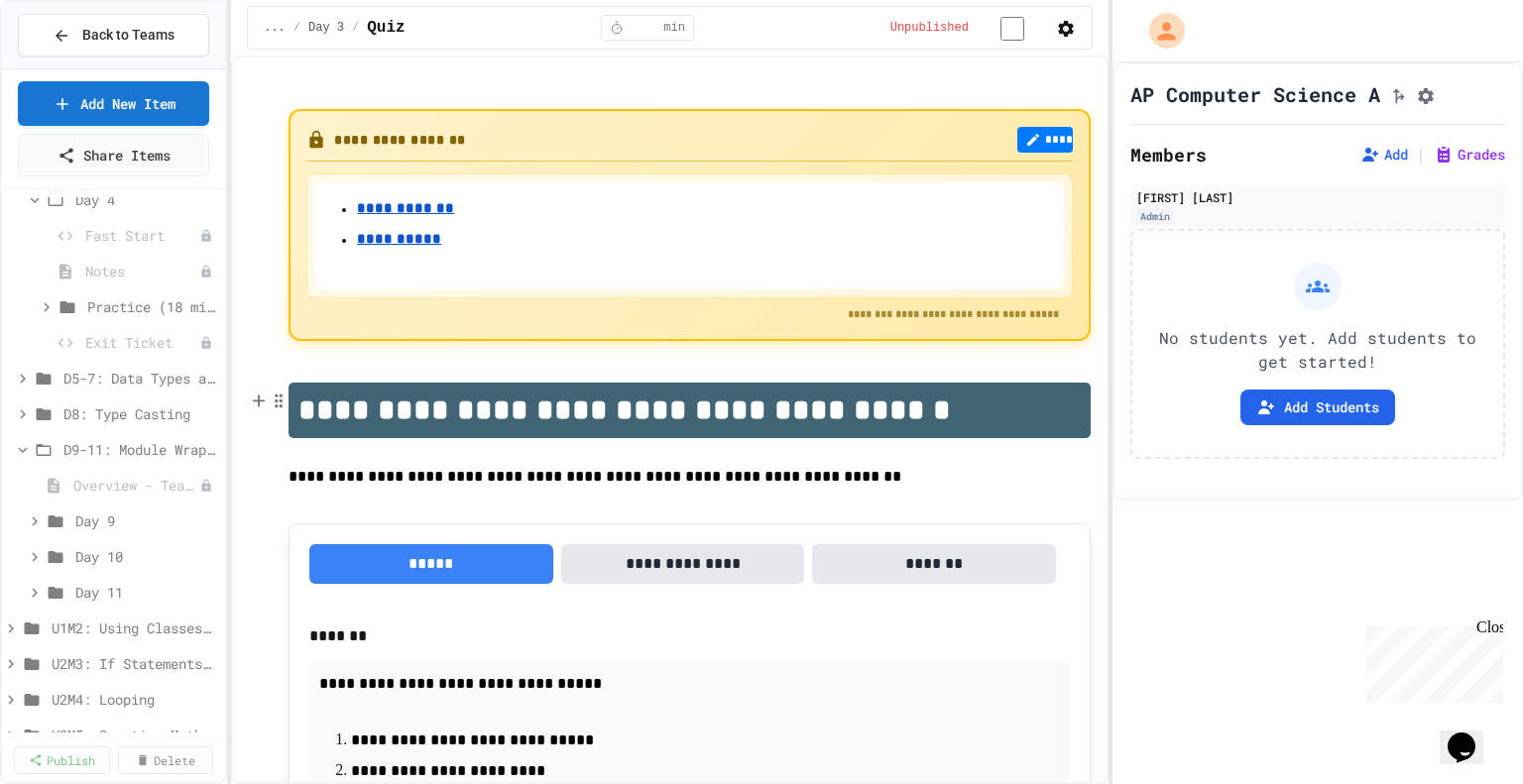 scroll, scrollTop: 911, scrollLeft: 0, axis: vertical 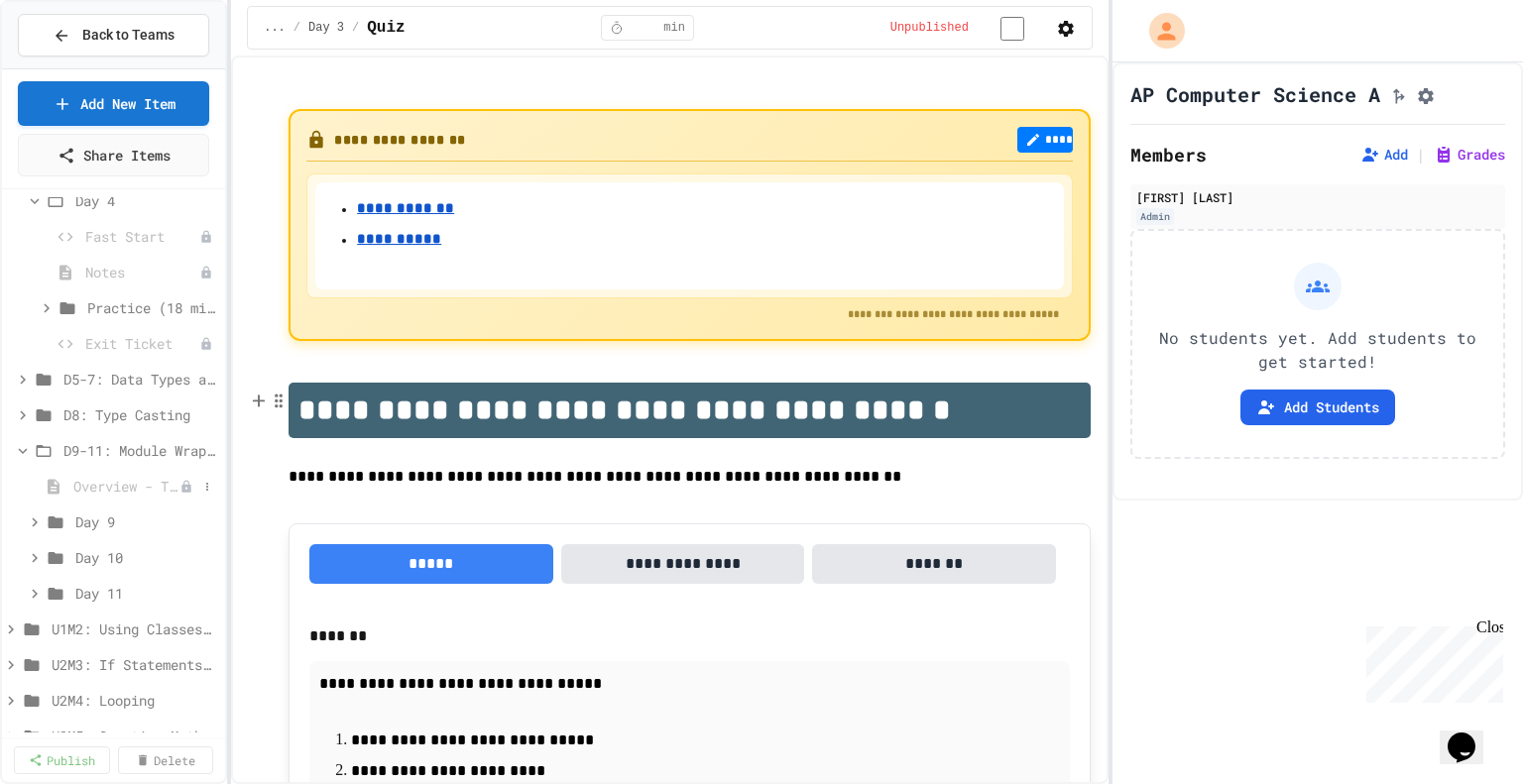 click on "Overview - Teacher Only" at bounding box center (126, 486) 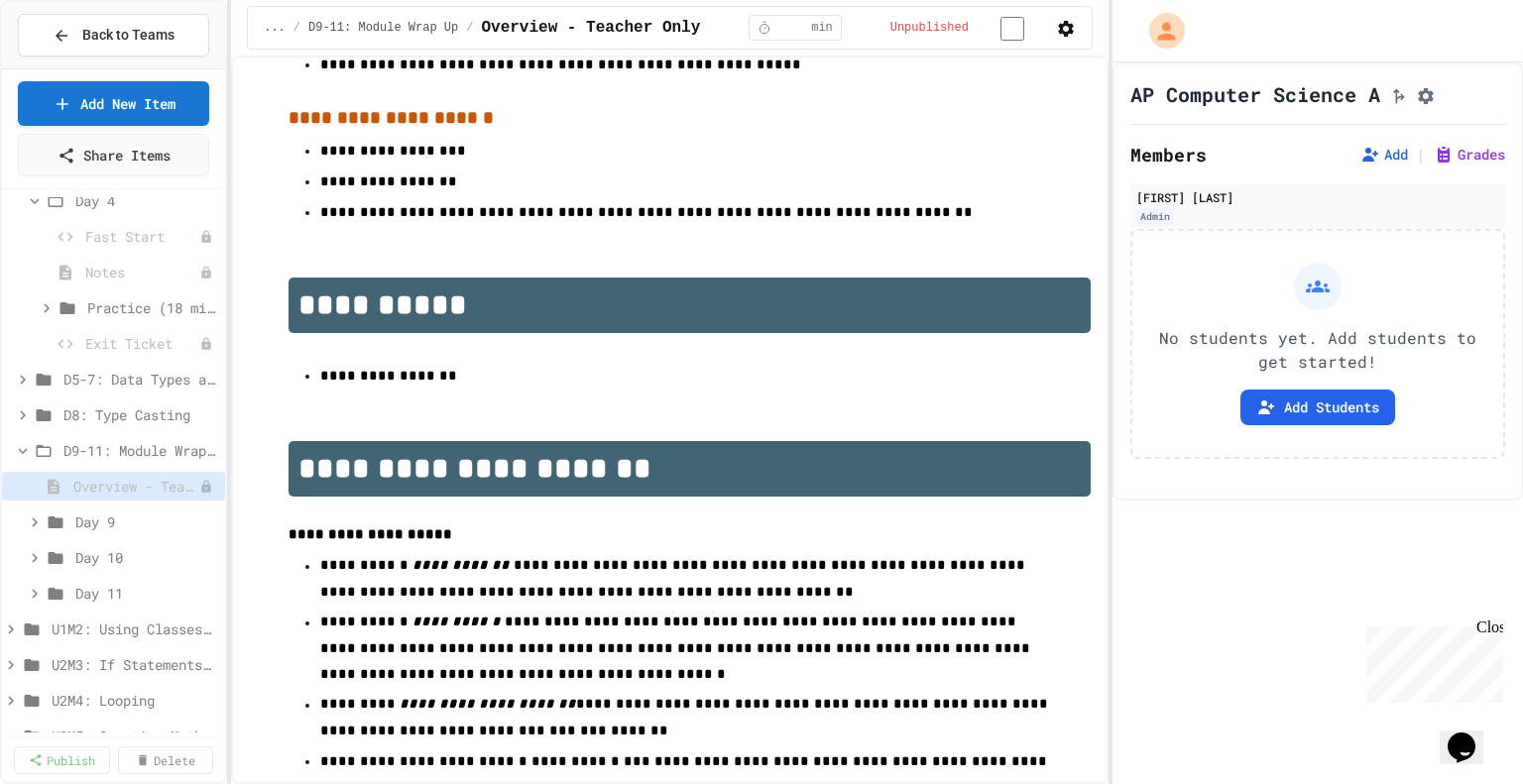 scroll, scrollTop: 968, scrollLeft: 0, axis: vertical 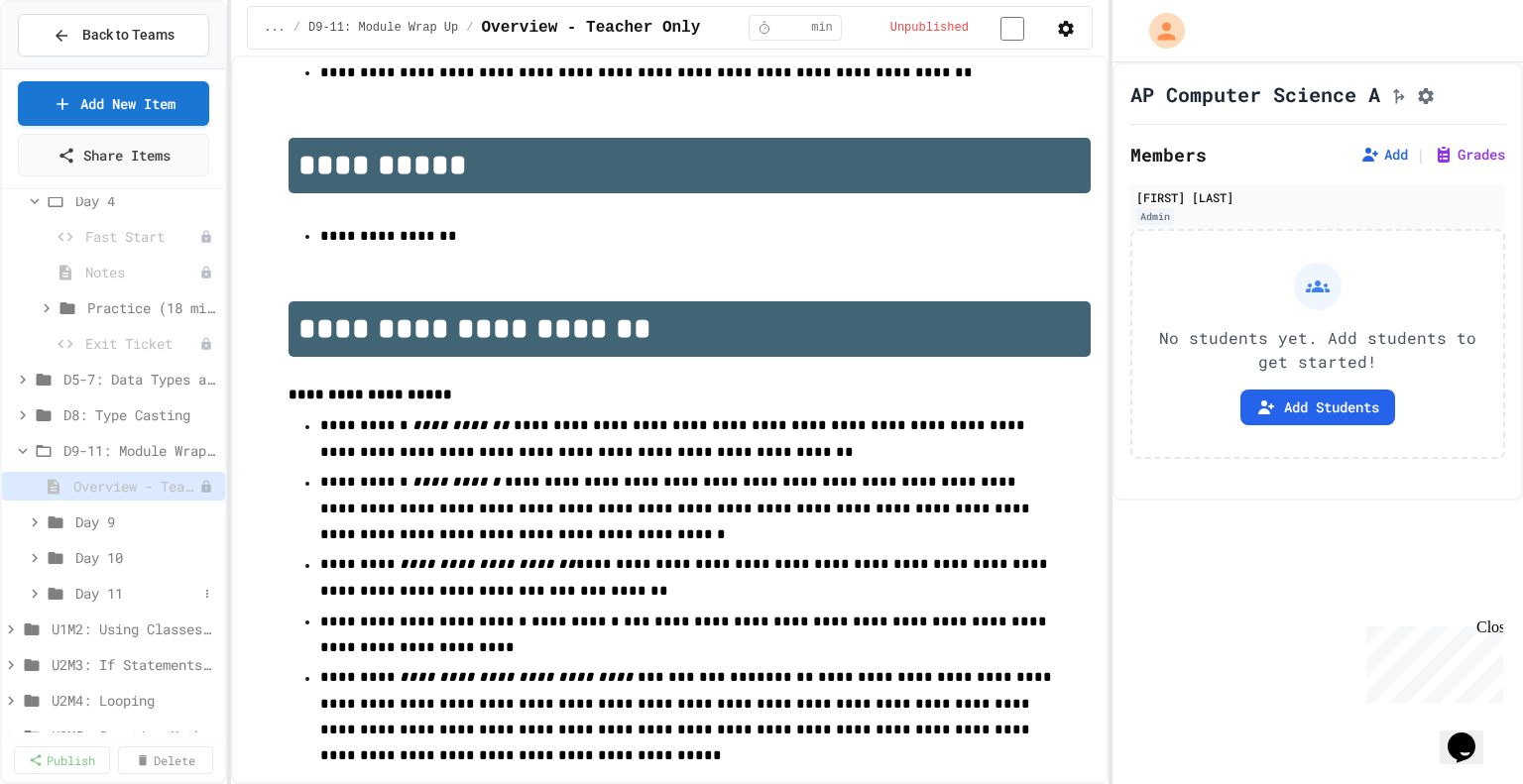 click 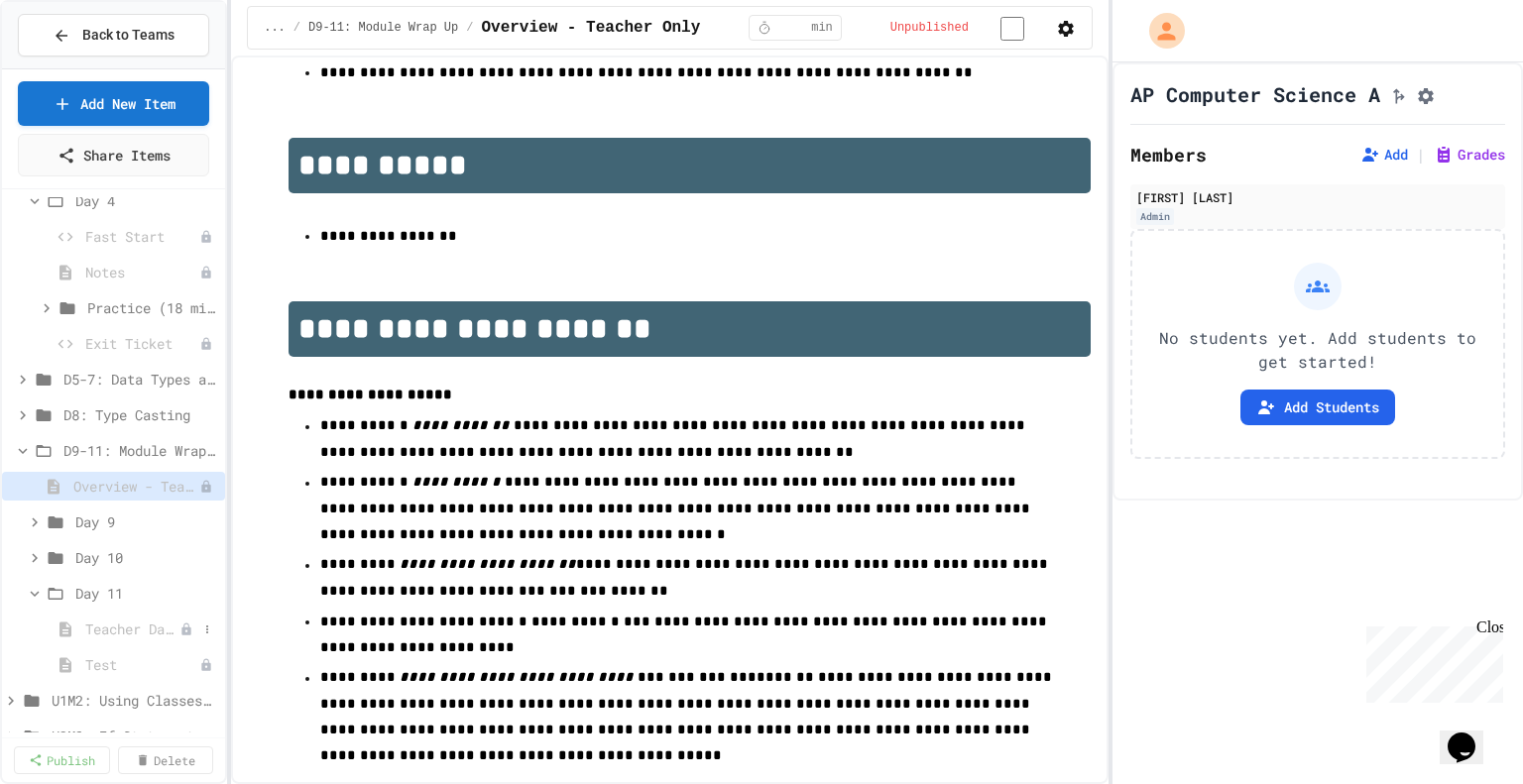 click on "Teacher Day Plan" at bounding box center (132, 628) 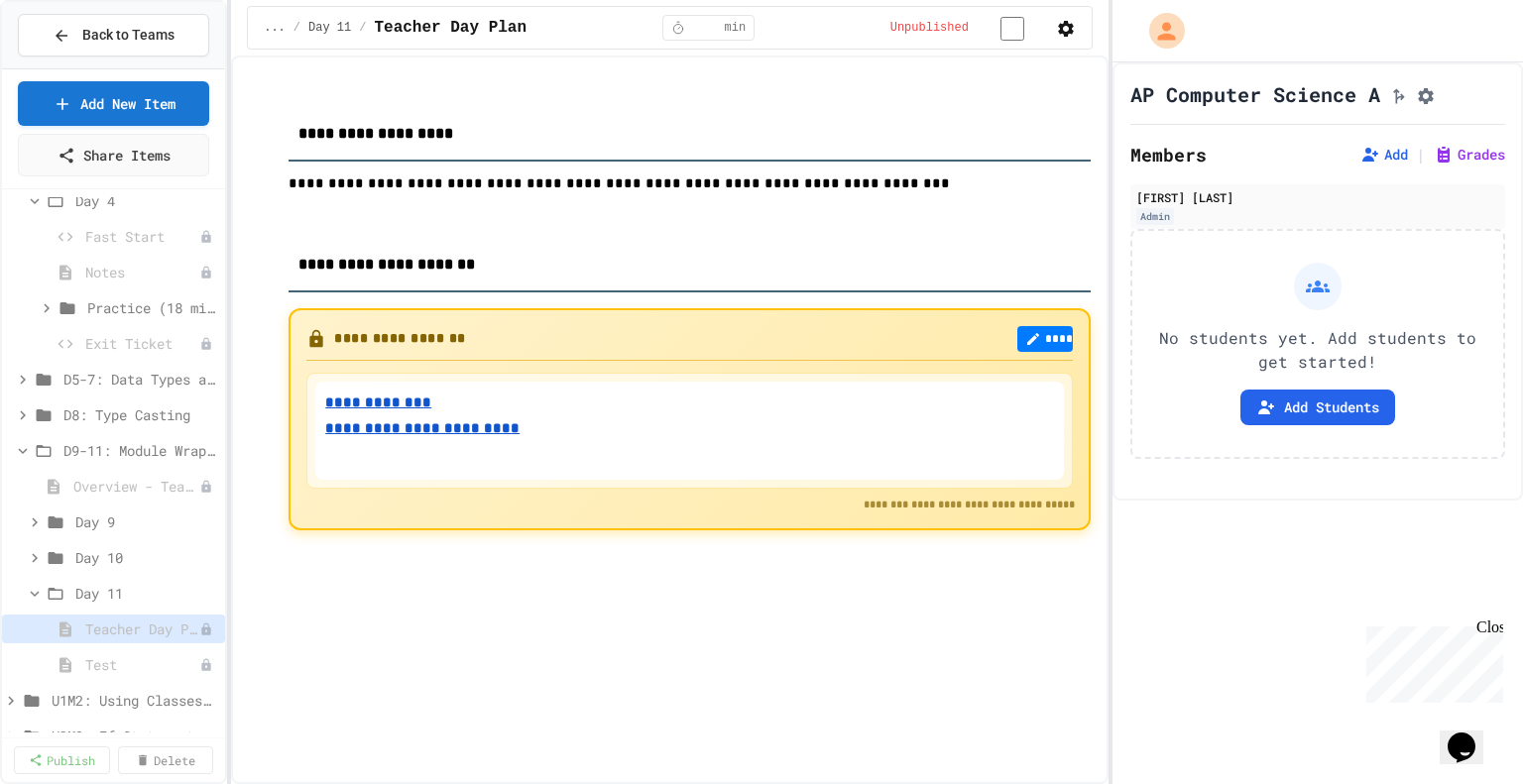 click on "**********" at bounding box center (422, 428) 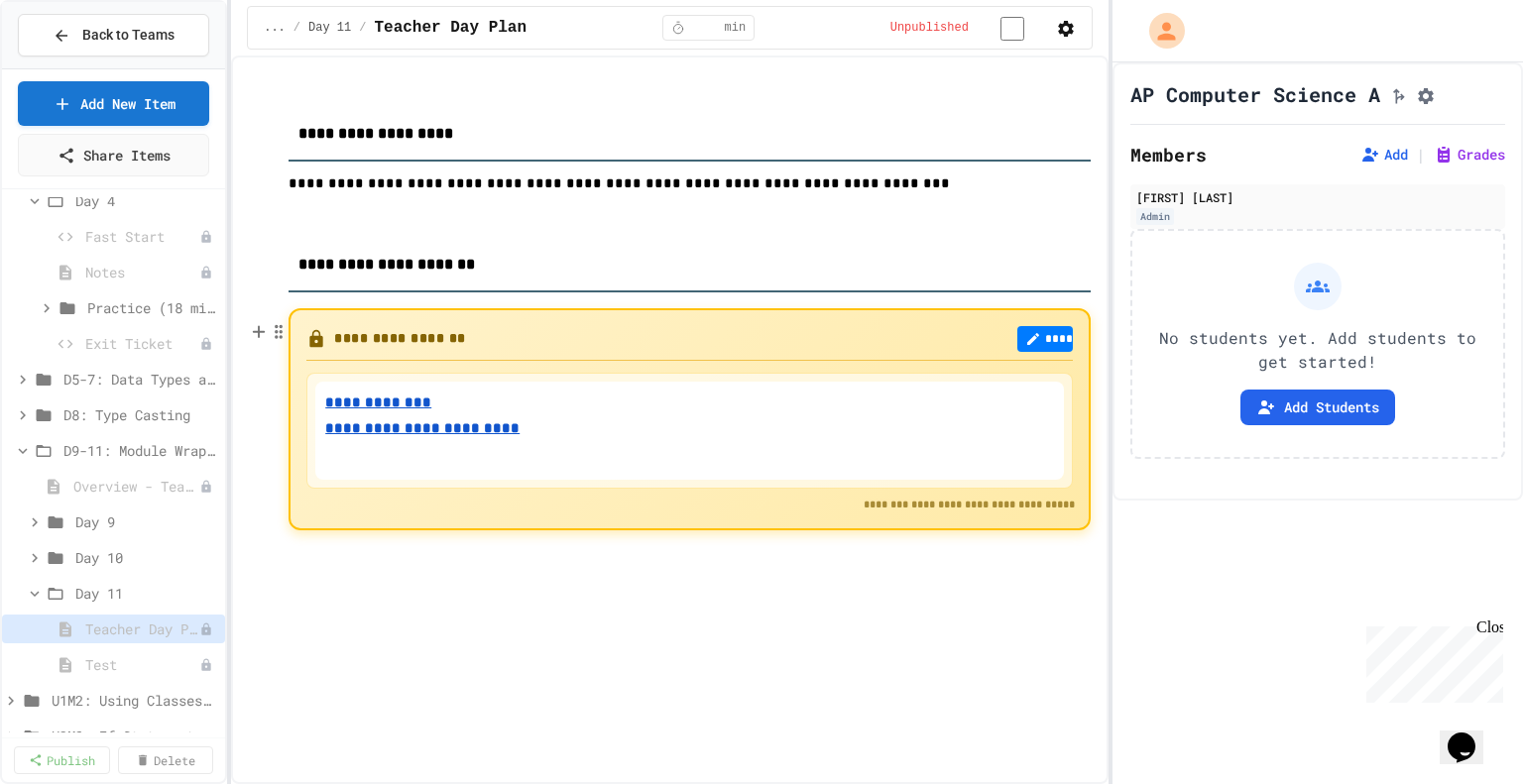 click on "**********" at bounding box center (378, 402) 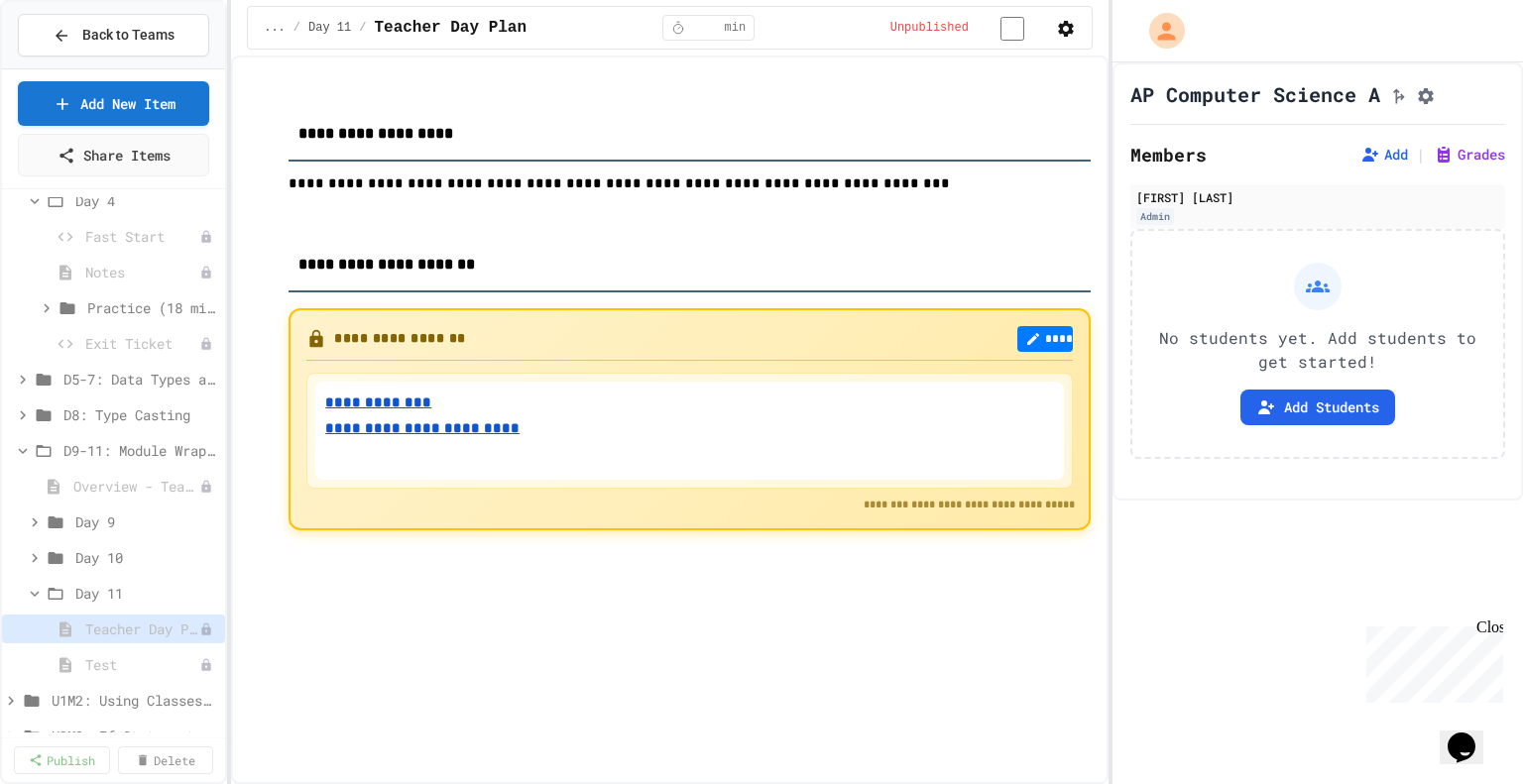 click 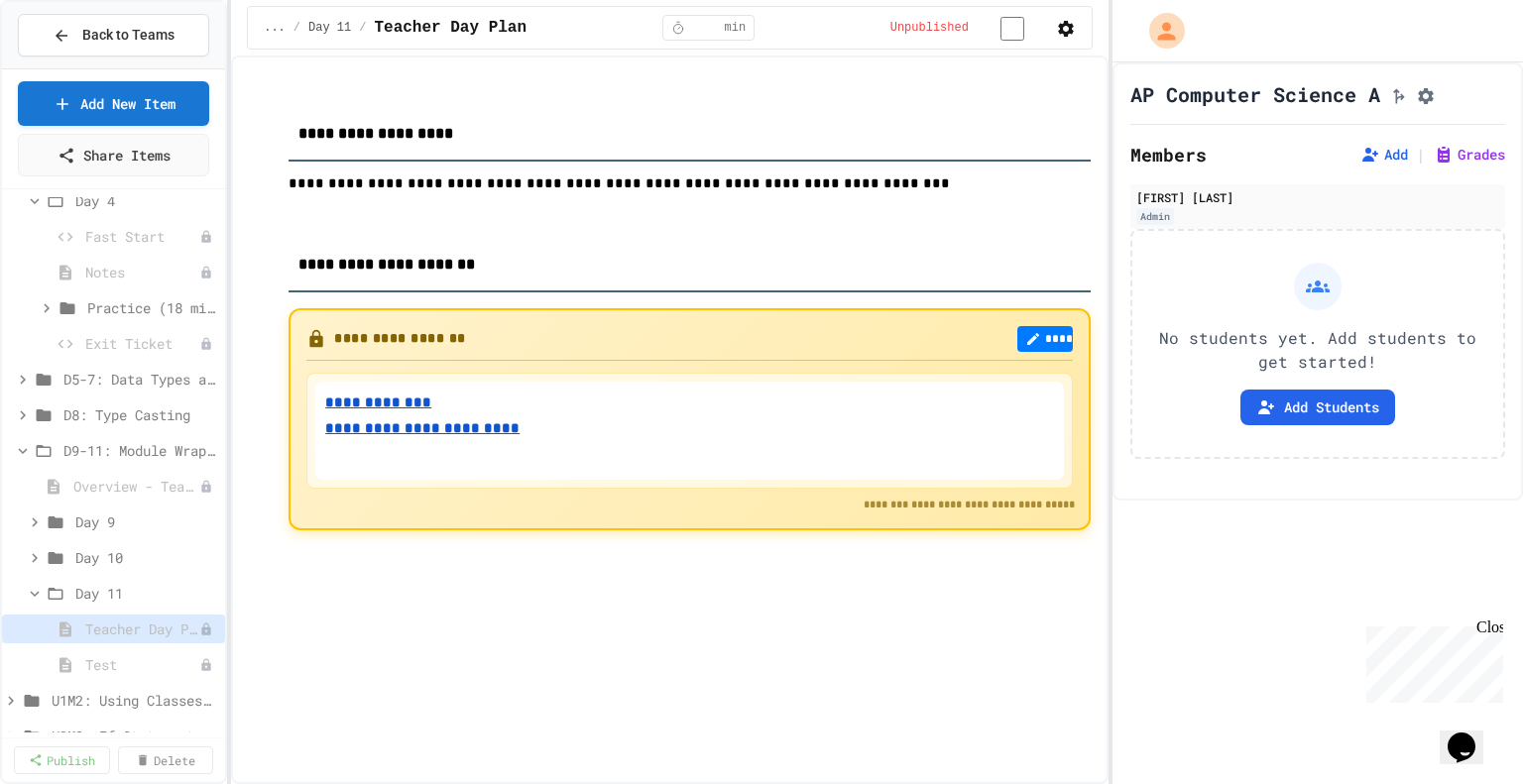 click on "Student Preview" at bounding box center [771, 836] 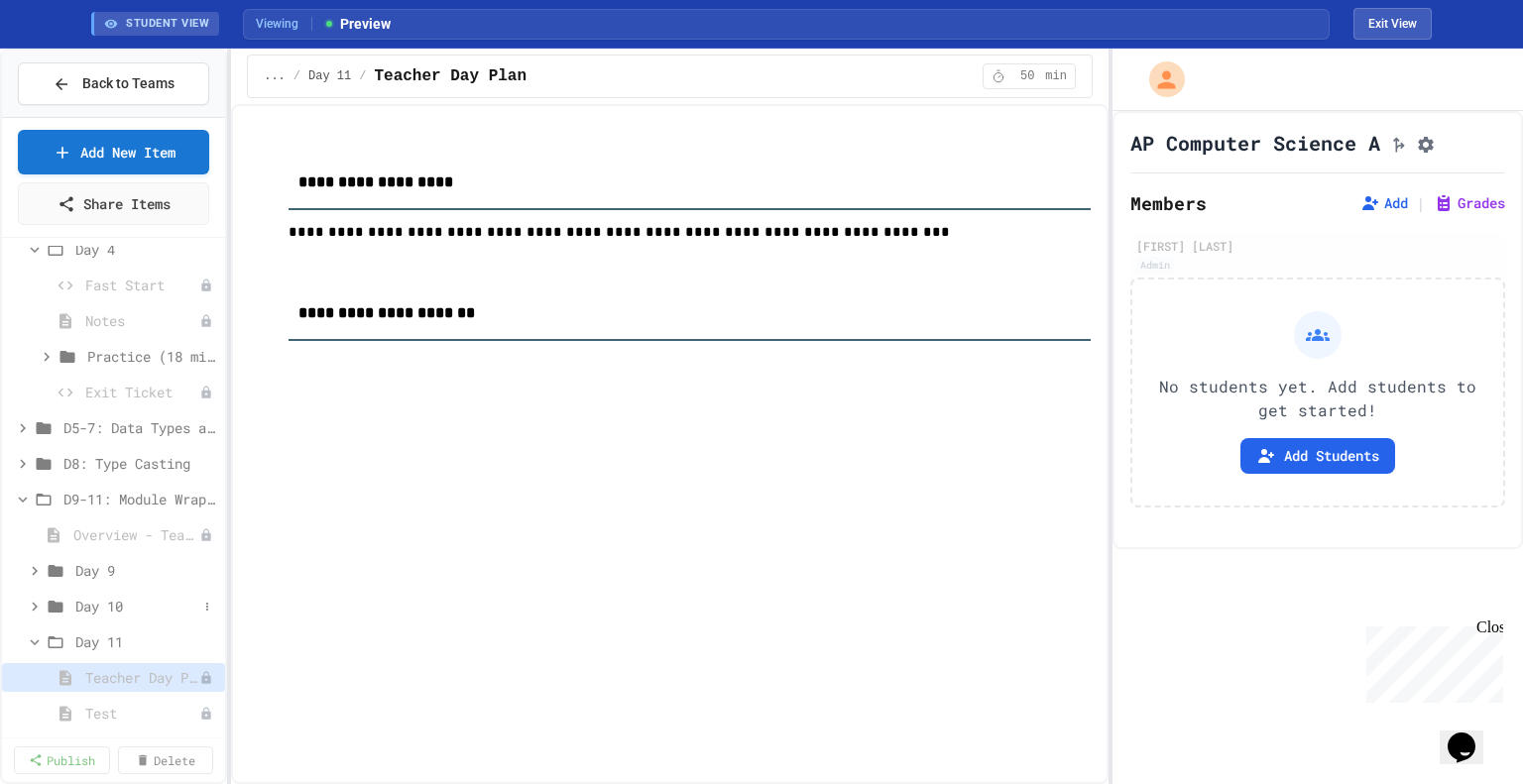 click 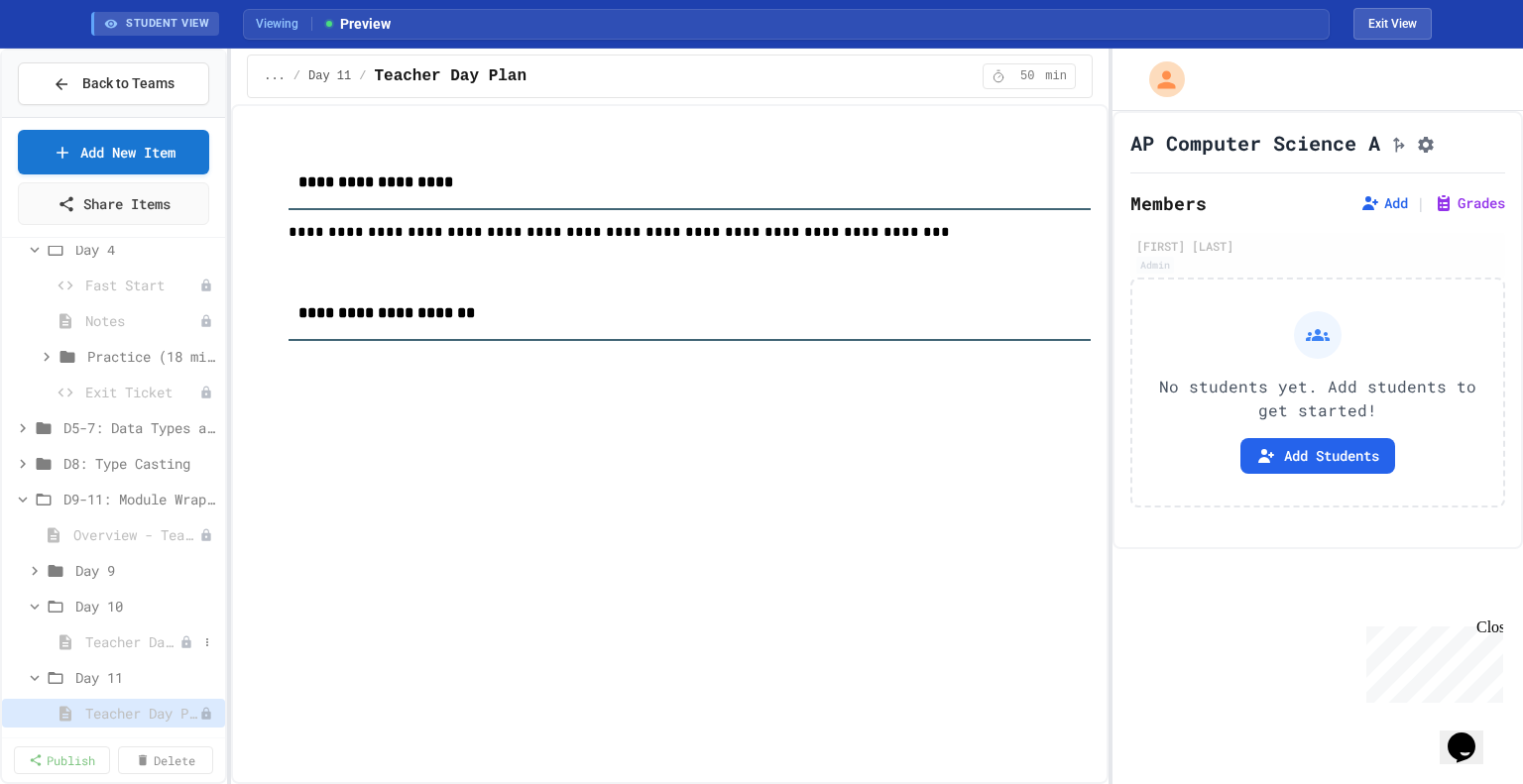 click on "Teacher Day Plan" at bounding box center [132, 641] 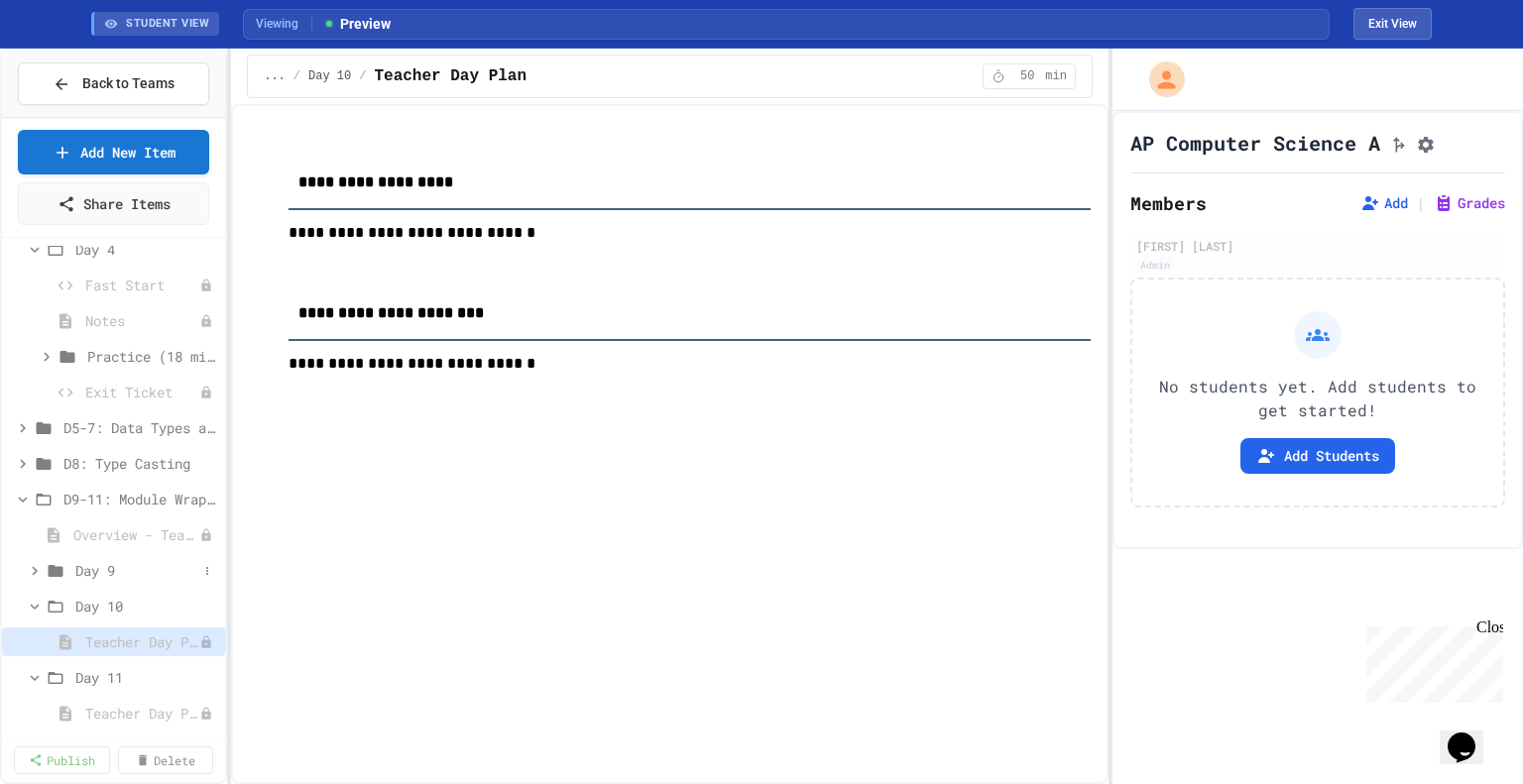 click 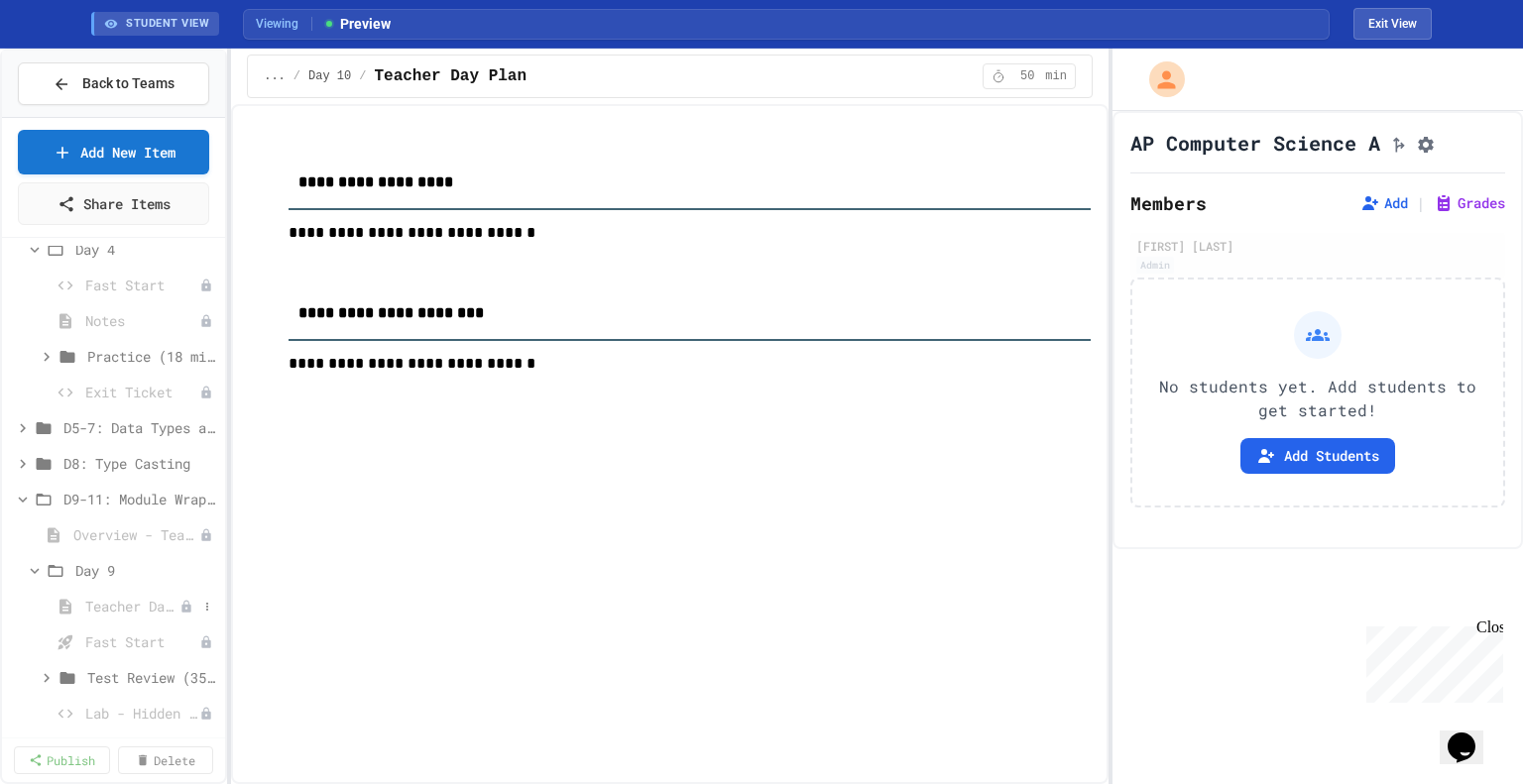 click on "Teacher Day Plan" at bounding box center [132, 606] 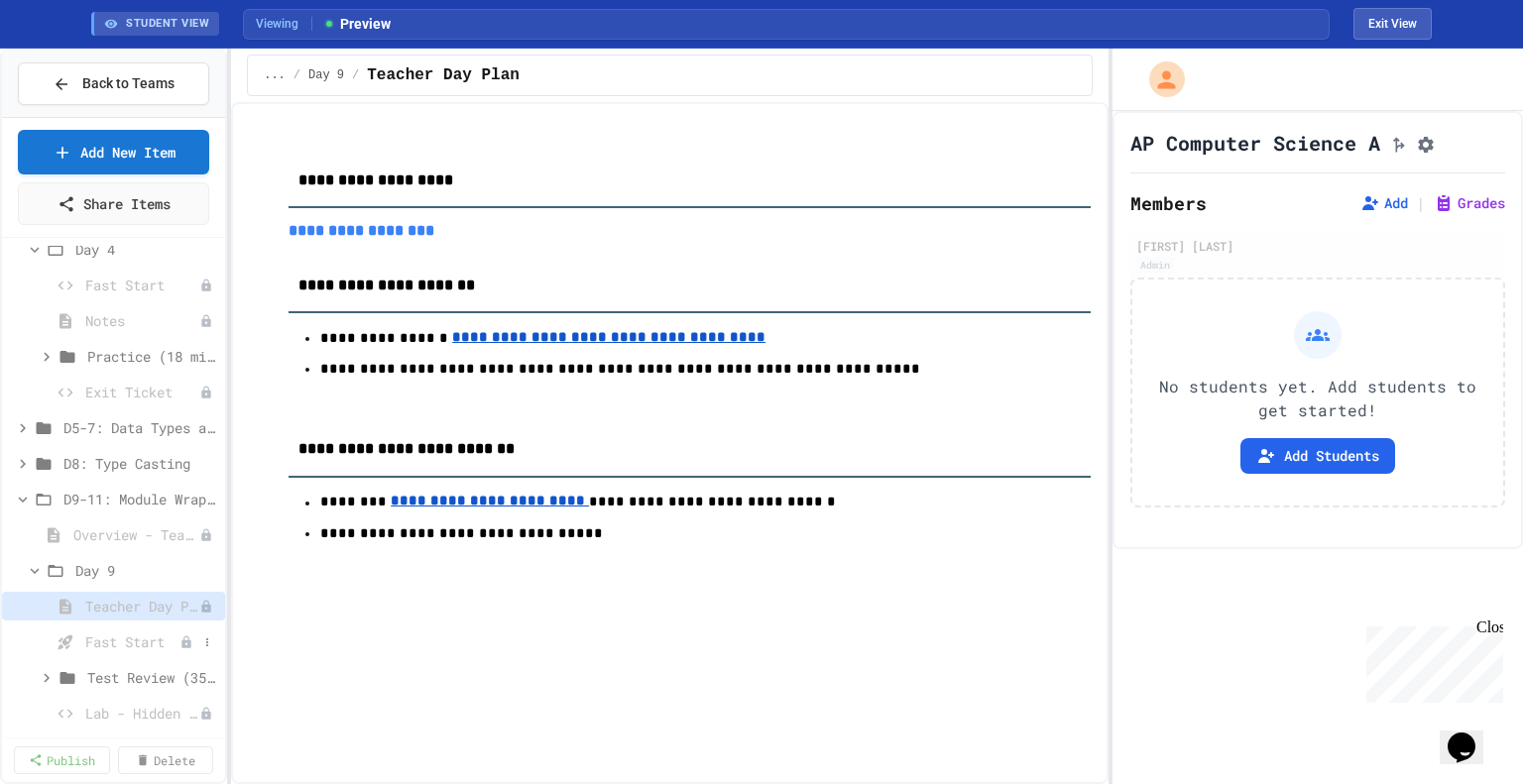 click on "Fast Start" at bounding box center (132, 641) 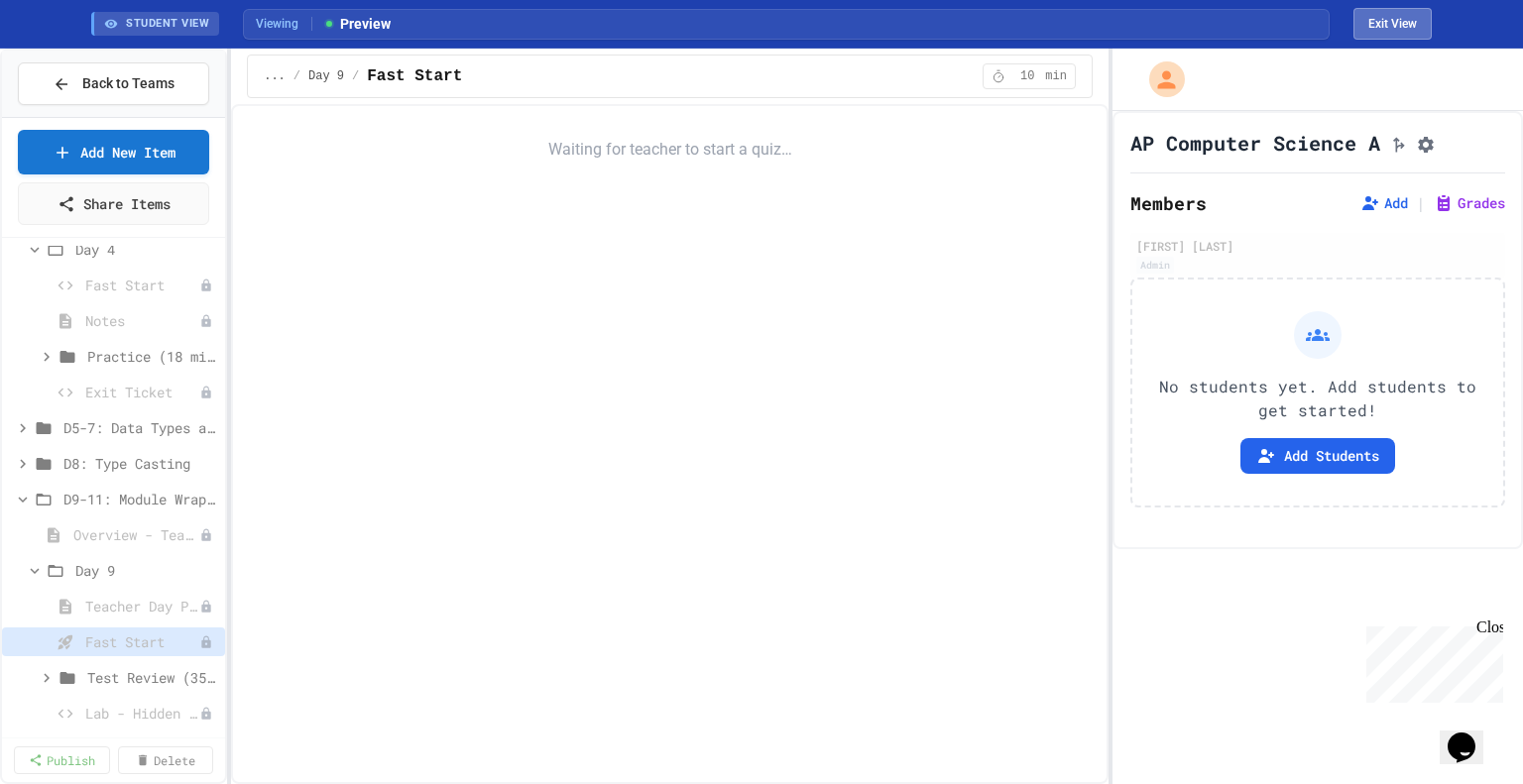 click on "Exit View" at bounding box center (1392, 24) 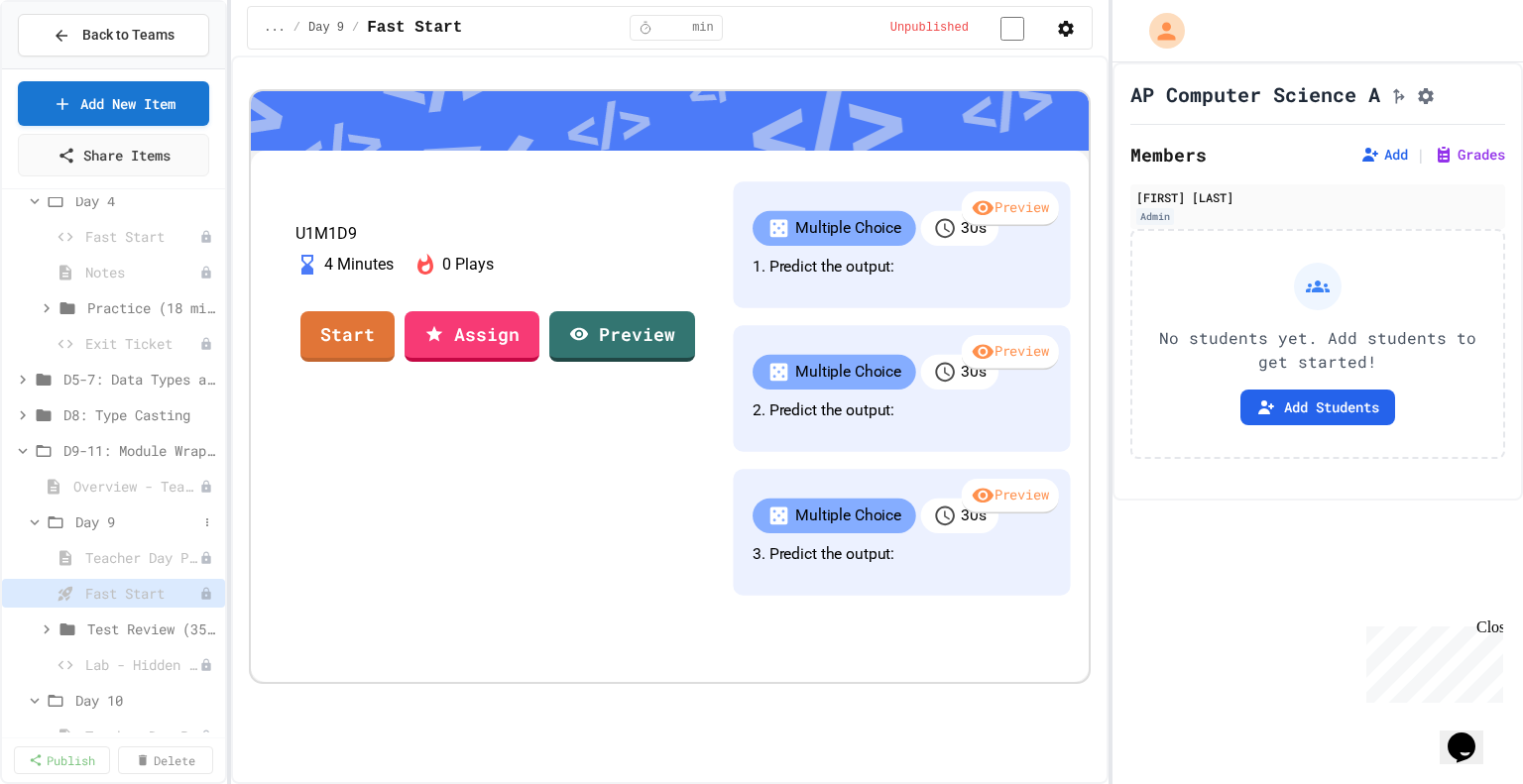 click 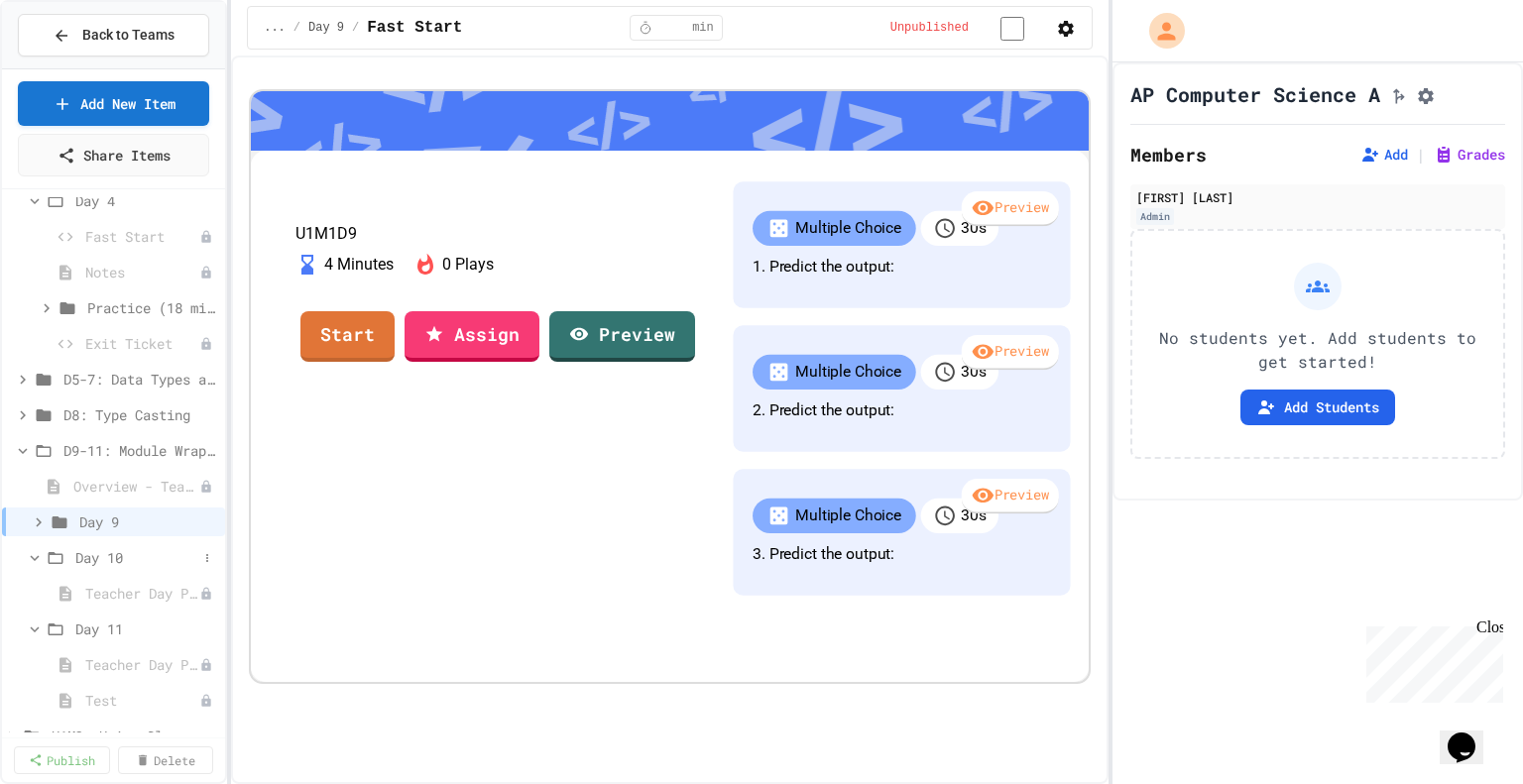 click 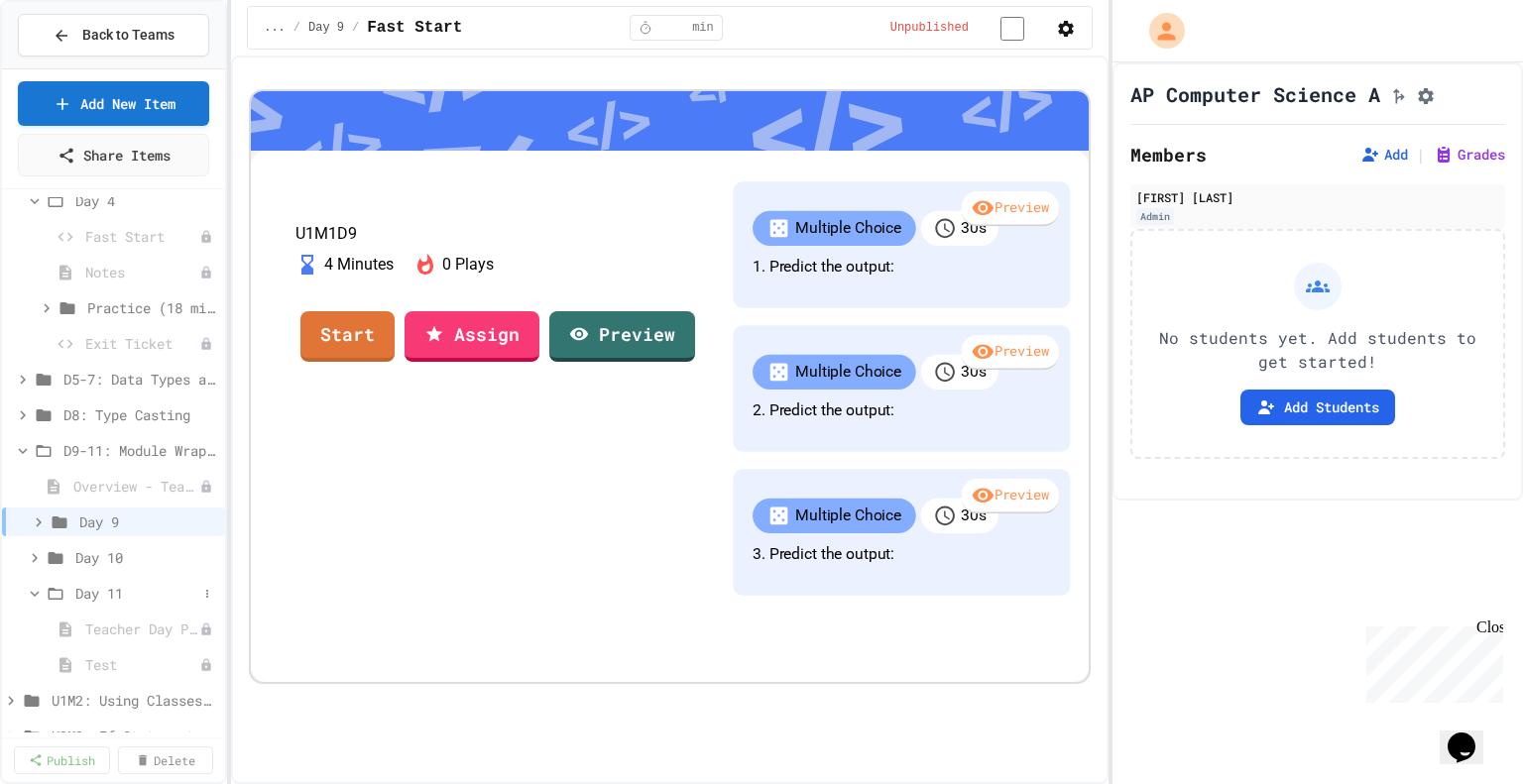 click 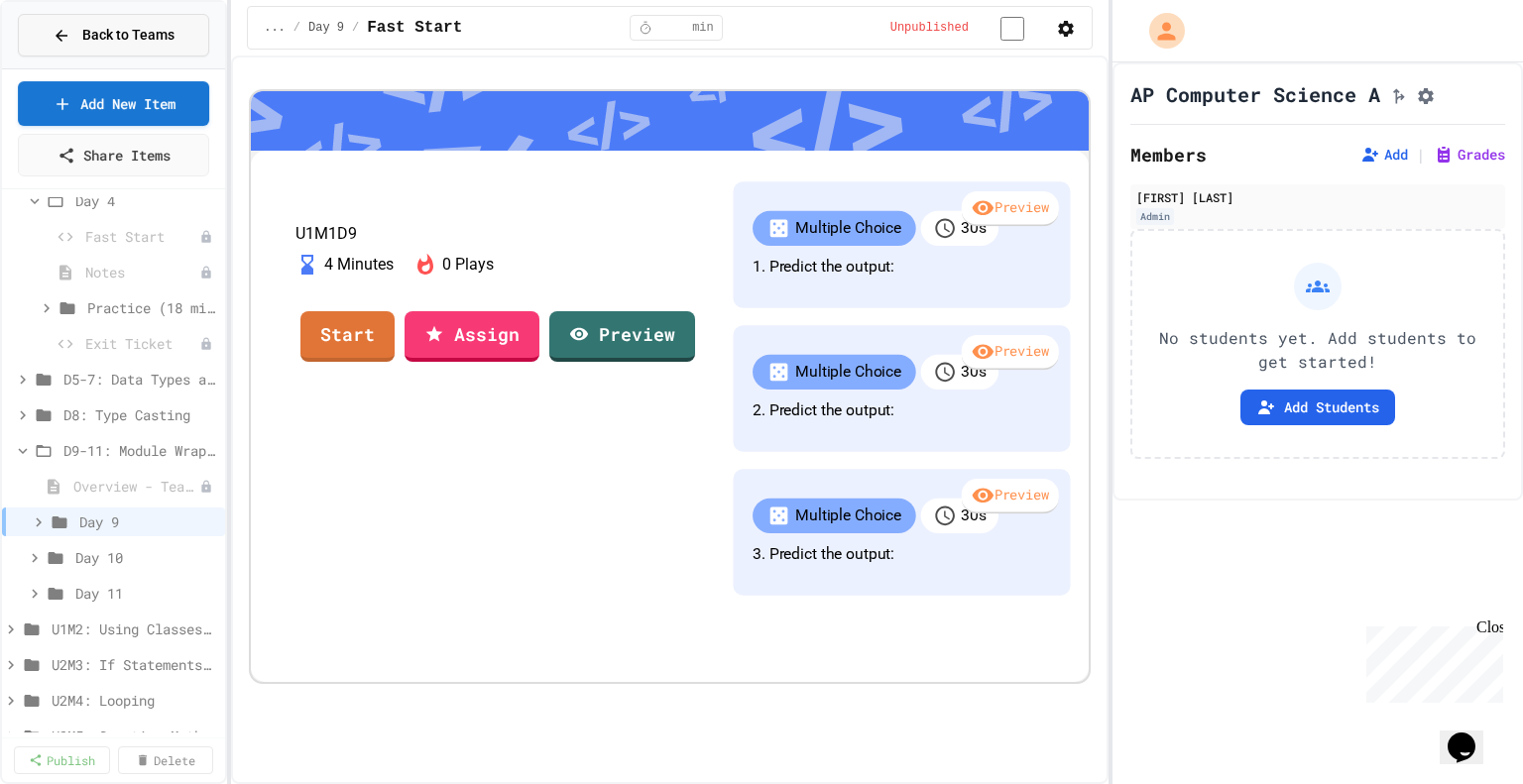 click on "Back to Teams" at bounding box center (113, 35) 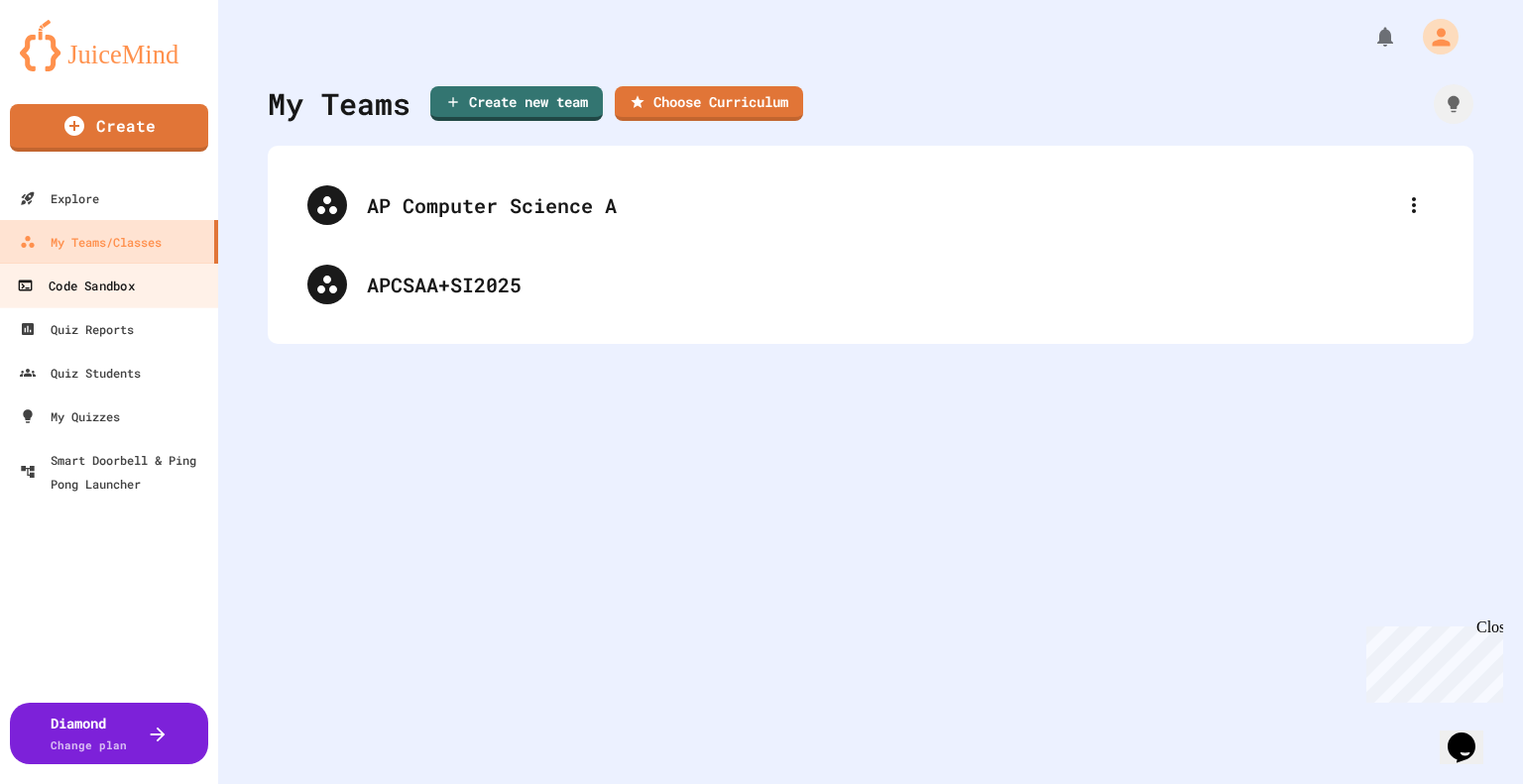 click on "Code Sandbox" at bounding box center [75, 285] 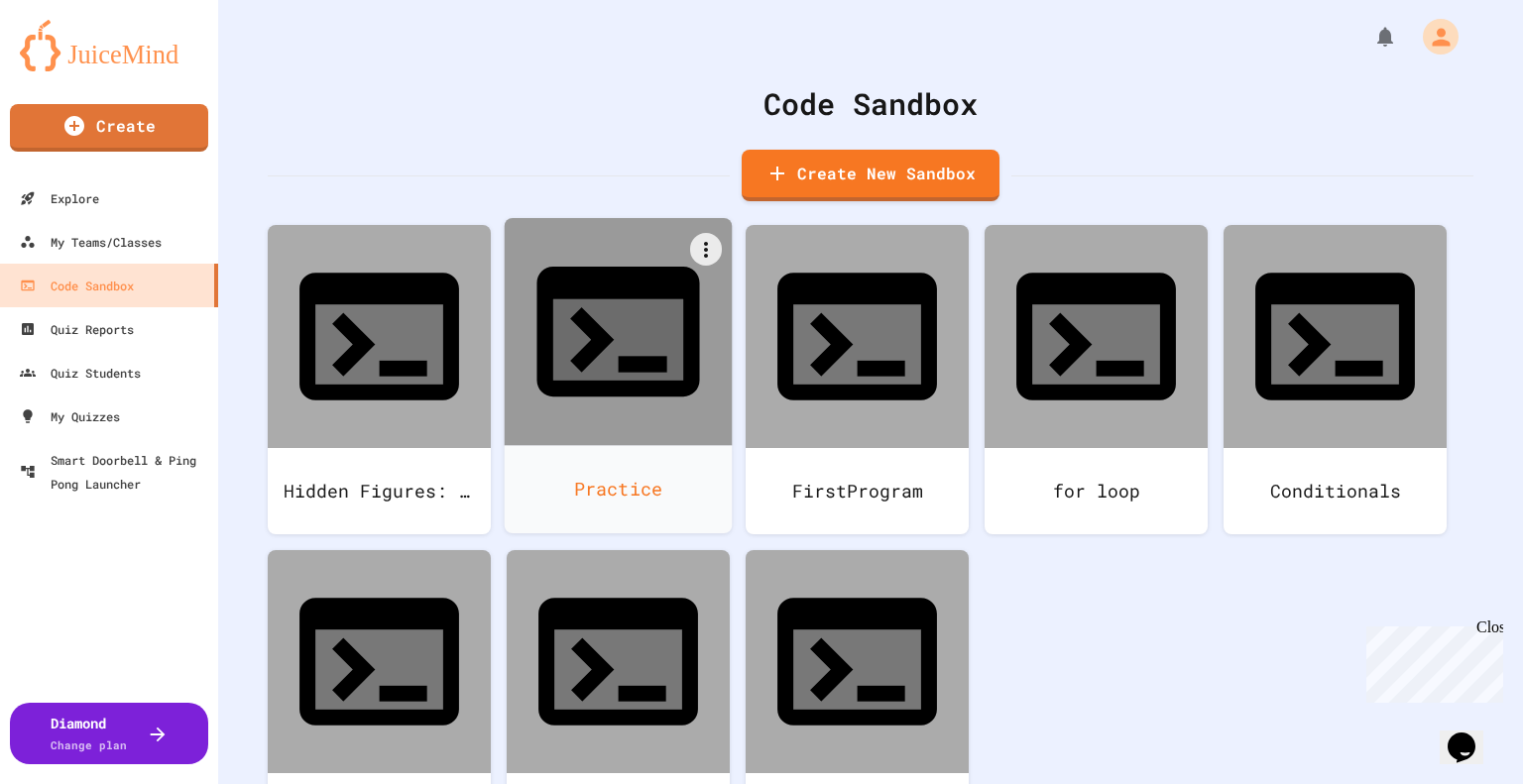 click on "Practice" at bounding box center [619, 489] 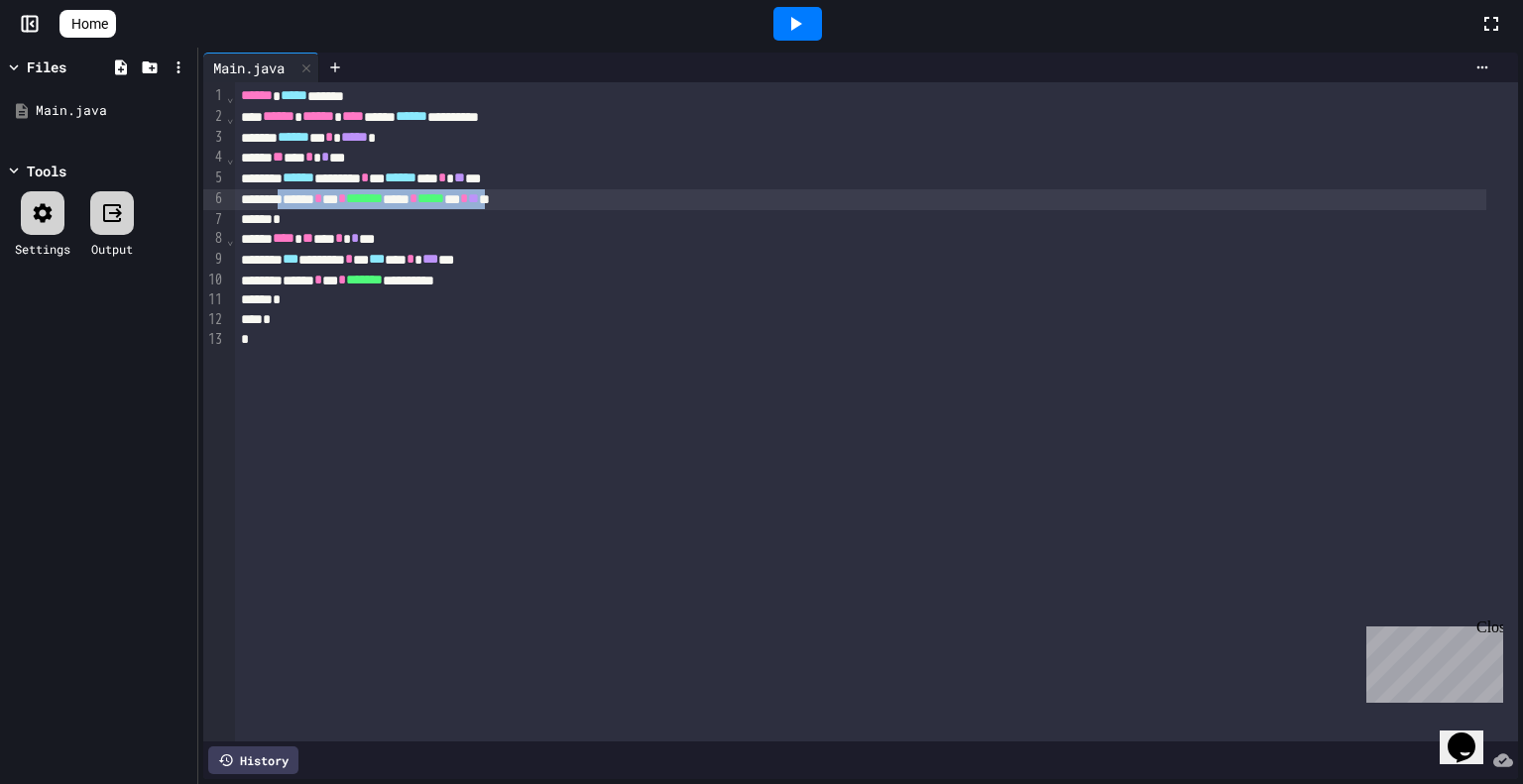 drag, startPoint x: 581, startPoint y: 197, endPoint x: 297, endPoint y: 201, distance: 284.02817 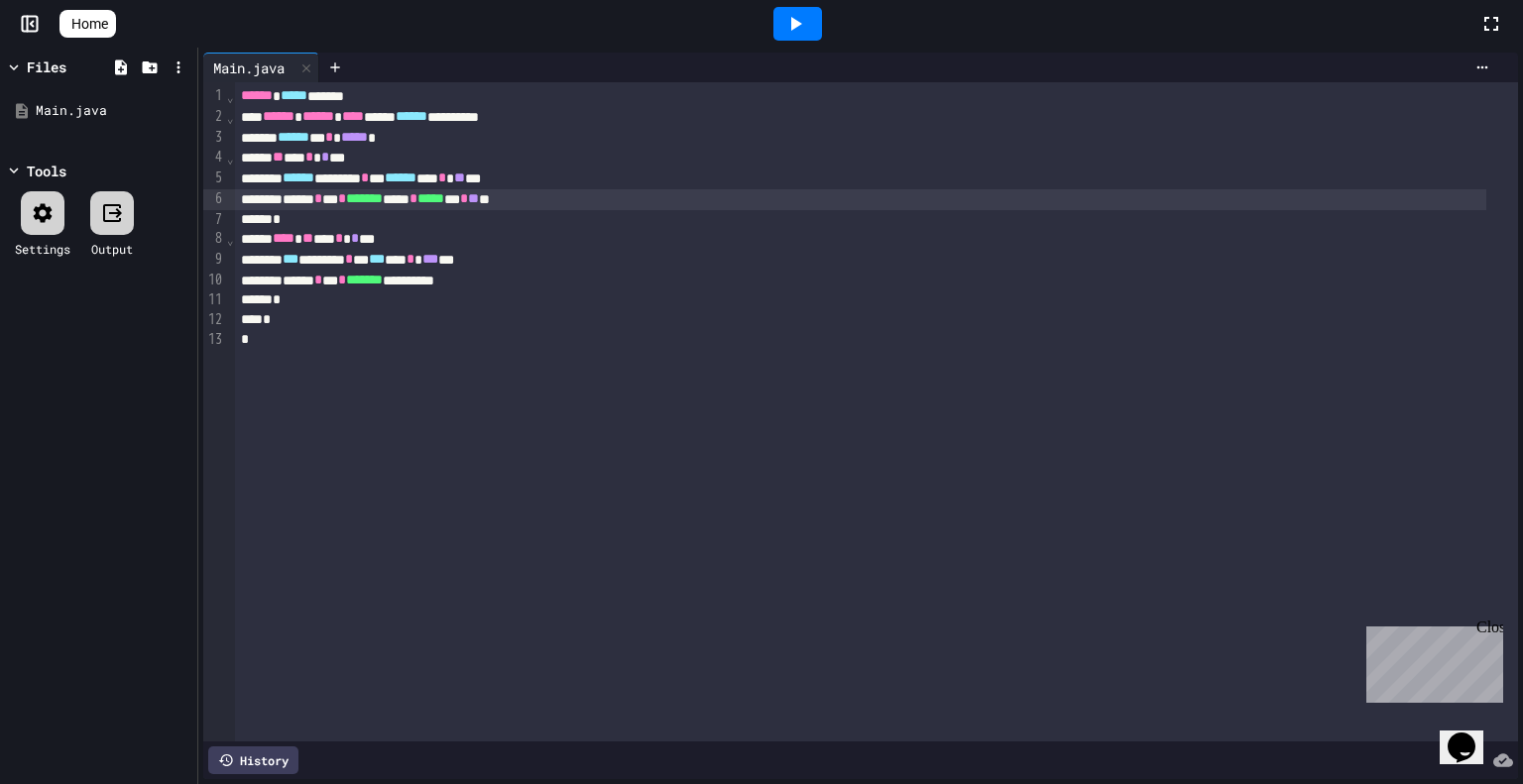 click on "****** * *** * ******* ***** * ***** *** * ** **" at bounding box center [861, 199] 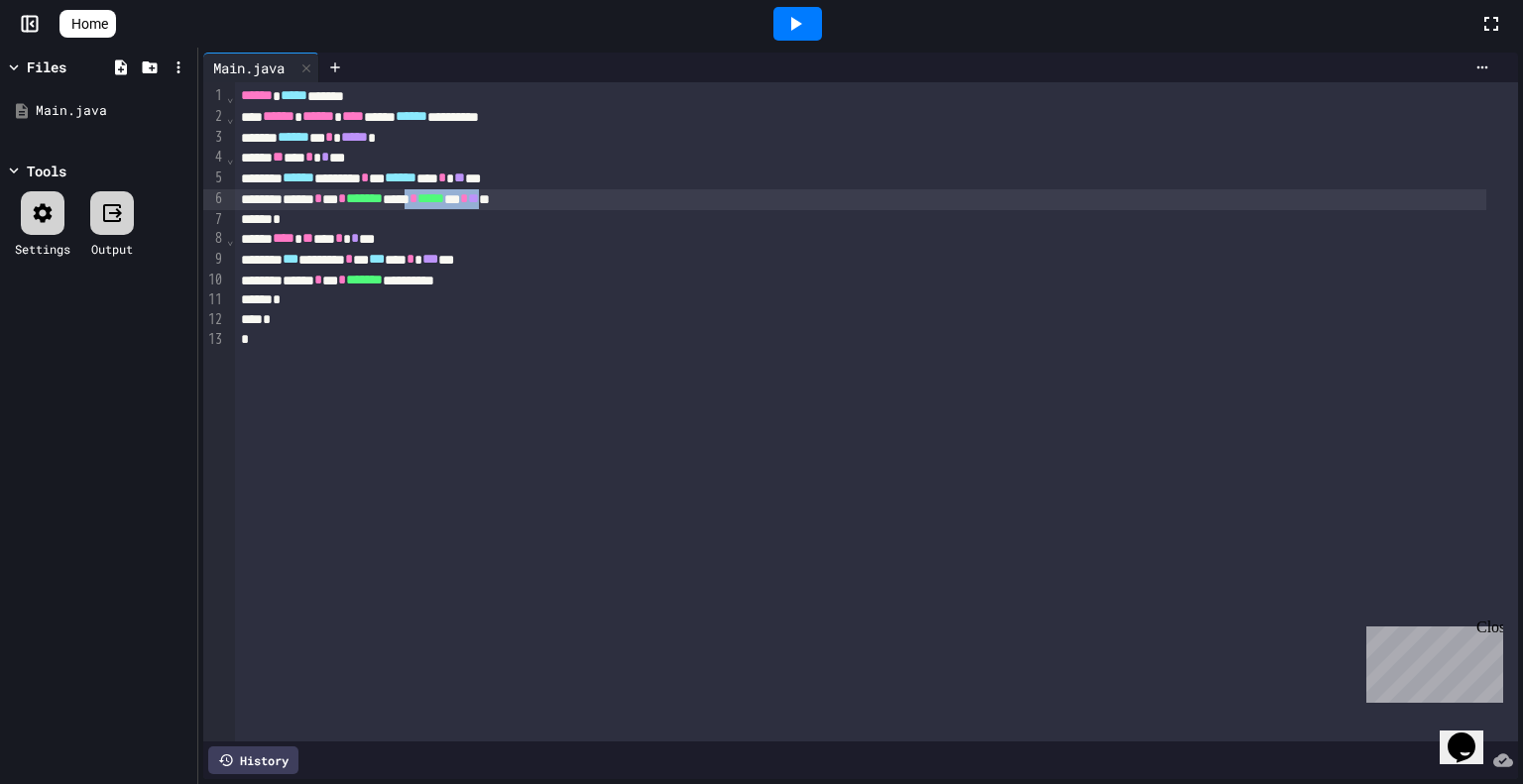 drag, startPoint x: 569, startPoint y: 201, endPoint x: 466, endPoint y: 204, distance: 103.04368 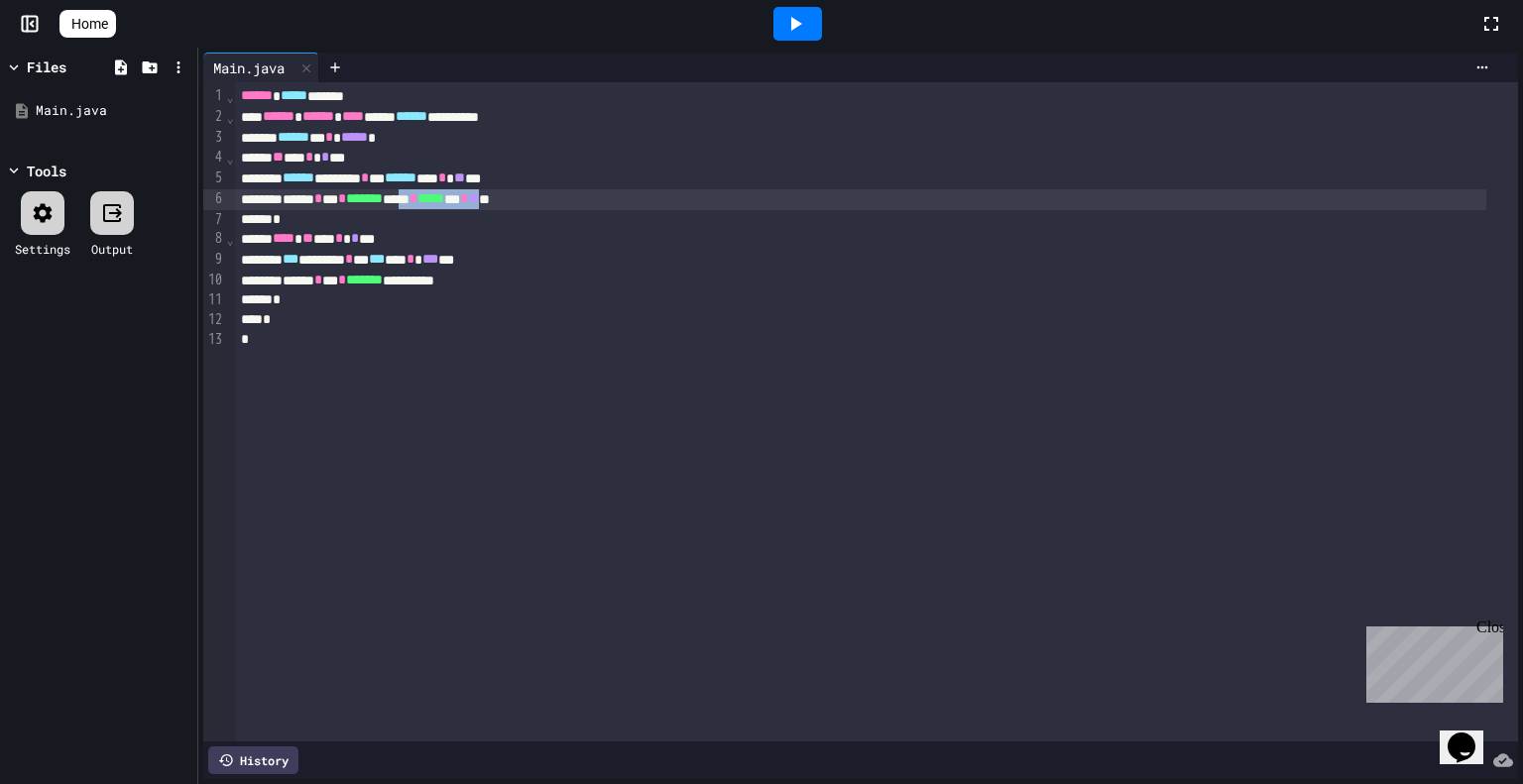 click on "****** * *** * ******* ***** * ***** *** * ** **" at bounding box center [861, 199] 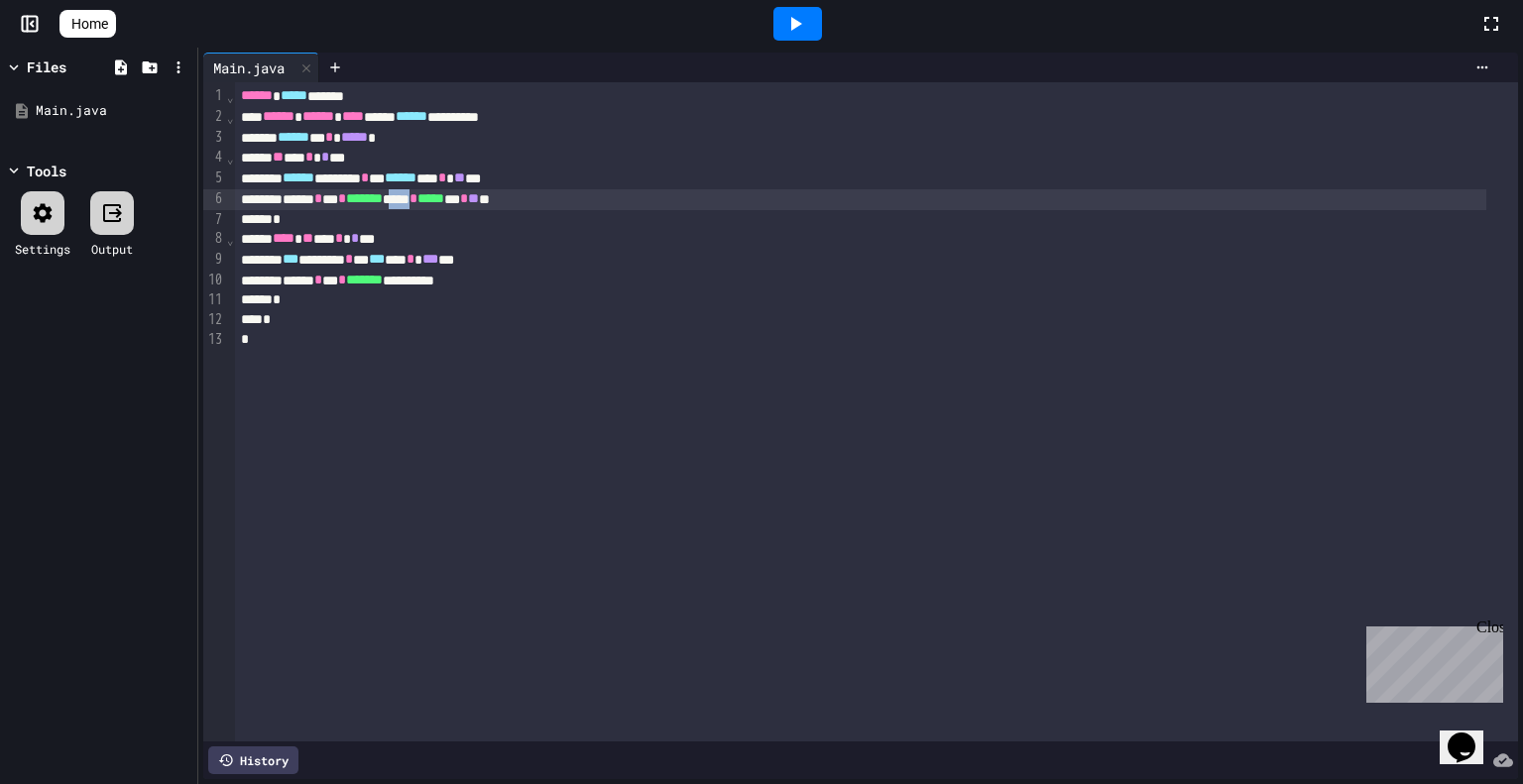 click on "****** * *** * ******* ***** * ***** *** * ** **" at bounding box center [861, 199] 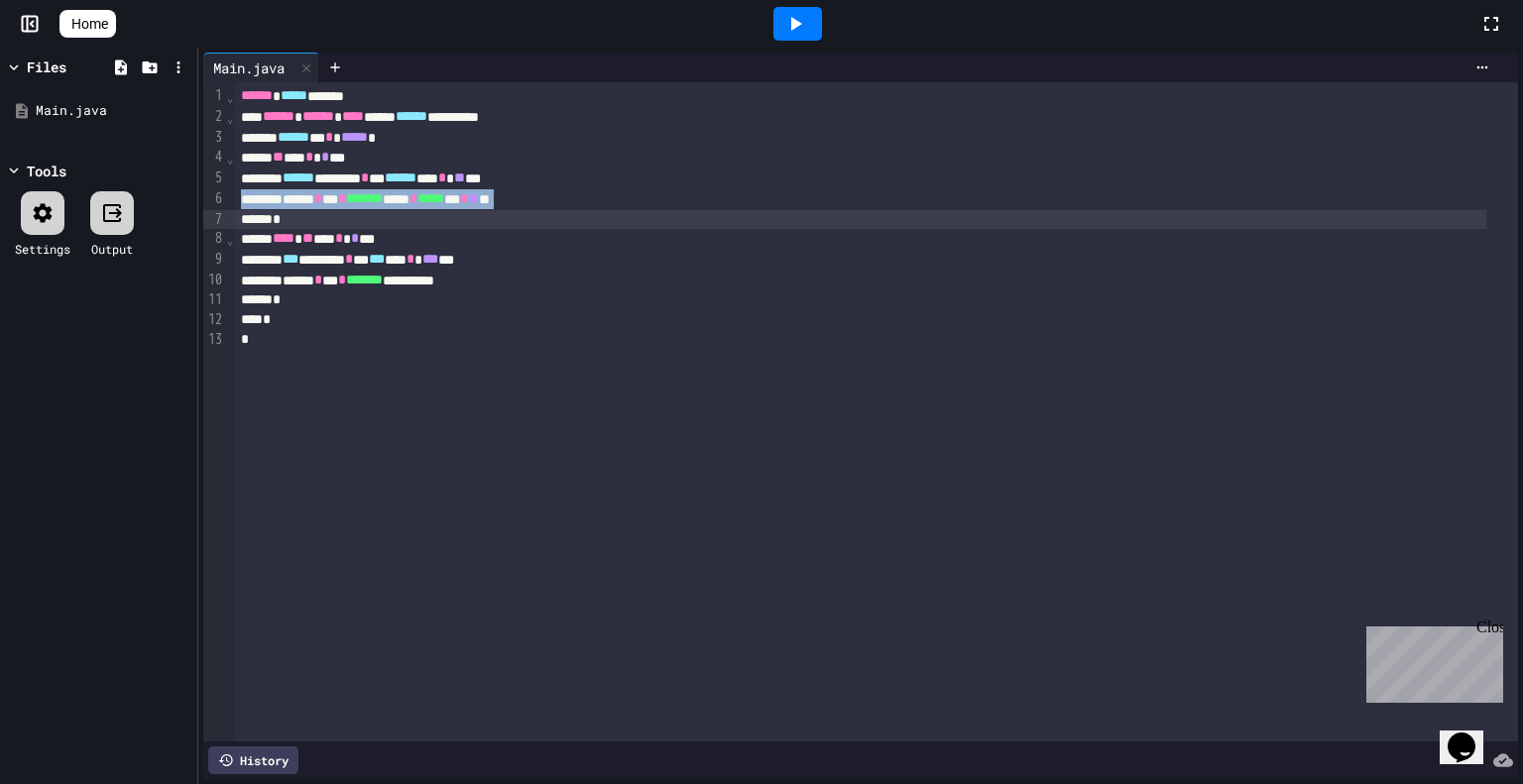 click on "****** * *** * ******* ***** * ***** *** * ** **" at bounding box center (861, 199) 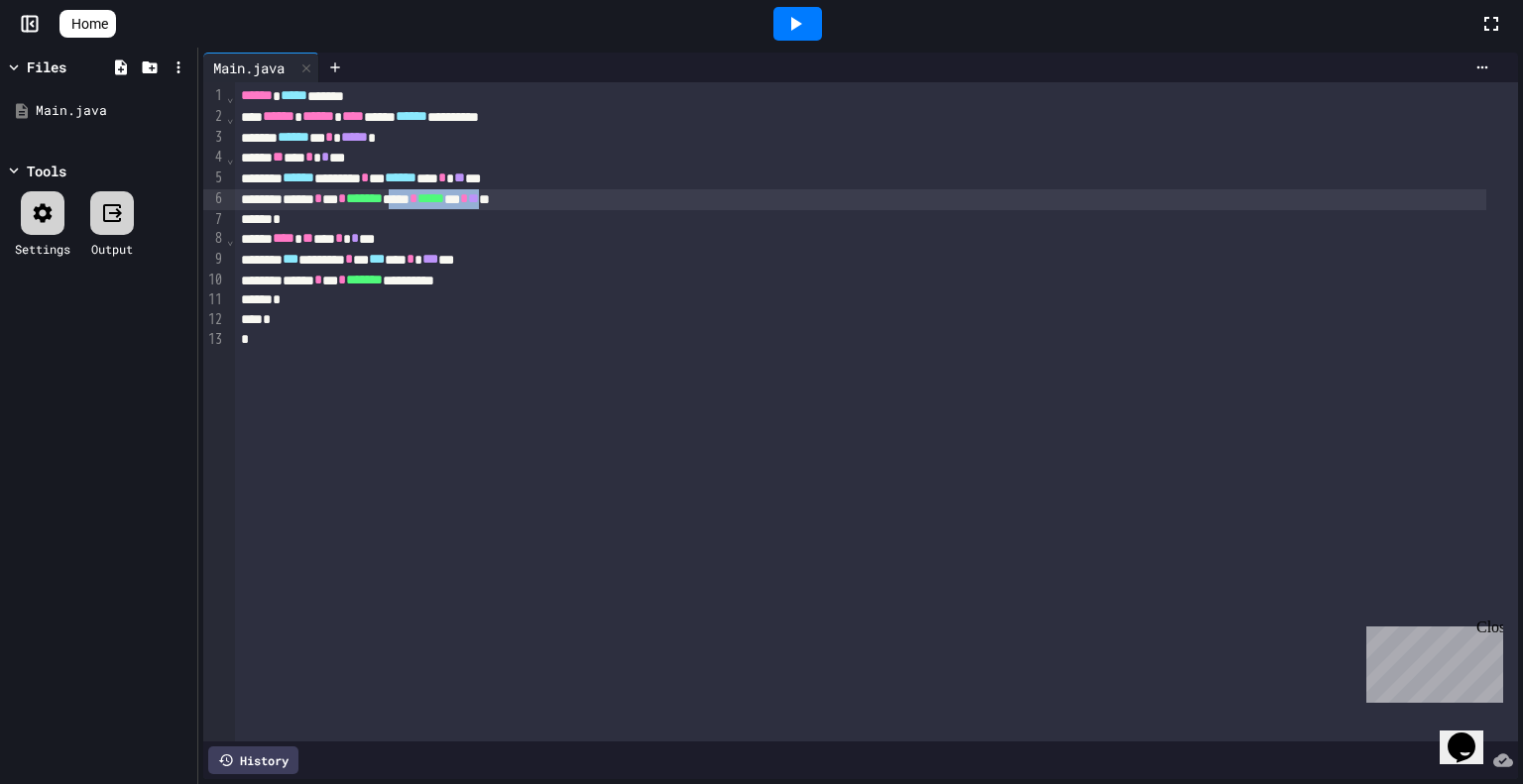 drag, startPoint x: 446, startPoint y: 196, endPoint x: 567, endPoint y: 201, distance: 121.10326 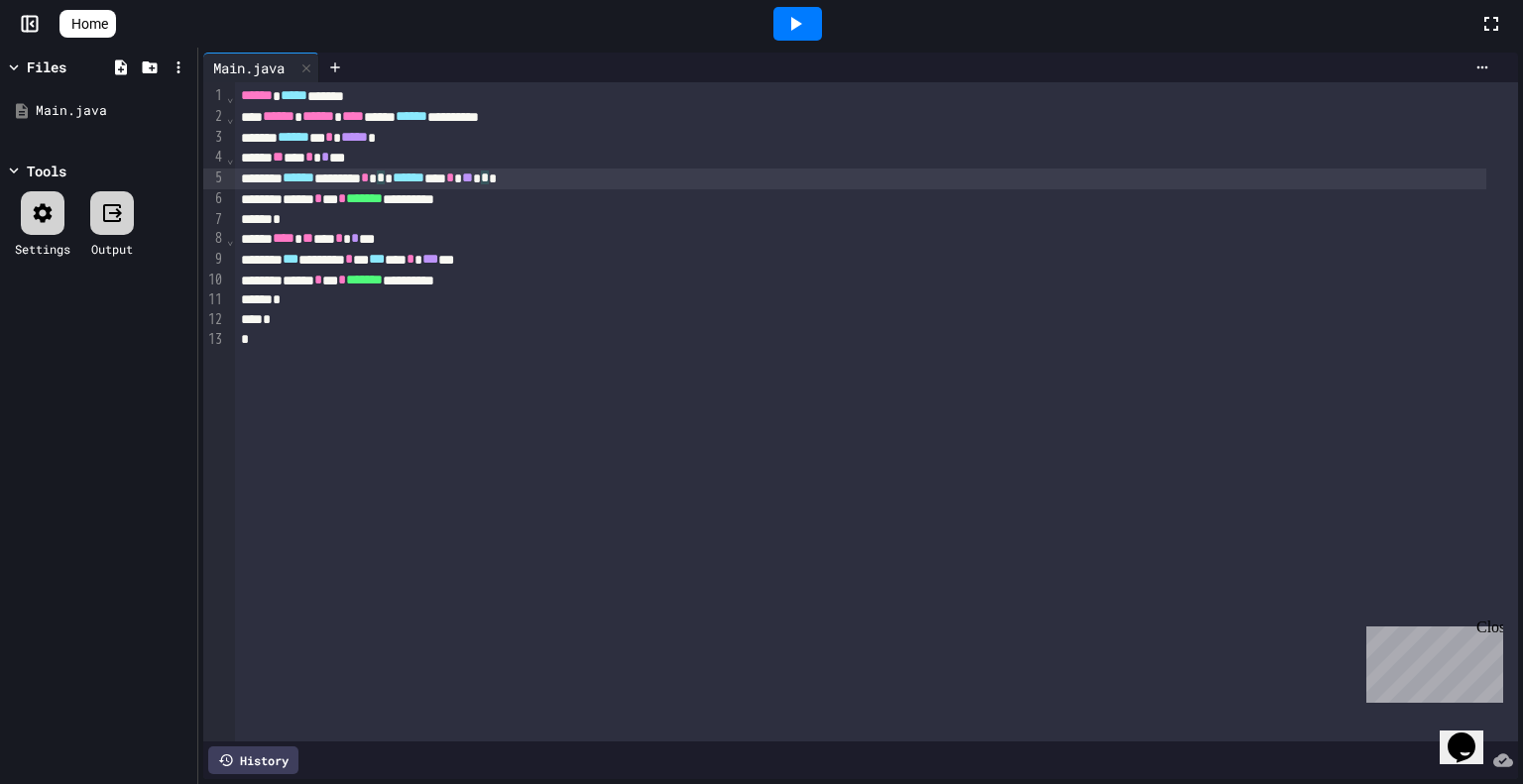 click on "****** ******* *   * * ****** *** *   ** * * *" at bounding box center (861, 178) 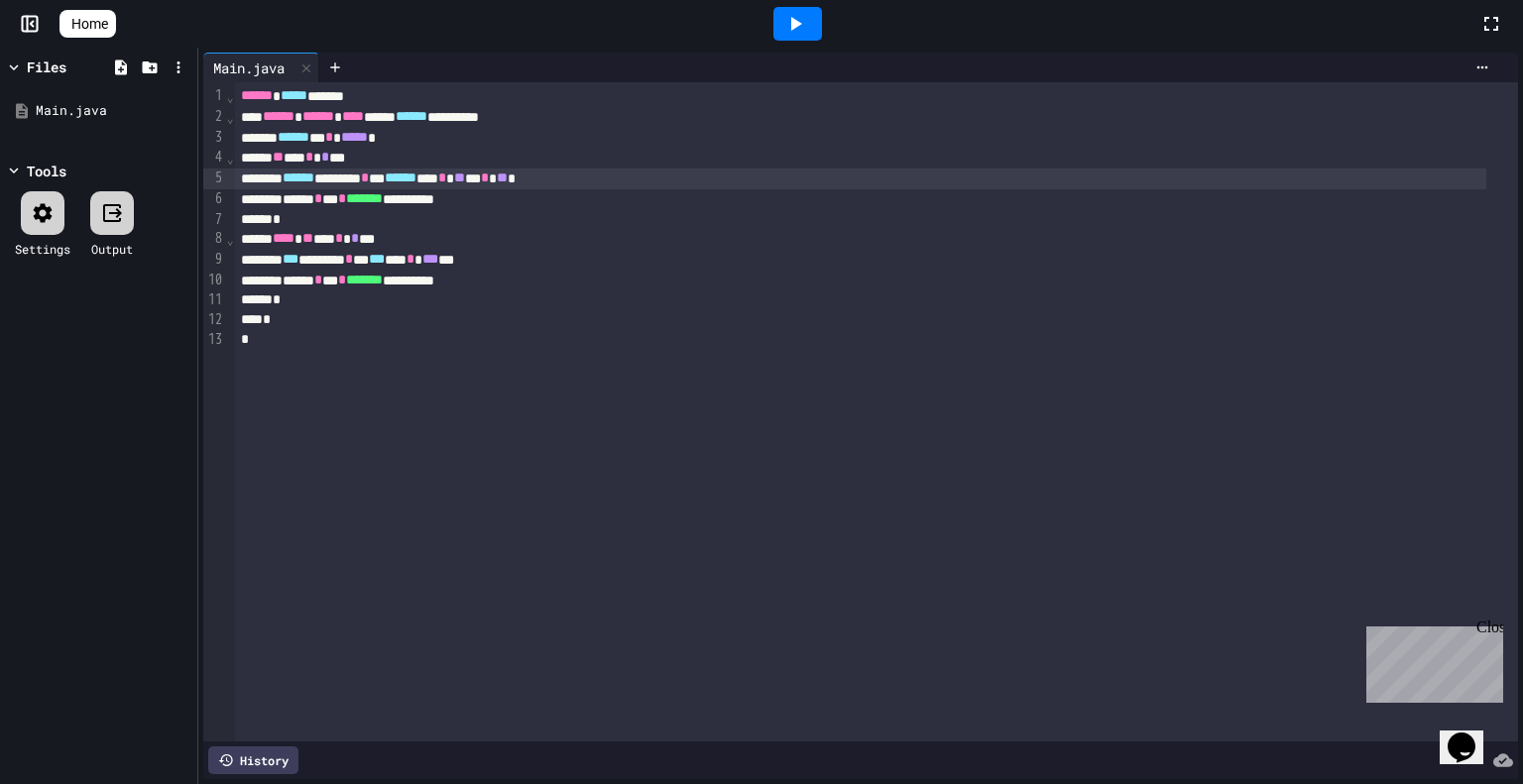 click 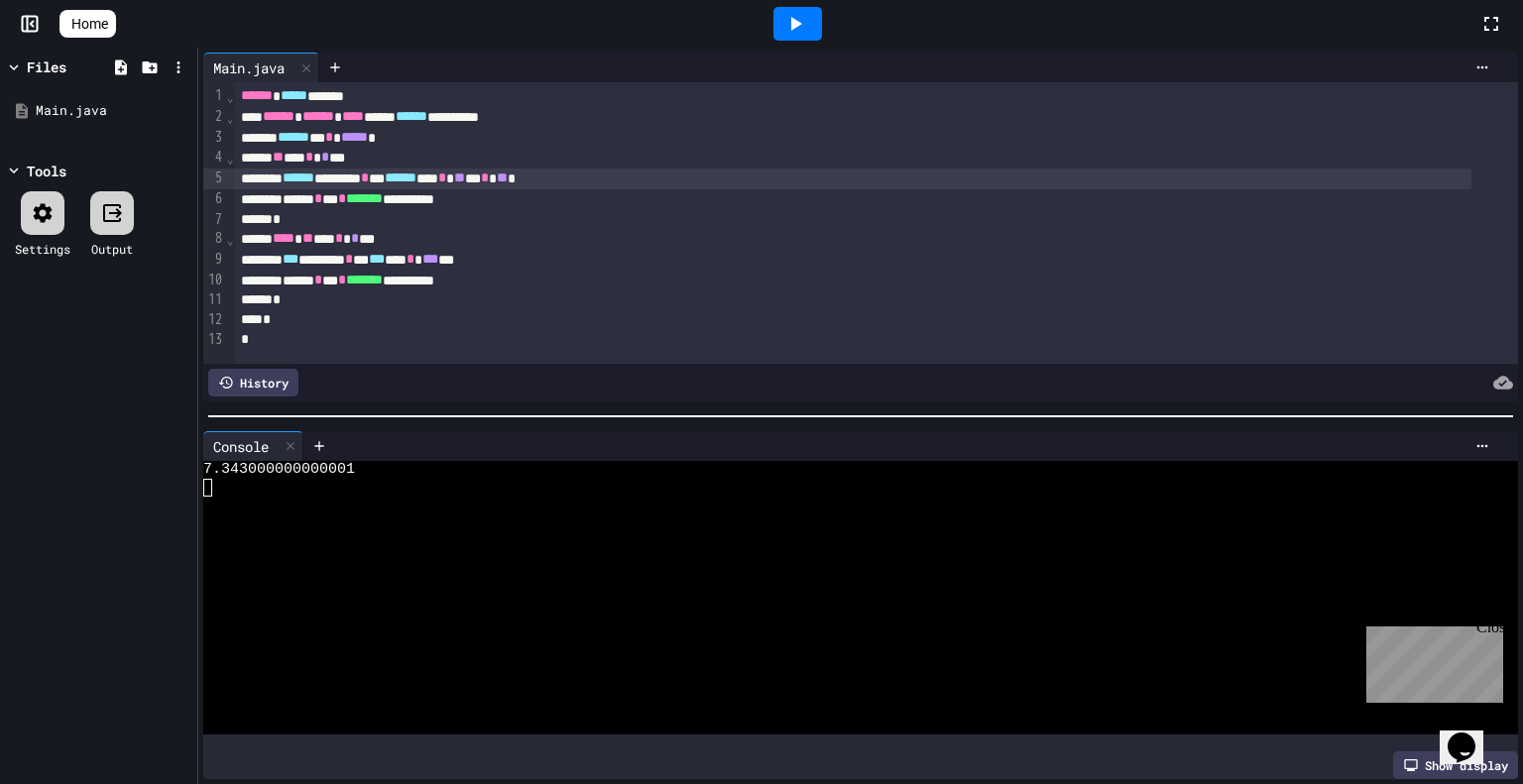 click on "****** ******* * ** ****** *** *   ** ** *   ** *" at bounding box center (853, 178) 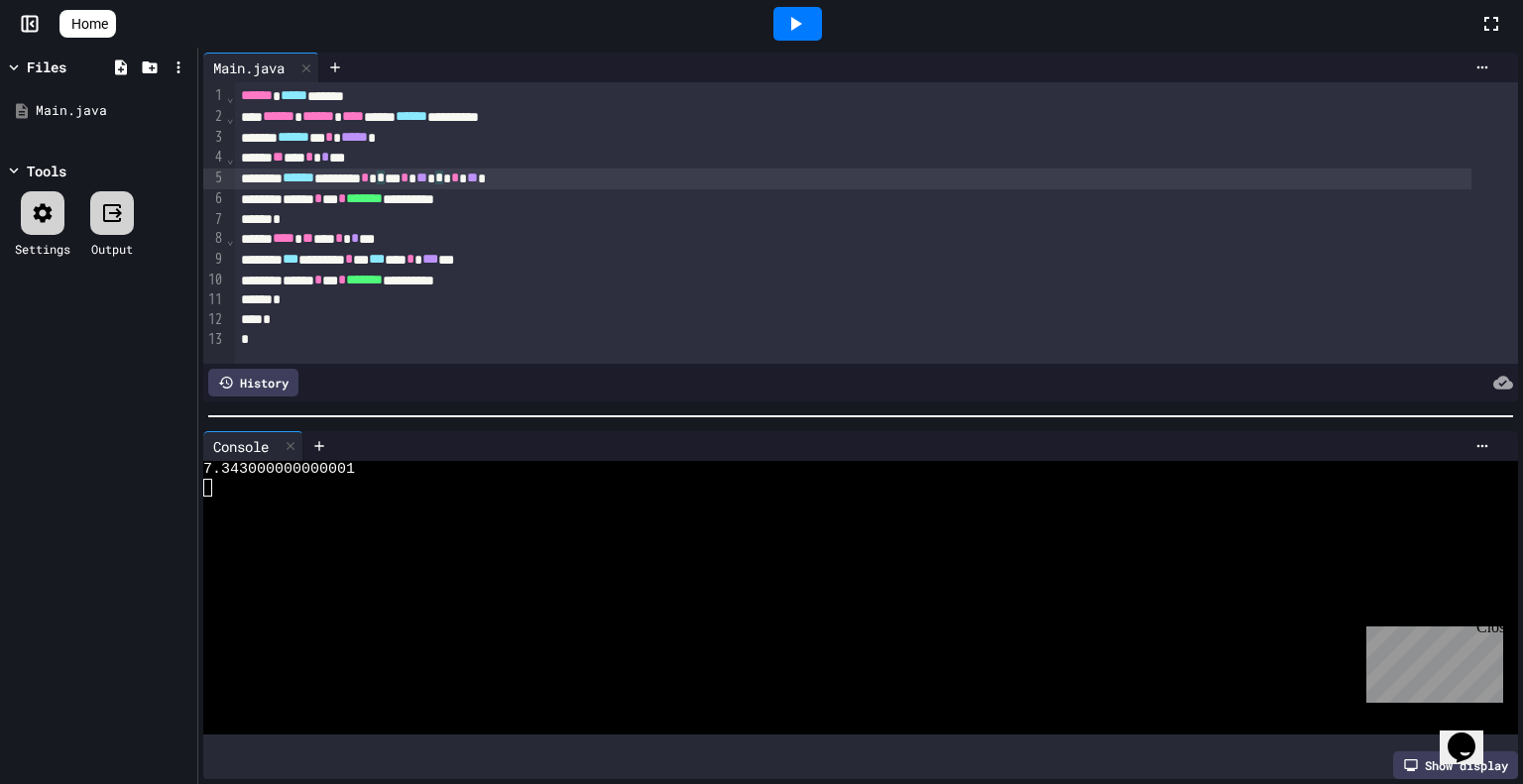 click 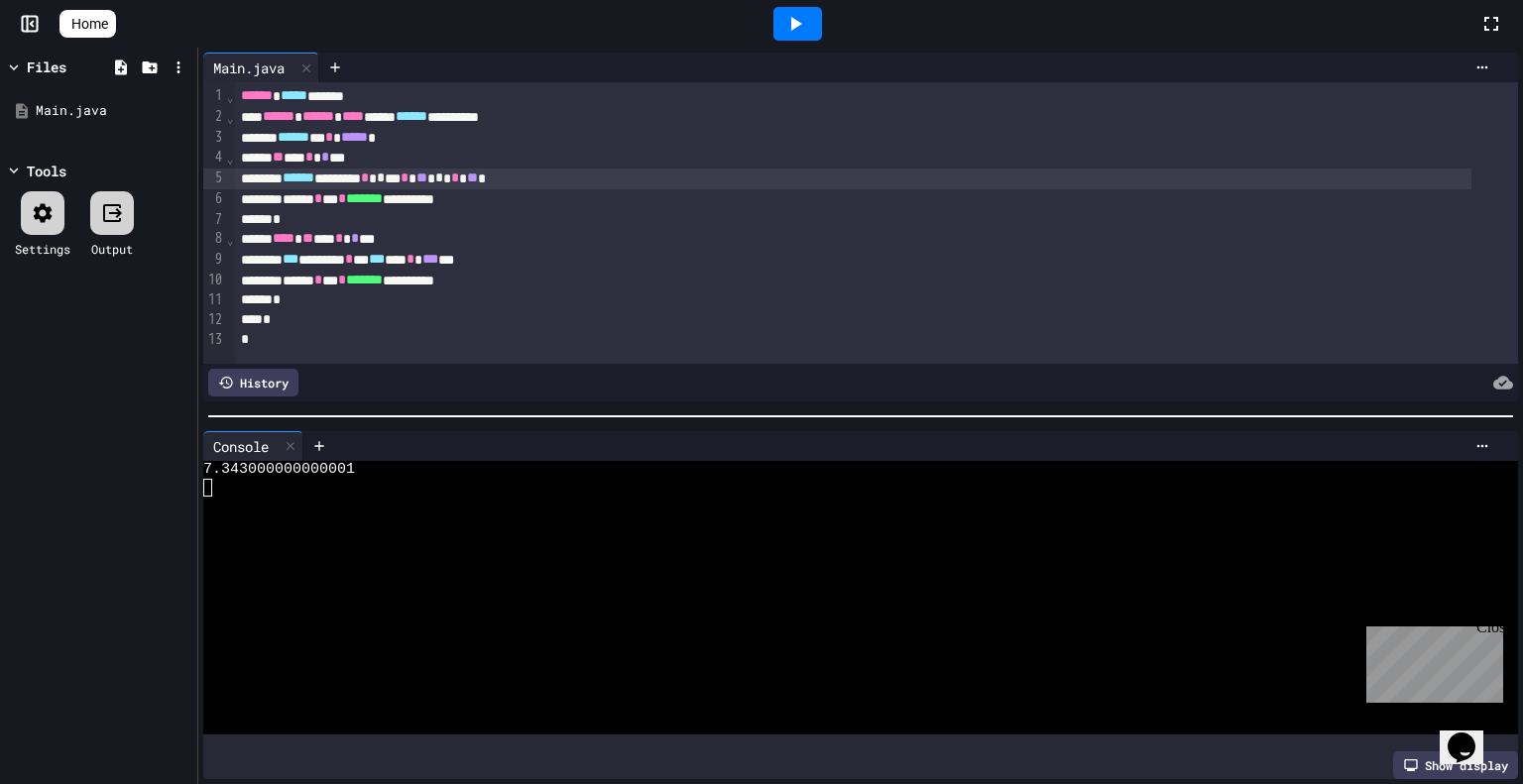 click on "****** ******* *   * ** *   ** * *   *   ** *" at bounding box center (853, 178) 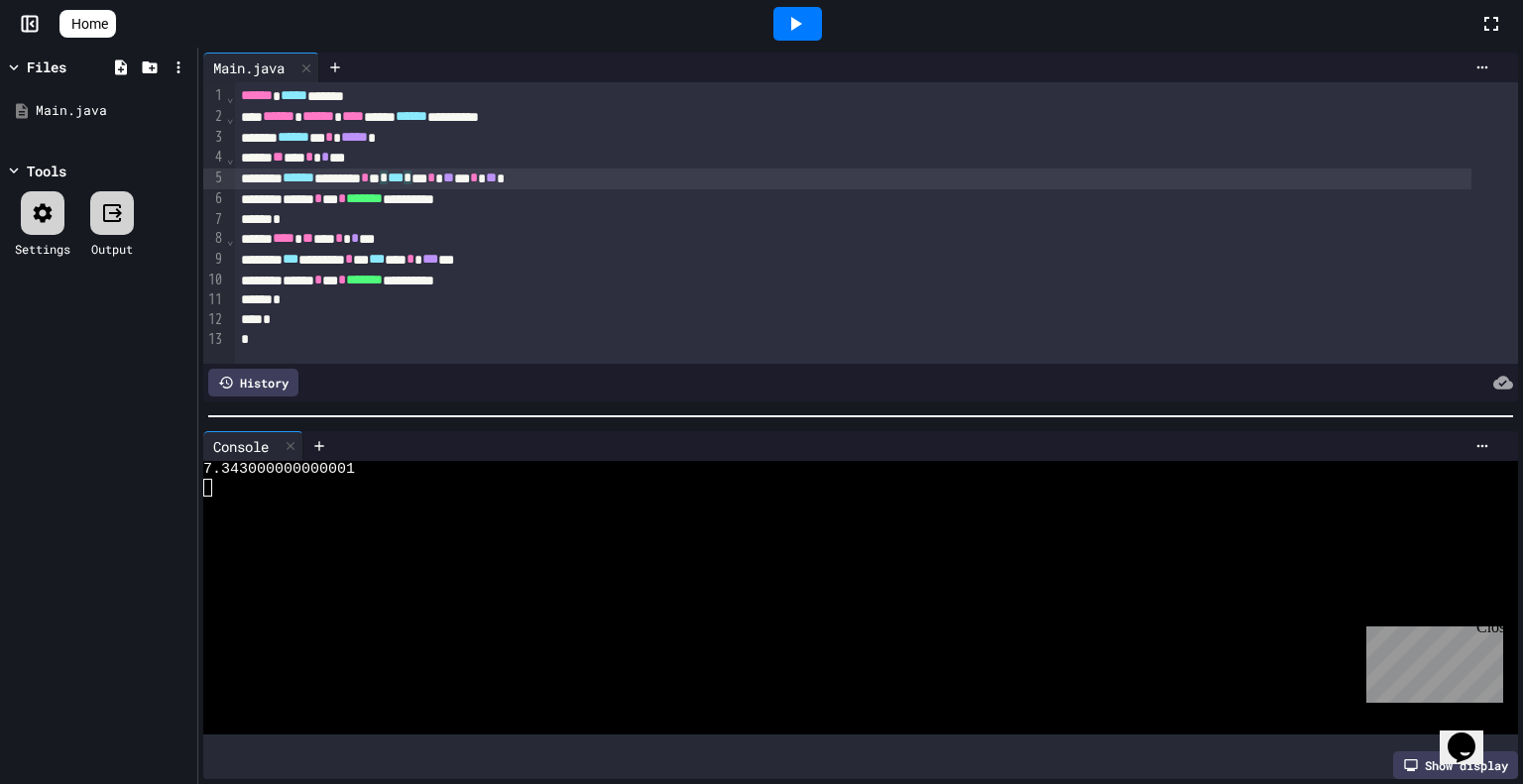 click 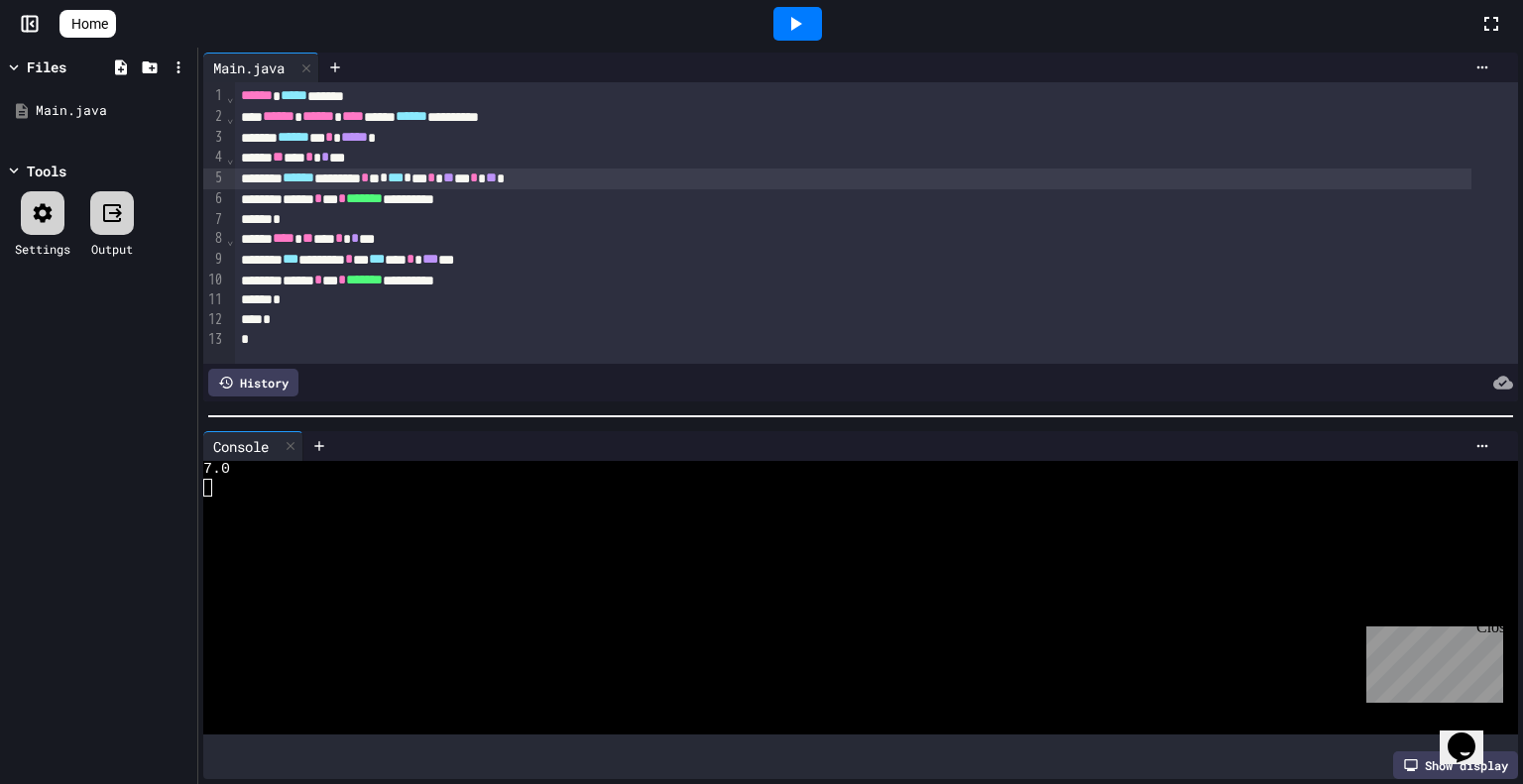 click on "*" at bounding box center [408, 177] 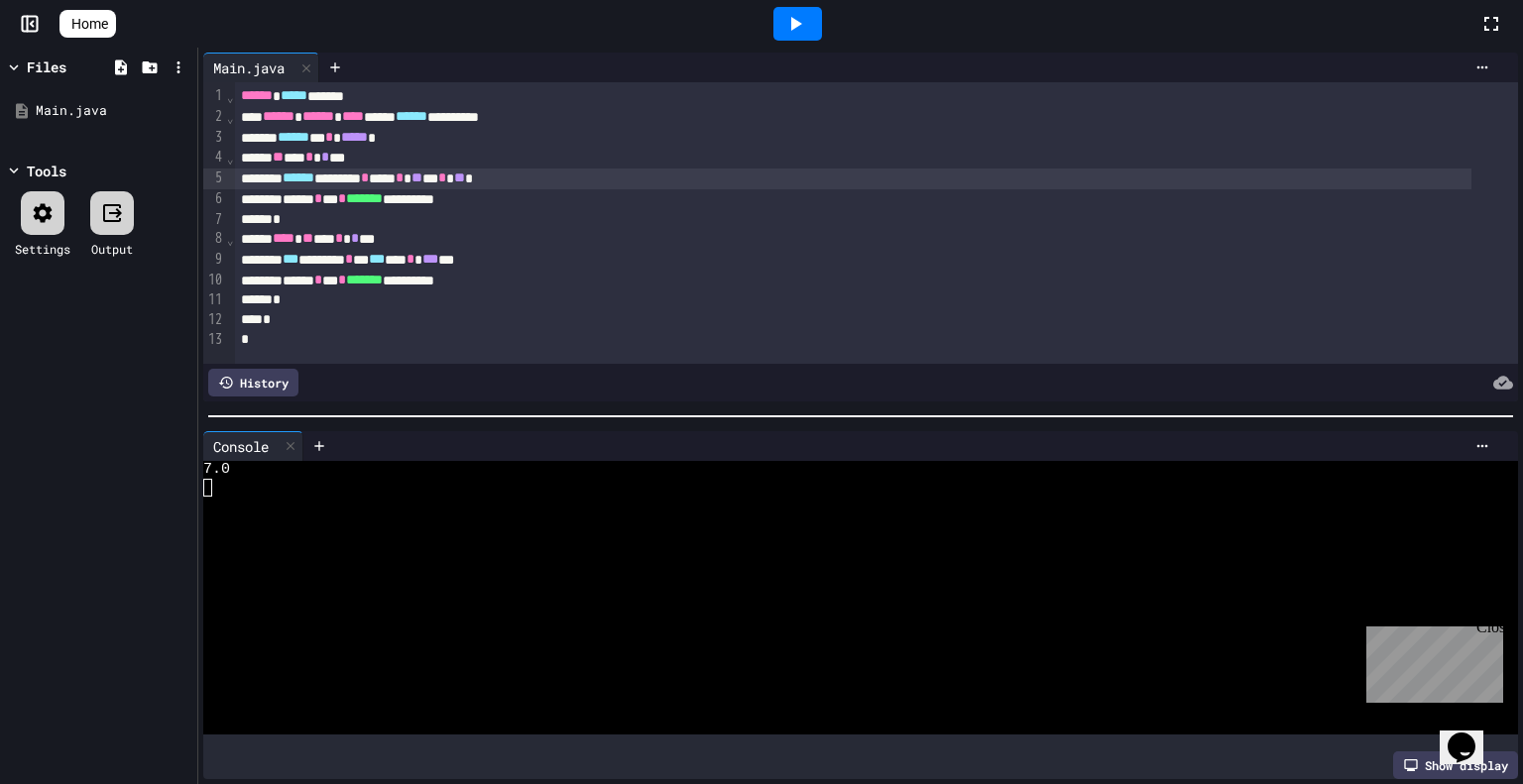 click on "****** ******* * *** *   ** ** *   ** *" at bounding box center (853, 178) 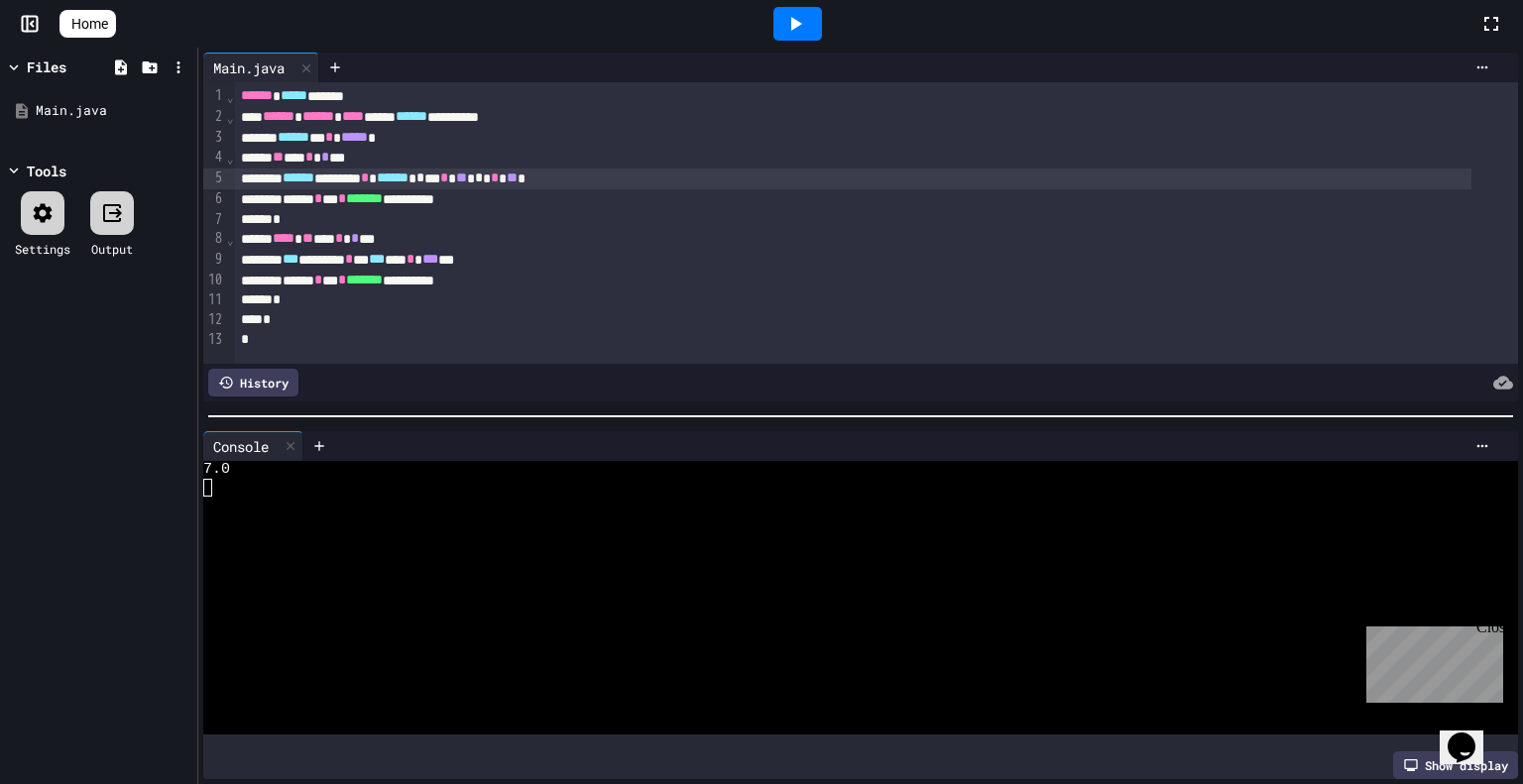 click at bounding box center [797, 24] 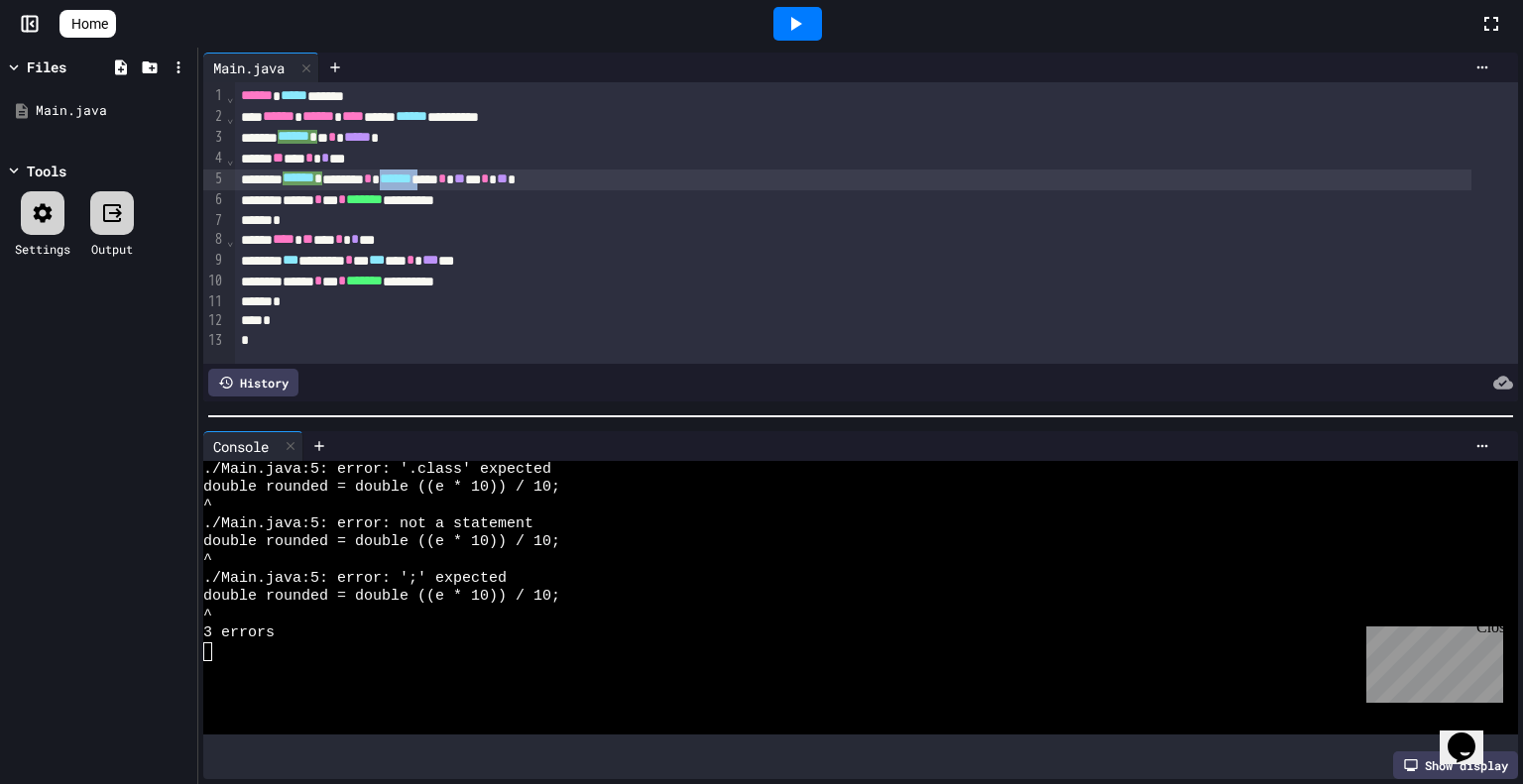 drag, startPoint x: 488, startPoint y: 175, endPoint x: 432, endPoint y: 175, distance: 56 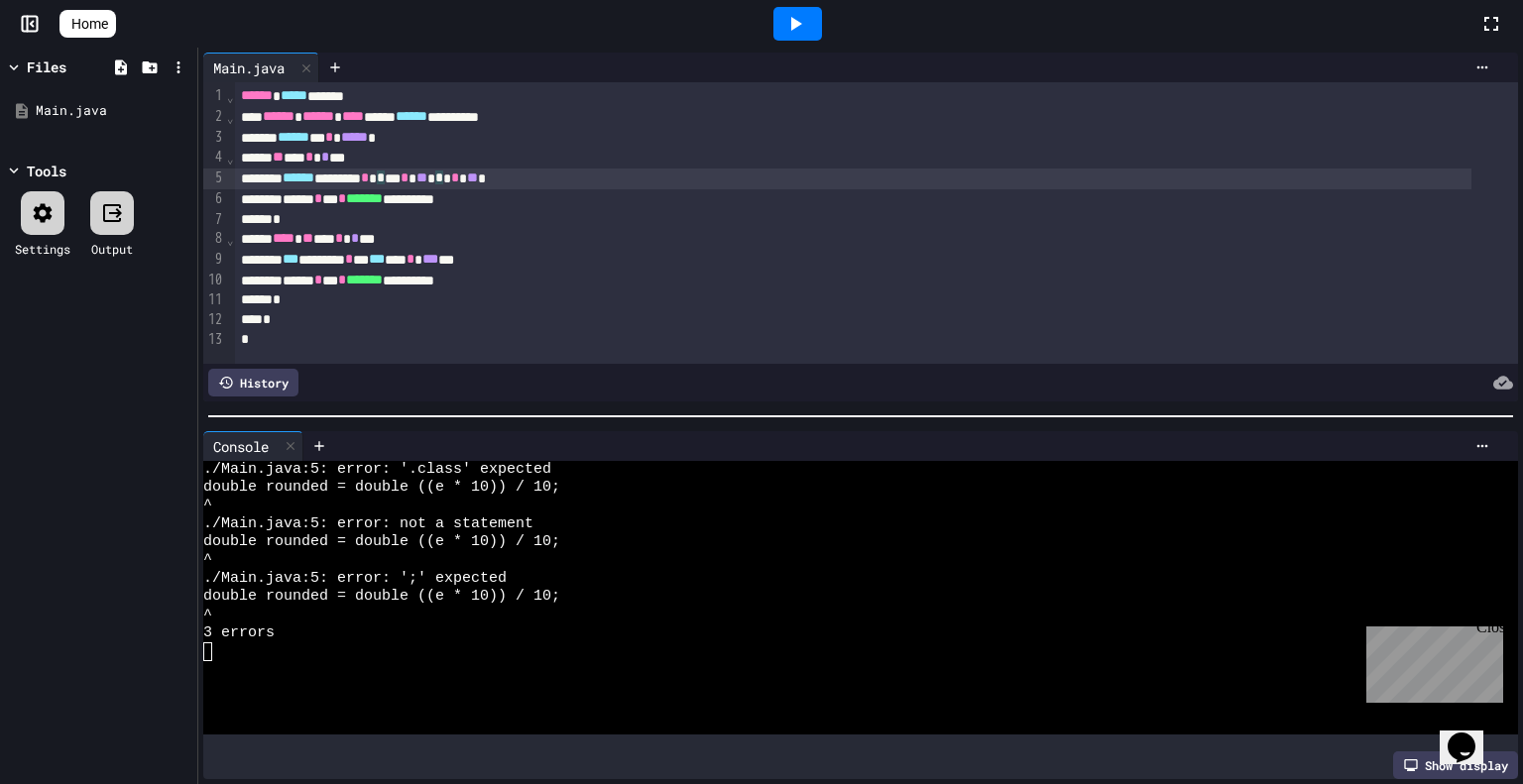 click on "**" at bounding box center [472, 177] 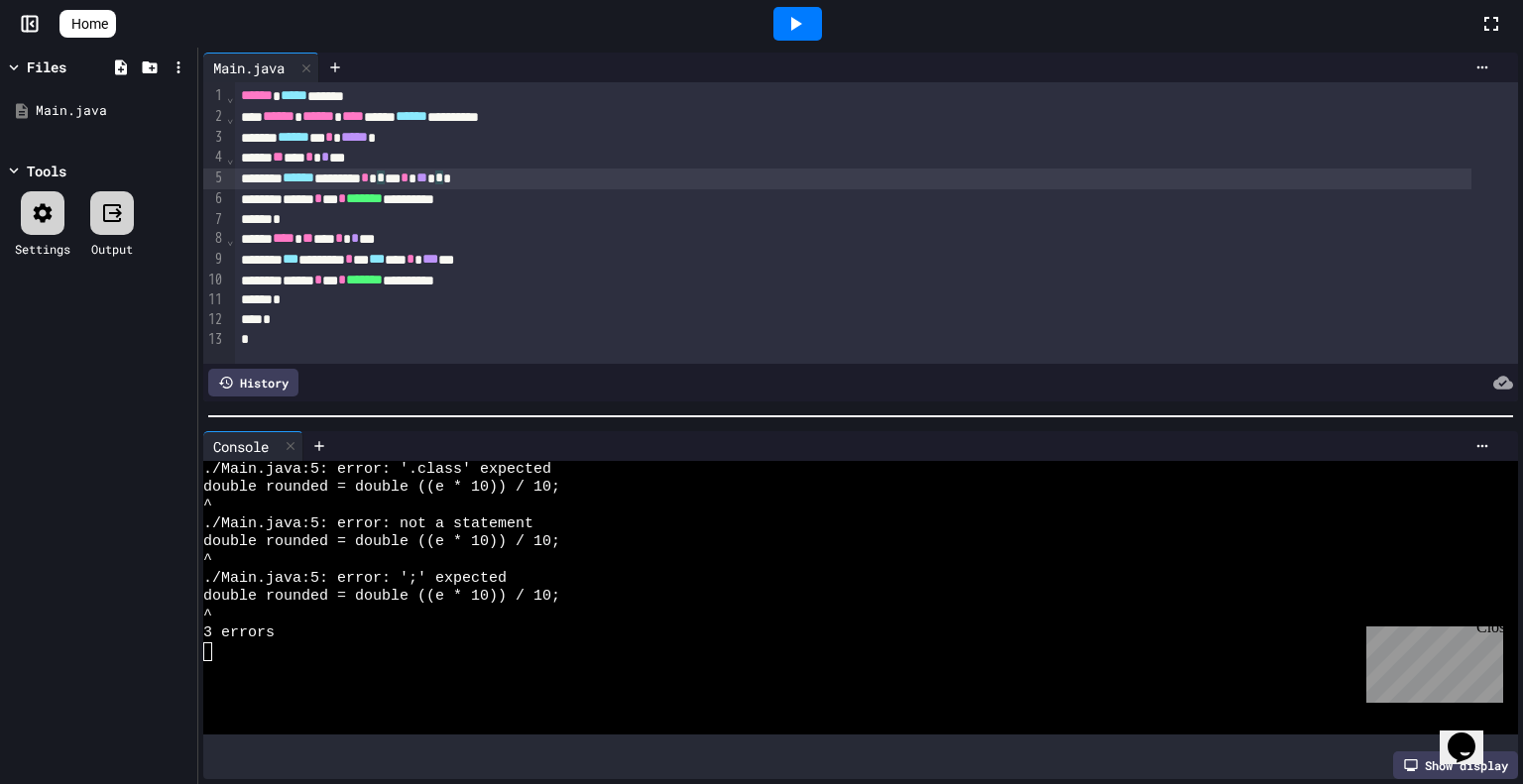 click on "****** ******* *   * ** *   ** * * *" at bounding box center [853, 178] 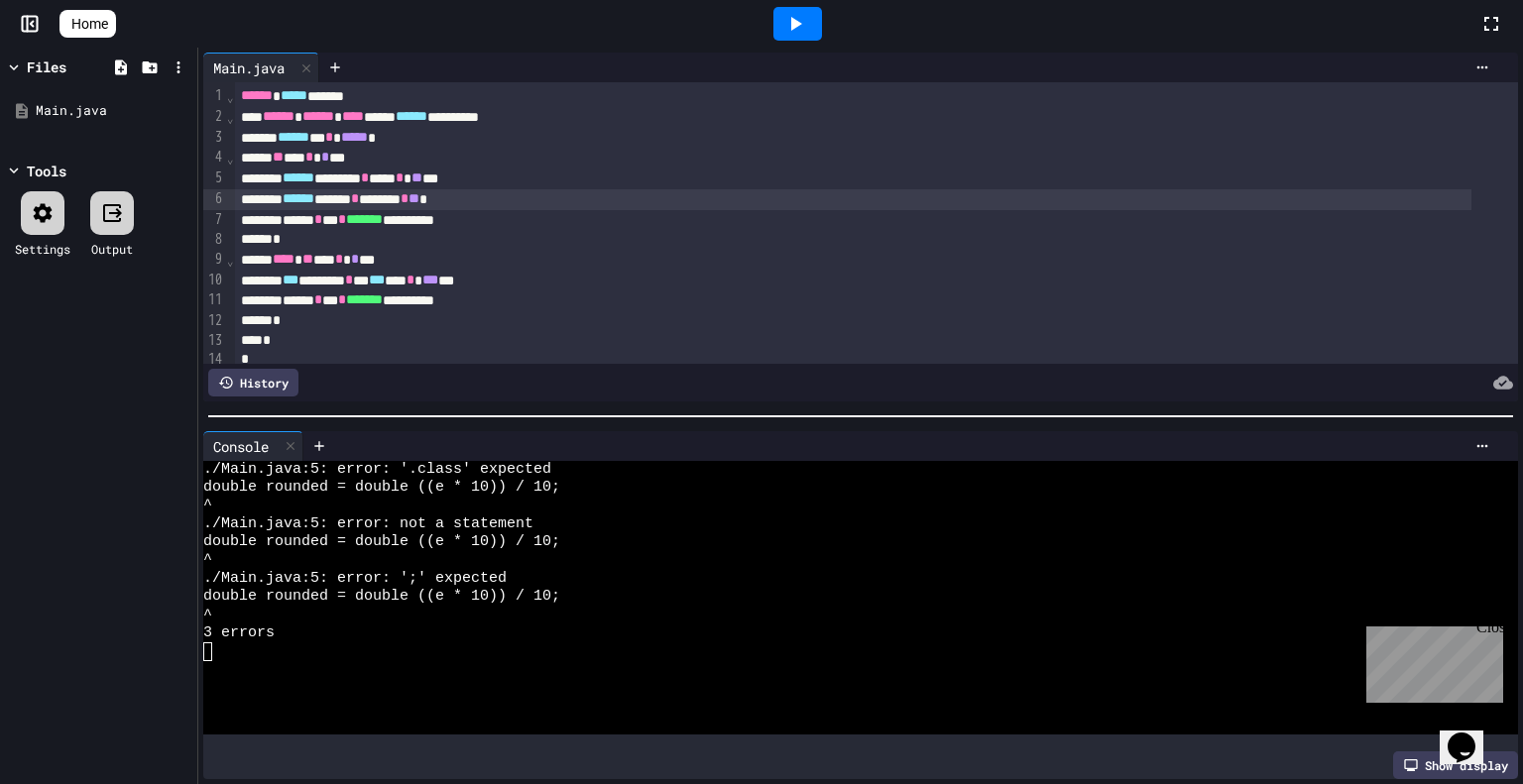click on "**********" at bounding box center (853, 220) 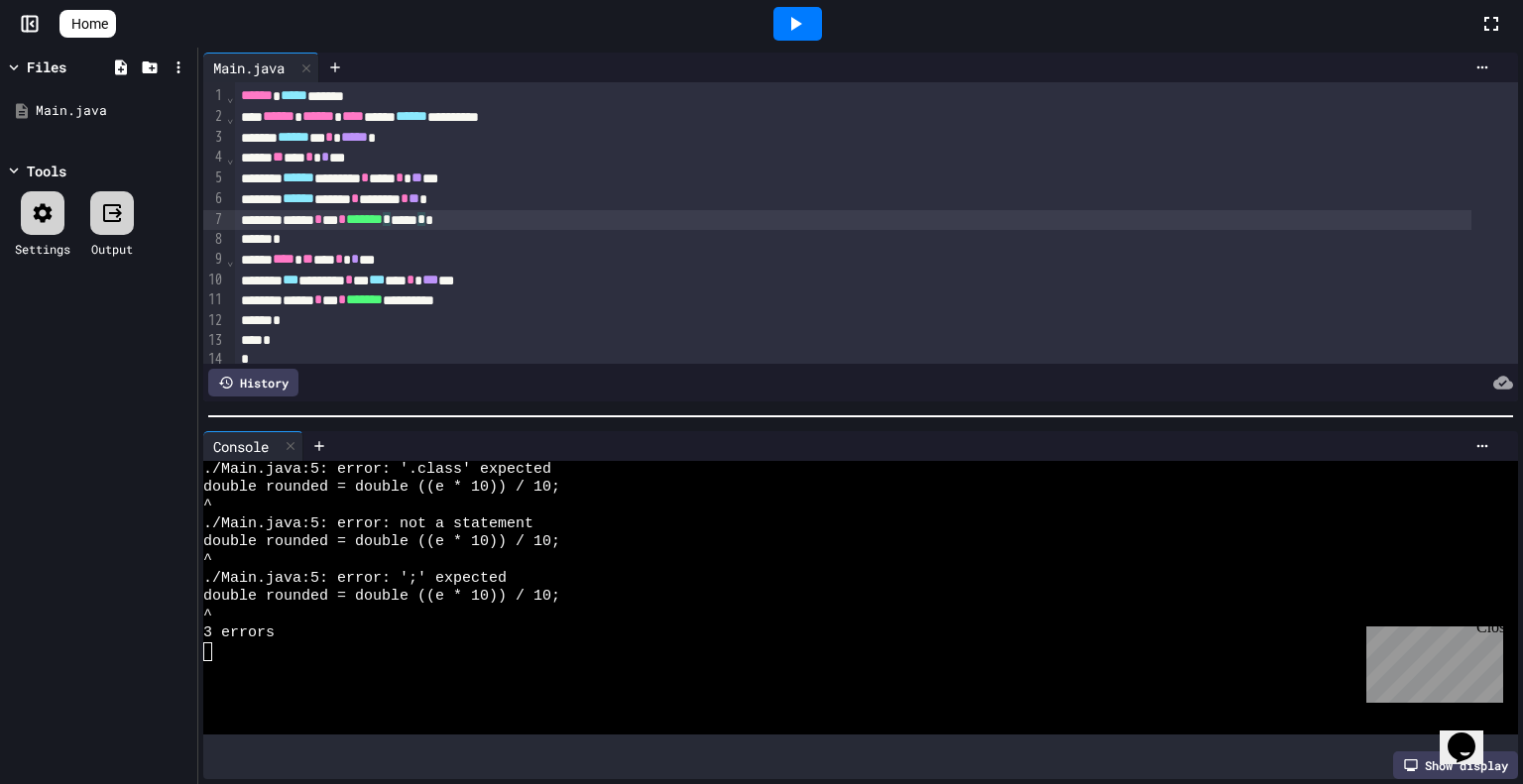 click at bounding box center (797, 24) 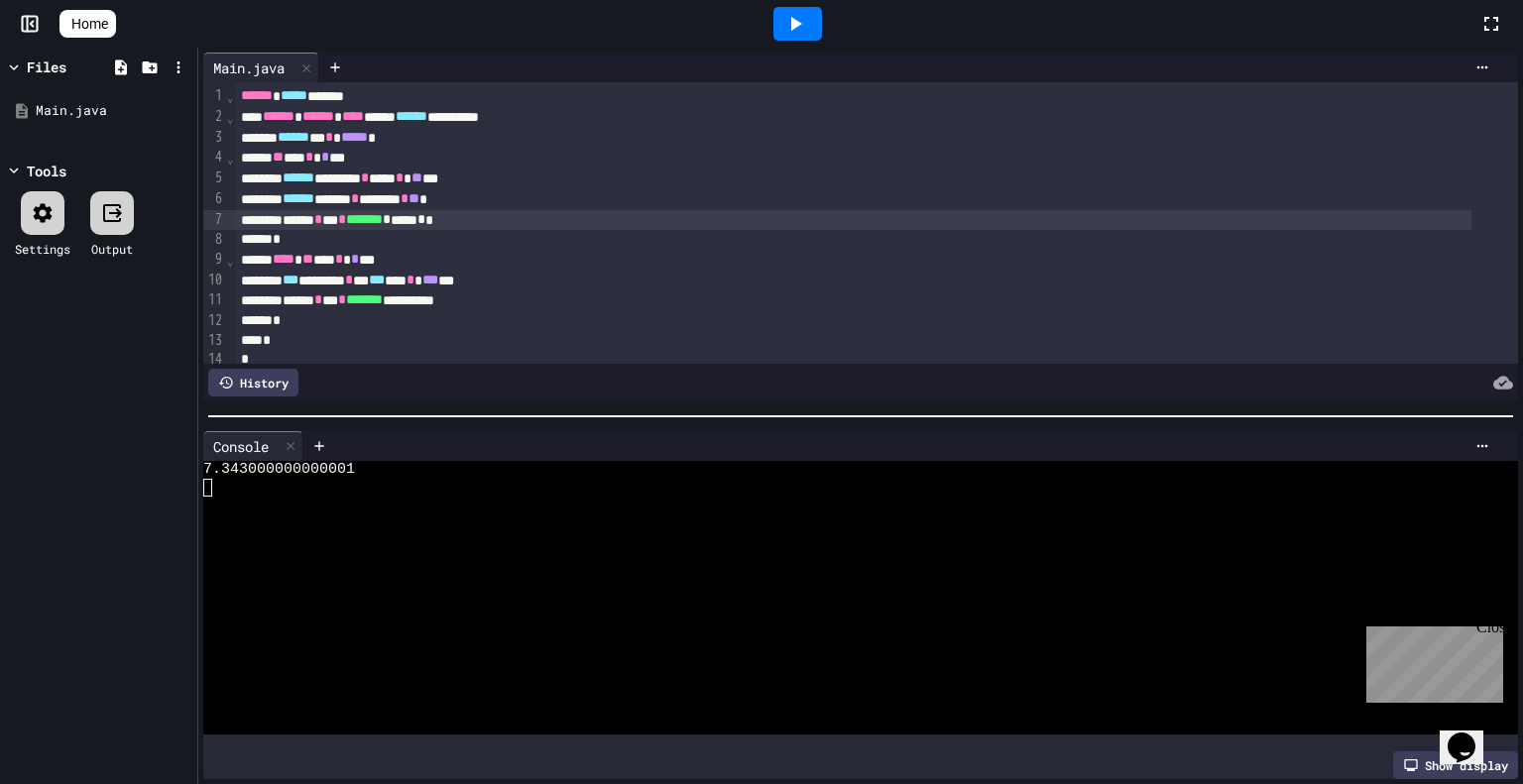 click on "****** ******* * *** *   ** ***" at bounding box center [853, 178] 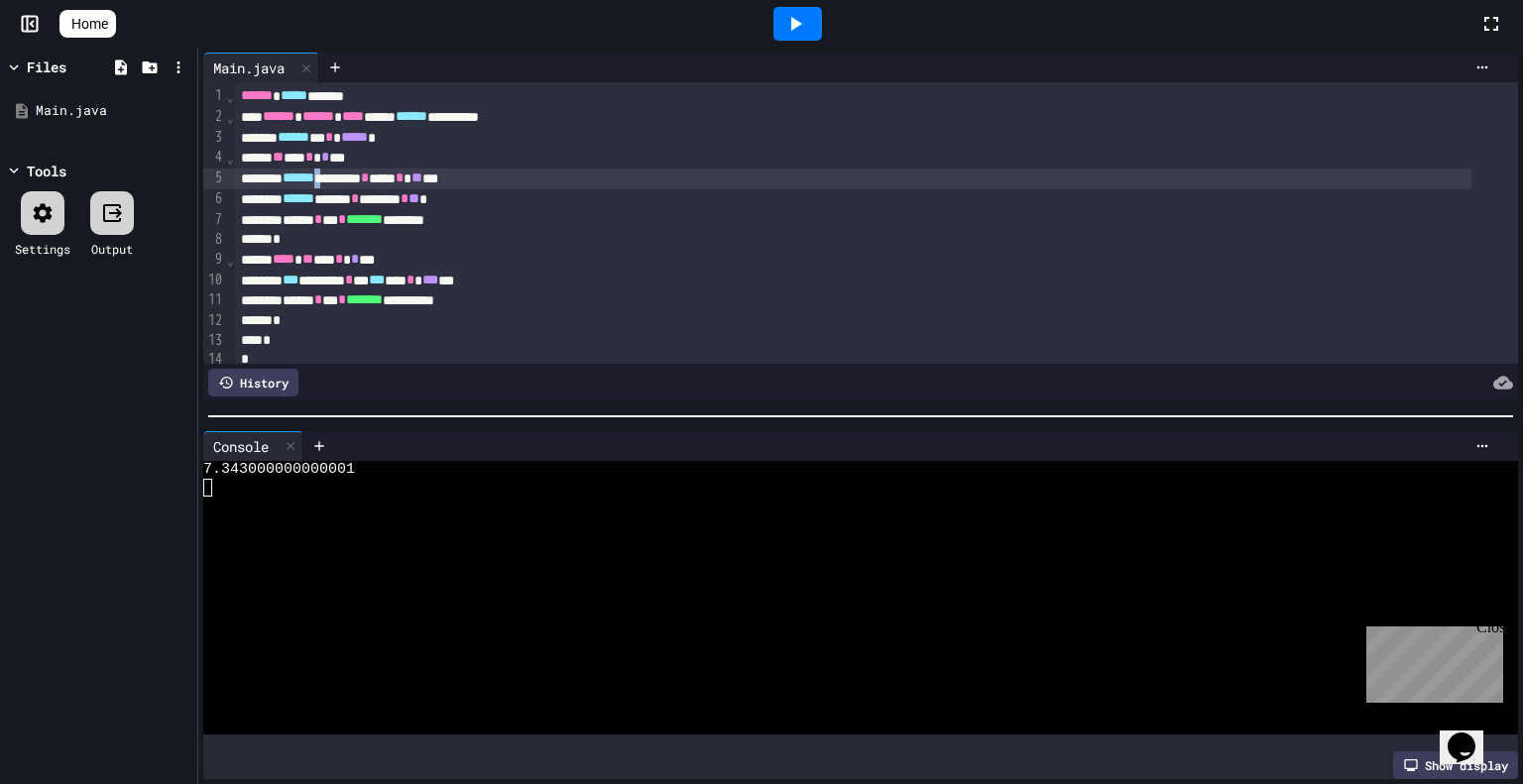 click on "****** ******* * *** *   ** ***" at bounding box center [853, 178] 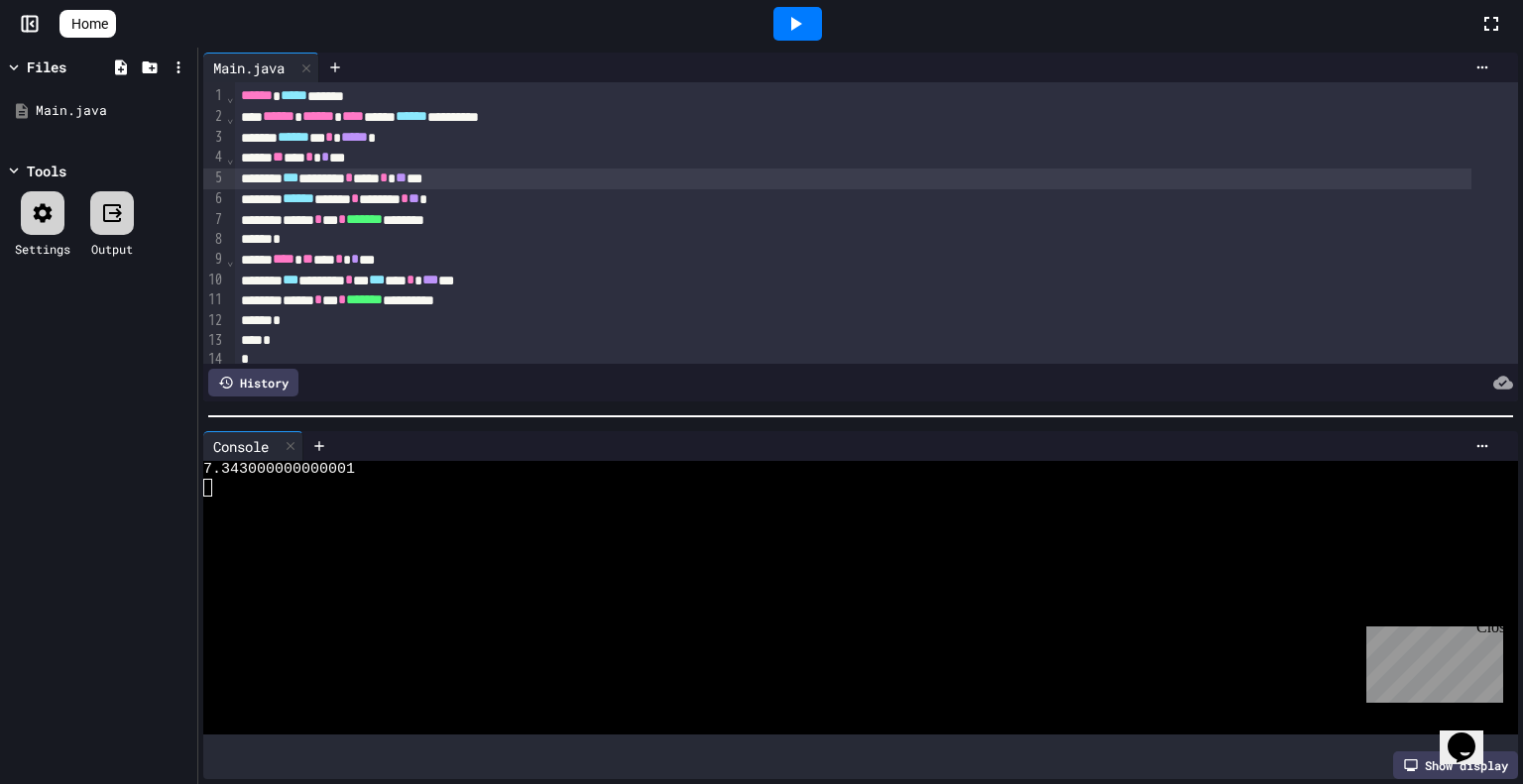 click at bounding box center (797, 24) 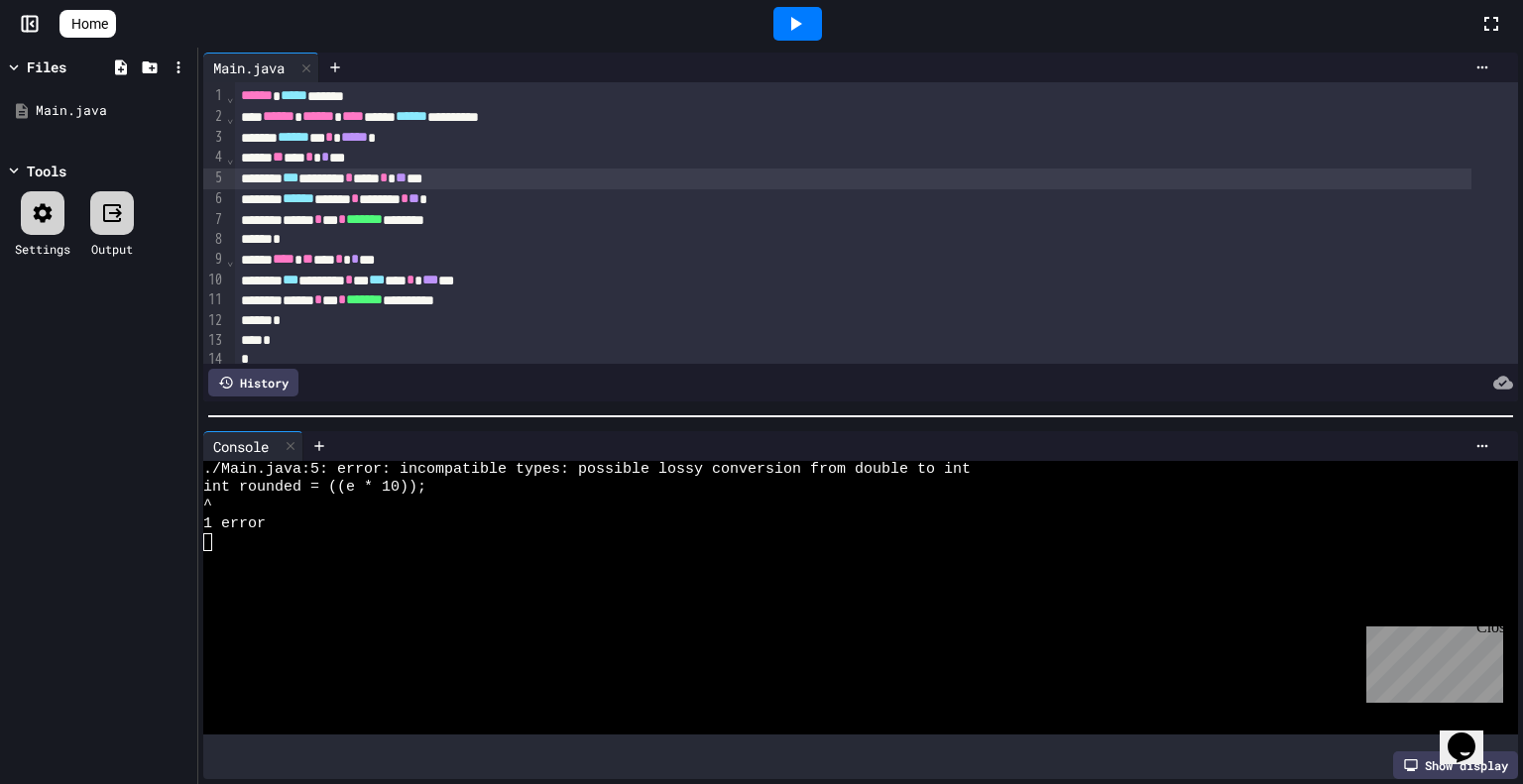 click on "***" at bounding box center [291, 177] 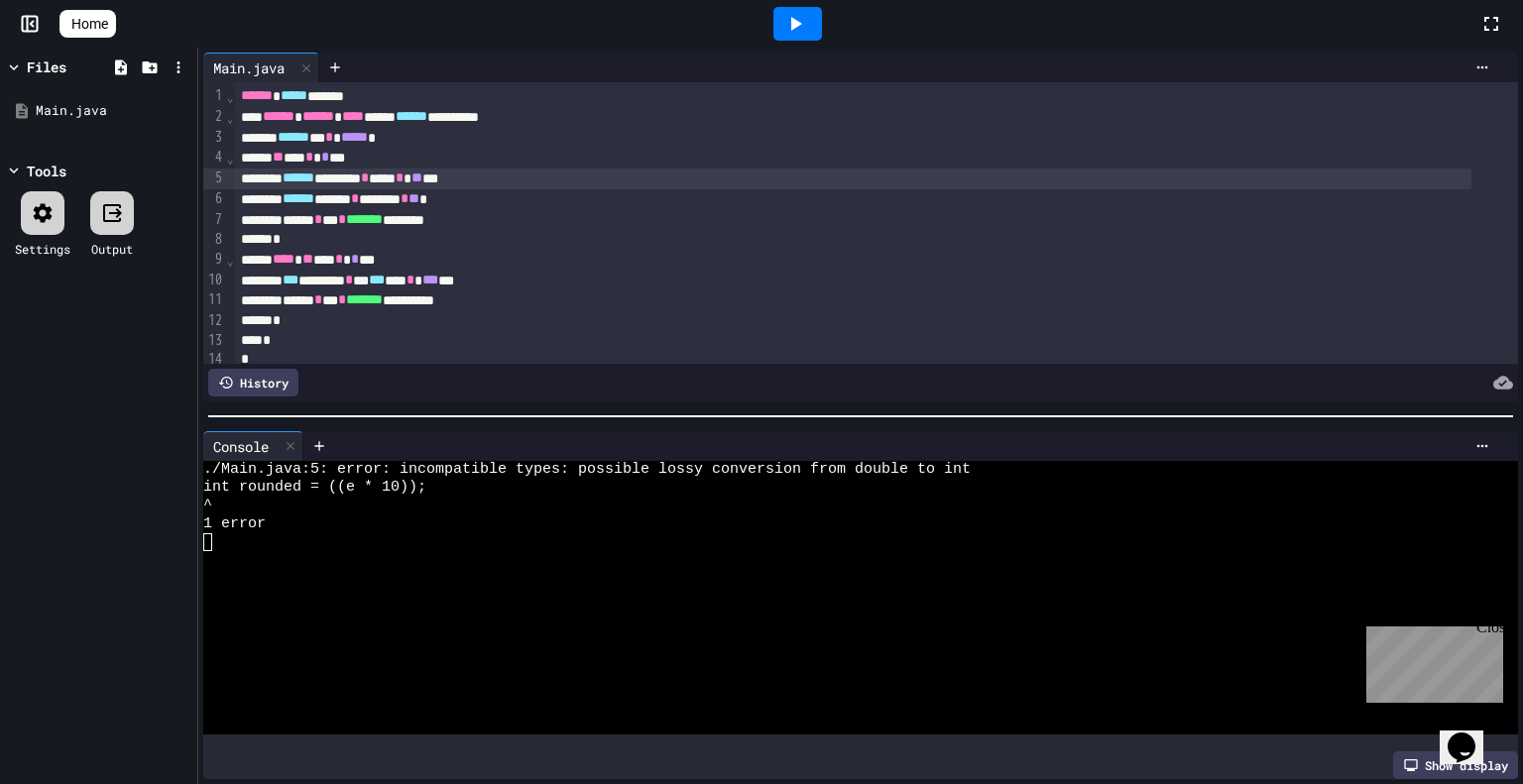 click on "****** ******* * *** *   ** ***" at bounding box center (853, 178) 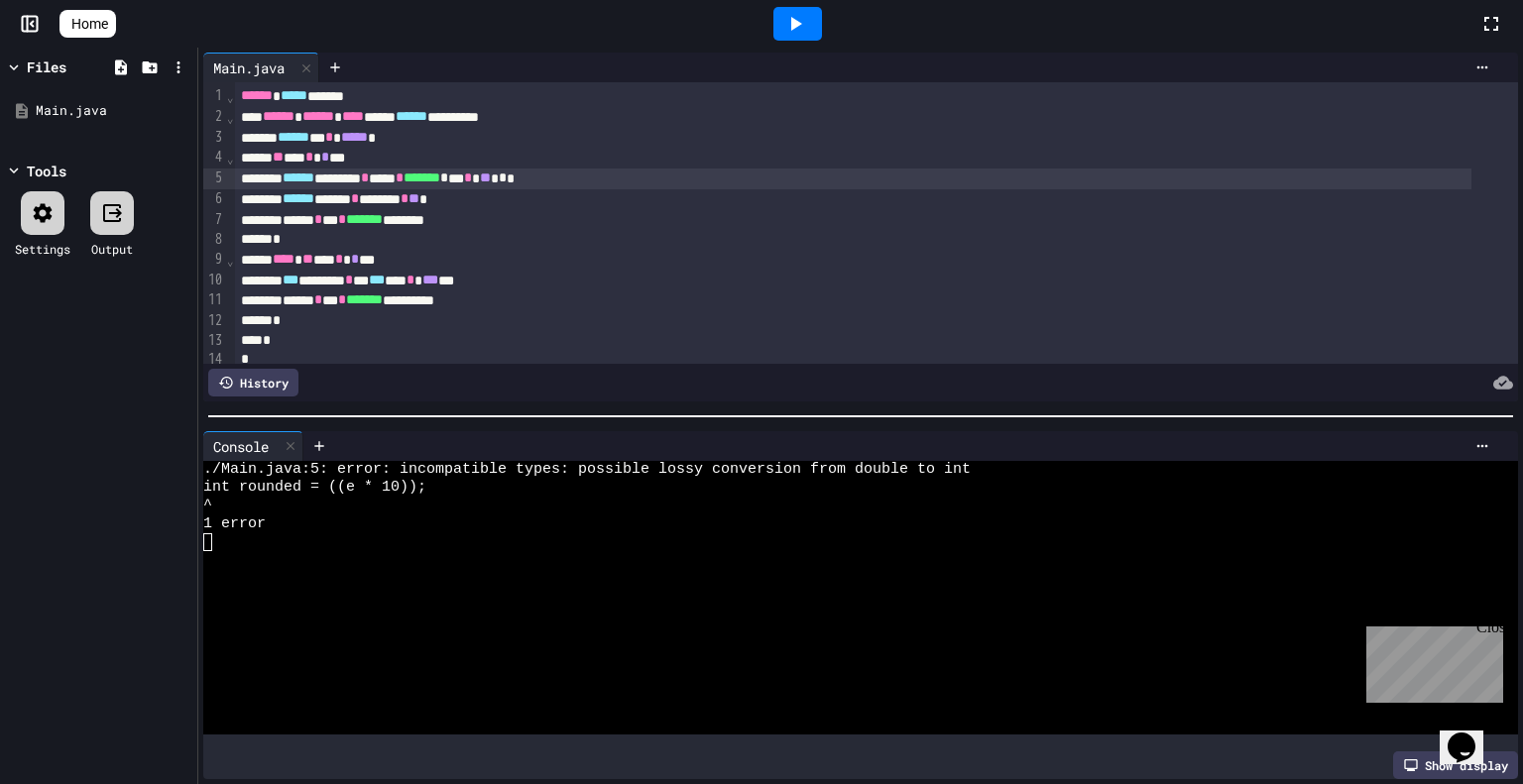 click on "Clipboard" at bounding box center (771, 903) 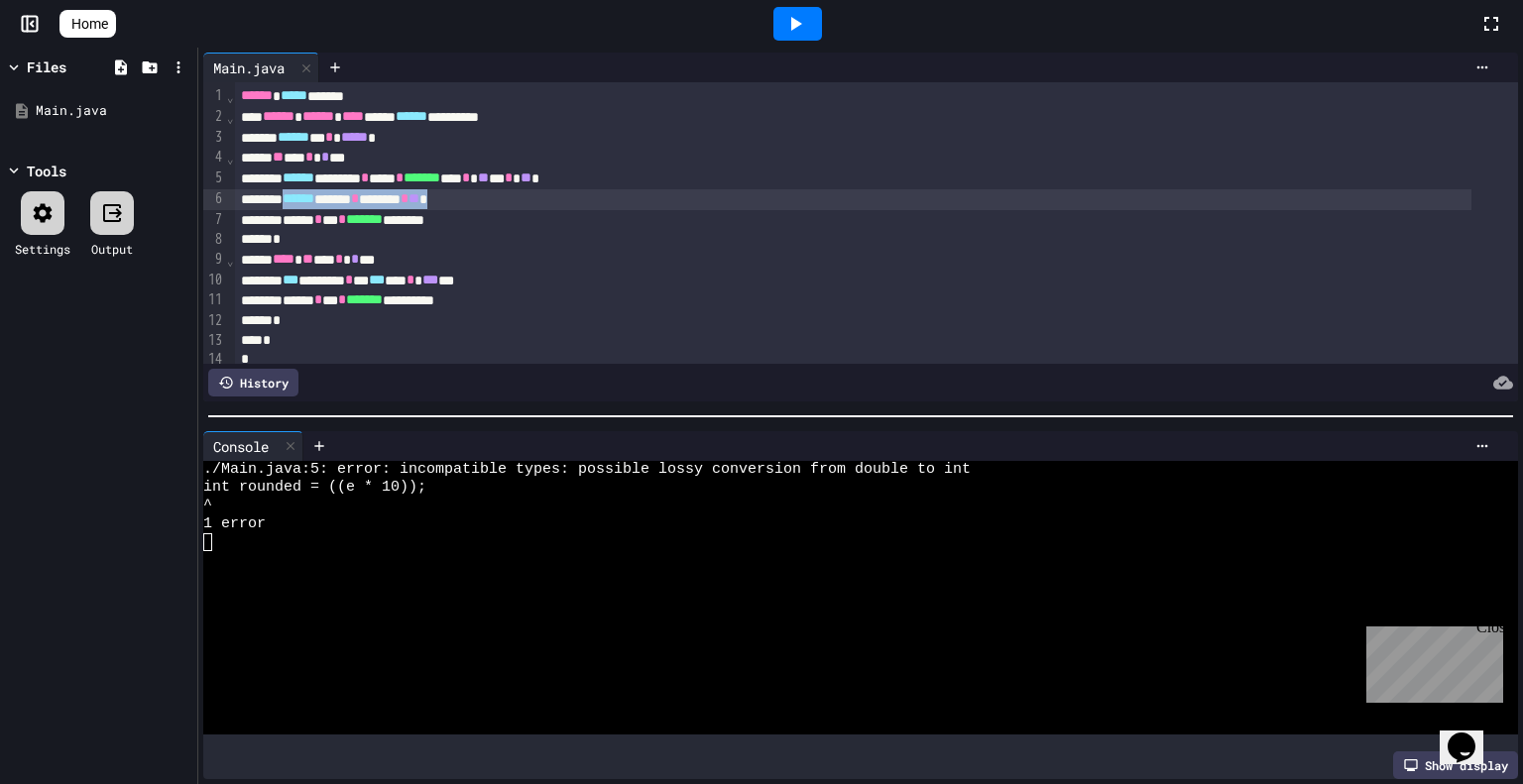 drag, startPoint x: 503, startPoint y: 201, endPoint x: 306, endPoint y: 204, distance: 197.02284 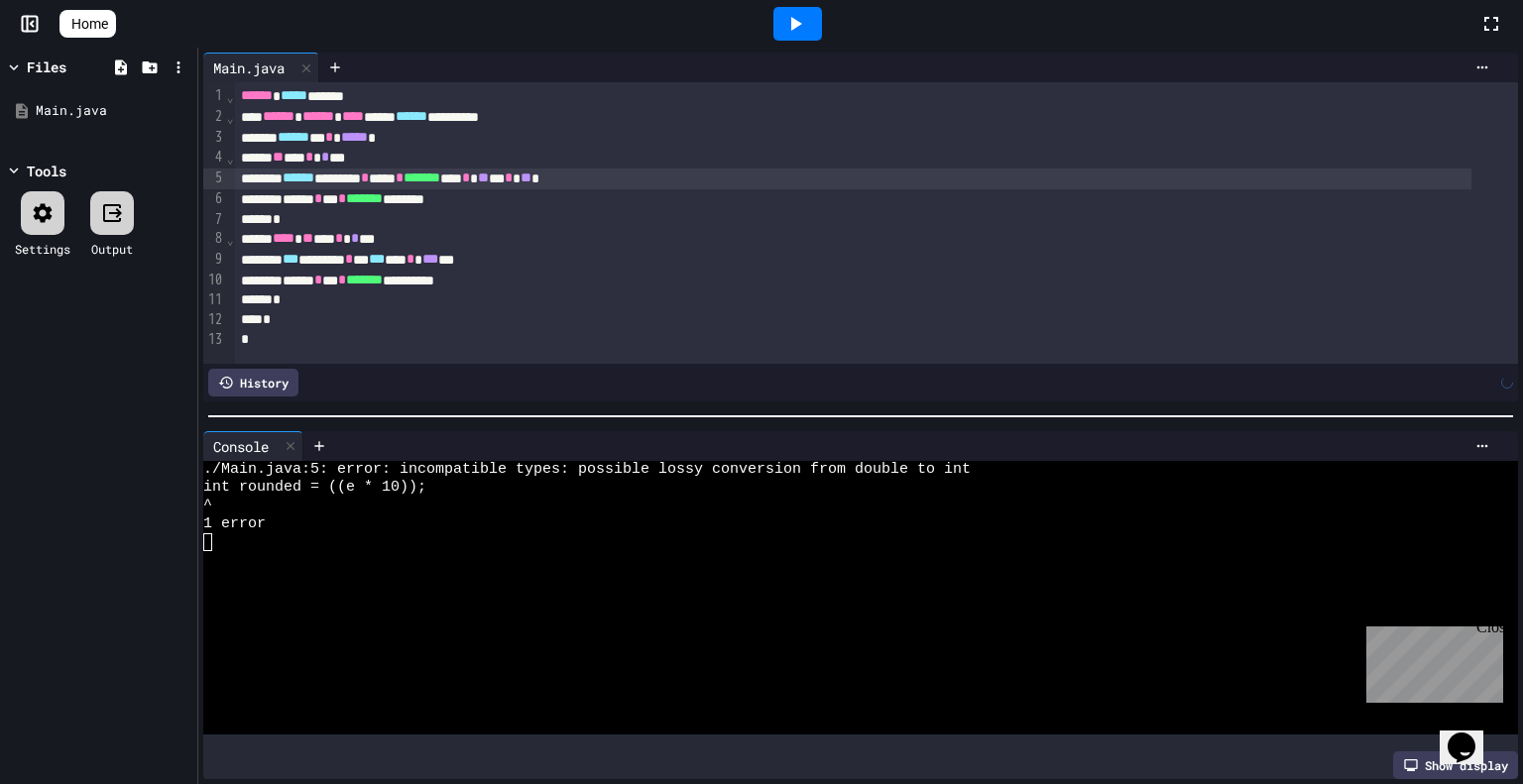 click on "****** * *** * ******* ********" at bounding box center [853, 199] 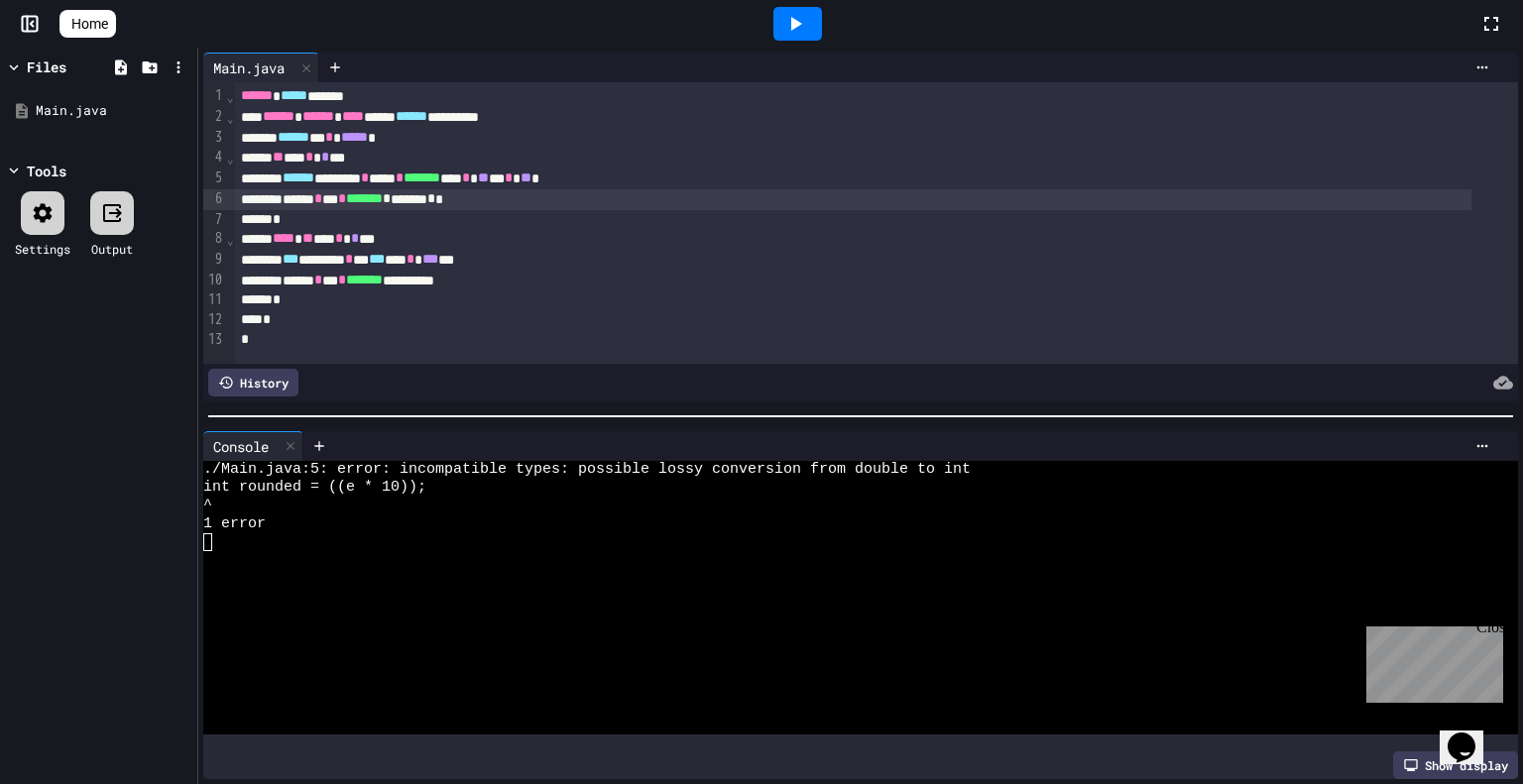 click at bounding box center [797, 24] 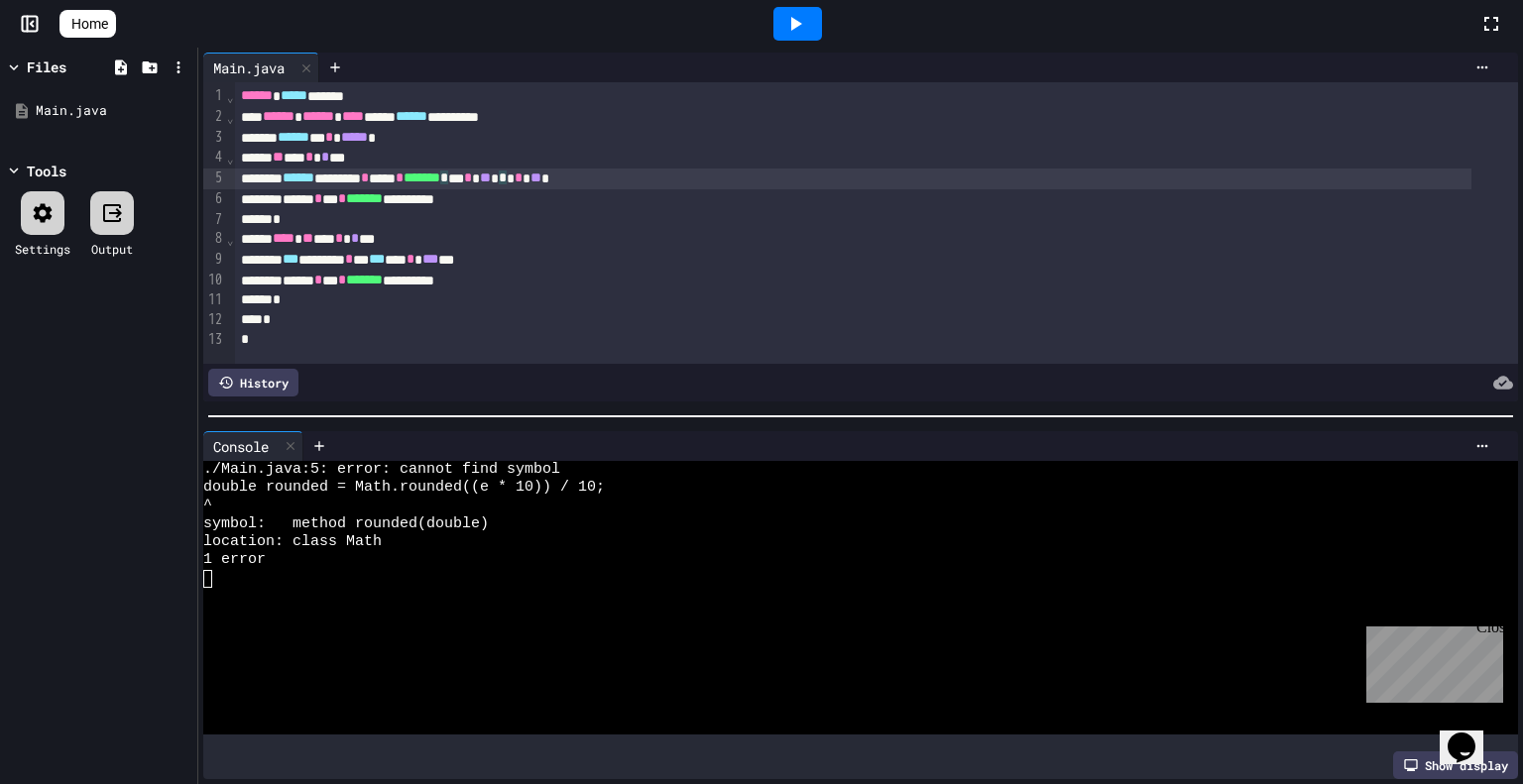 click on "*******" at bounding box center [421, 177] 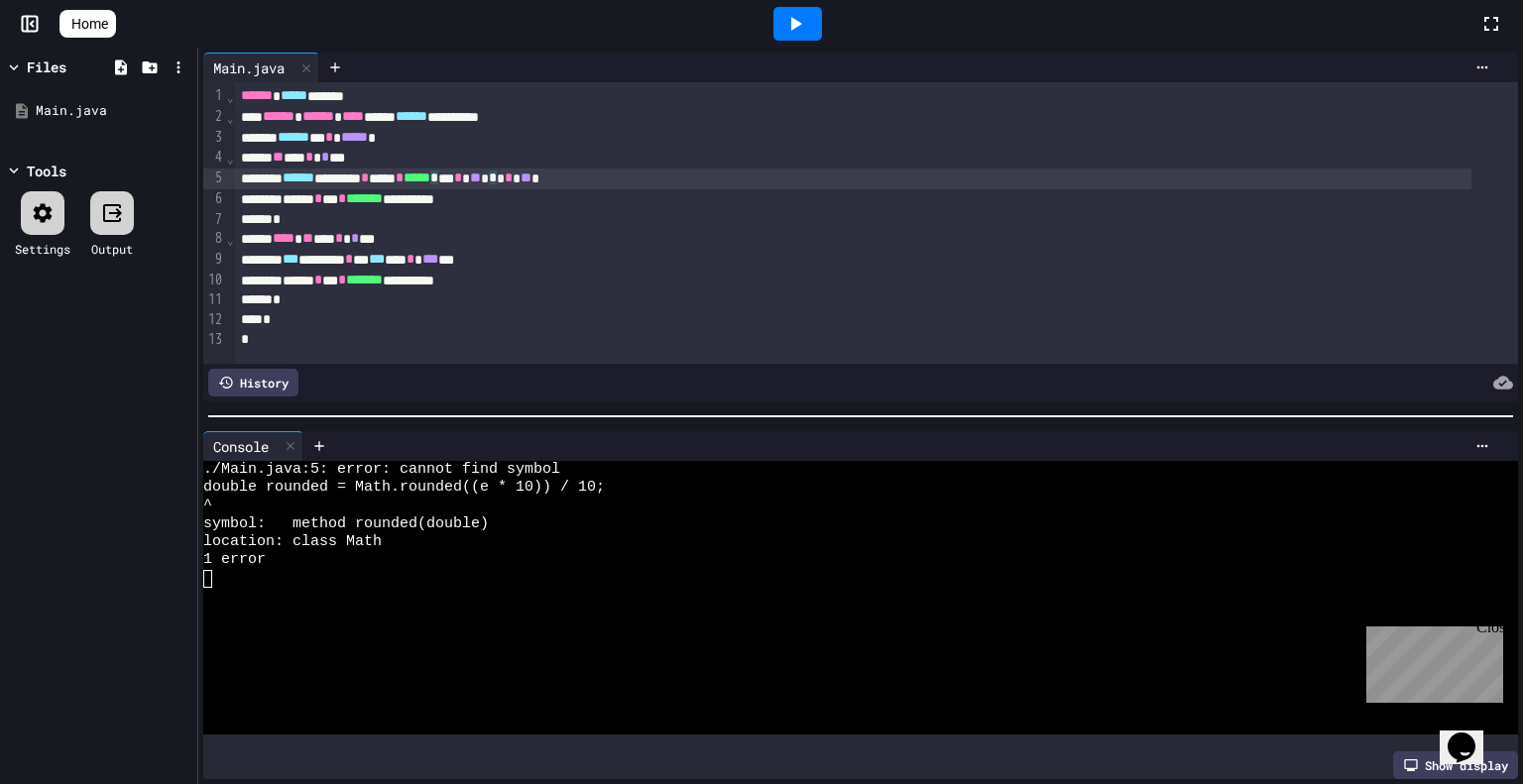 click 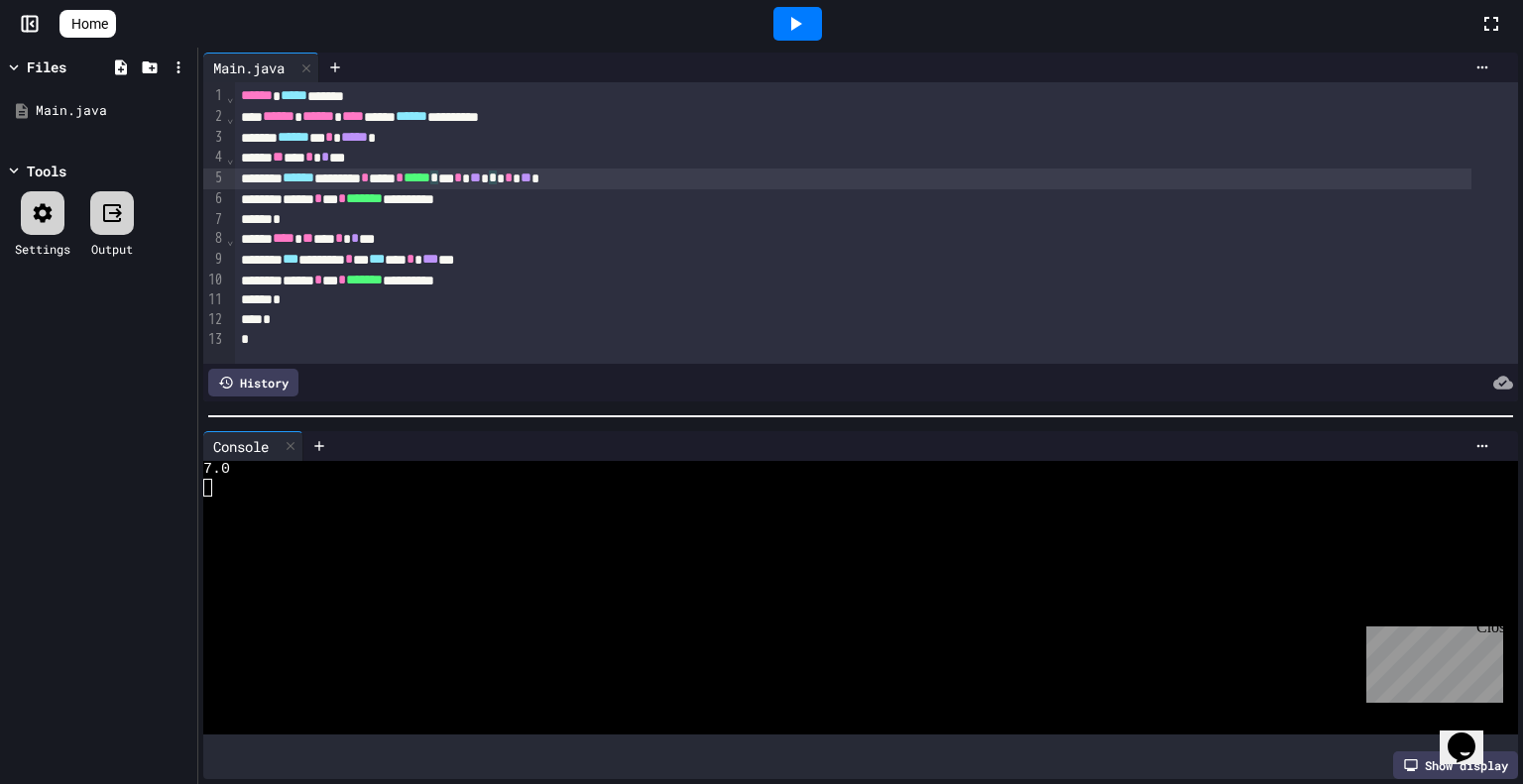 click on "*" at bounding box center (434, 177) 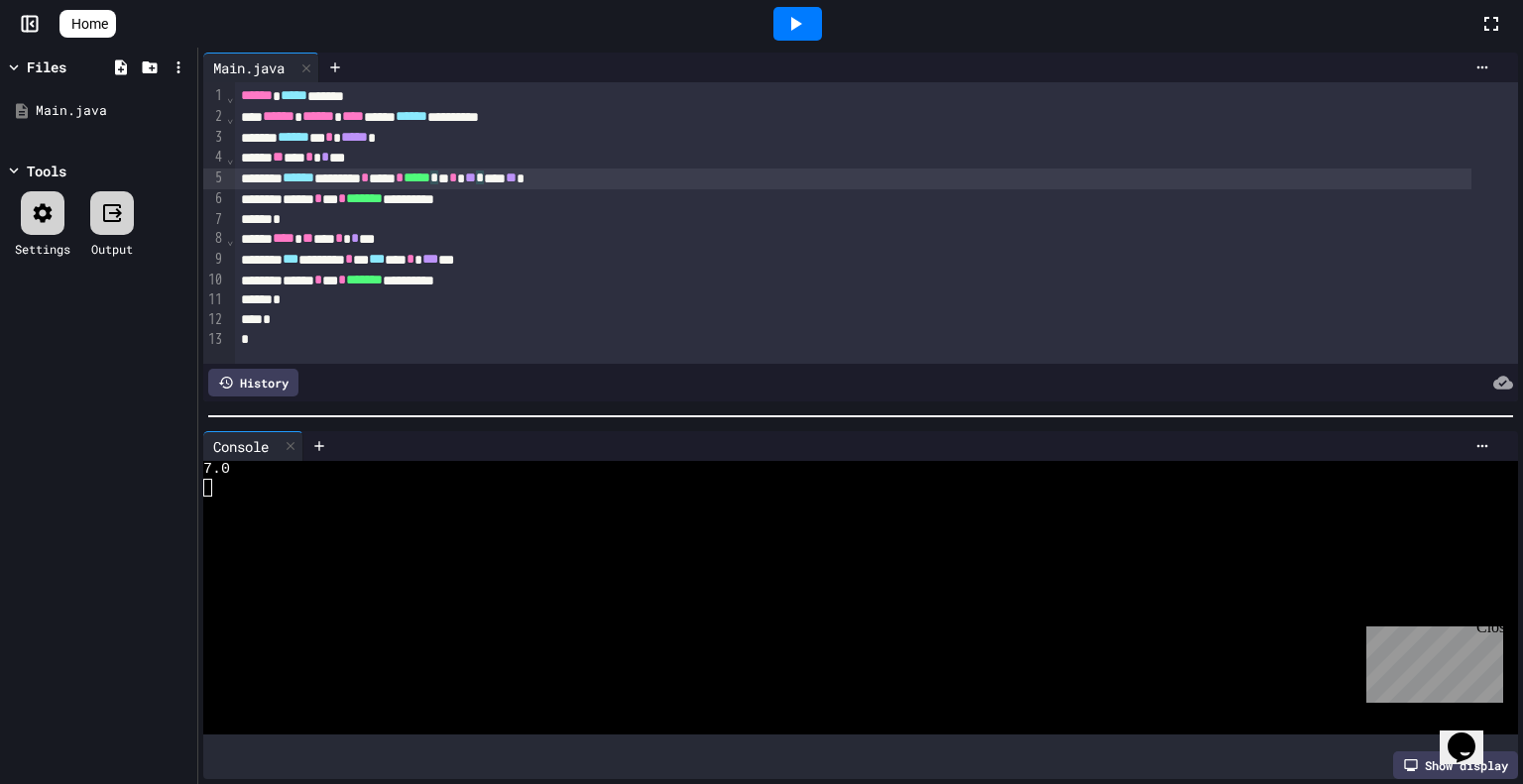 click on "****** ******* * **** * ***** * * *   ** * *** ** *" at bounding box center [853, 178] 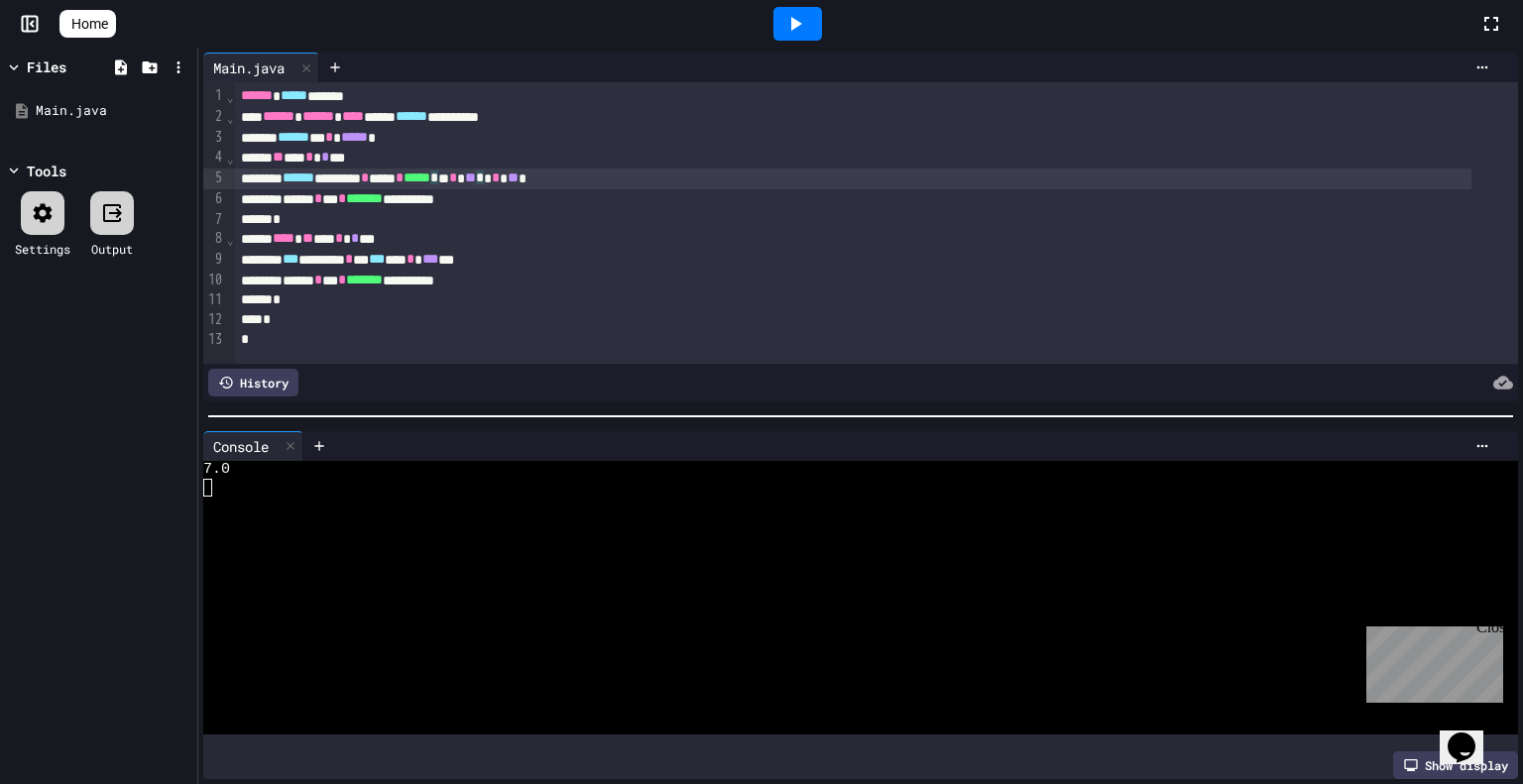 click 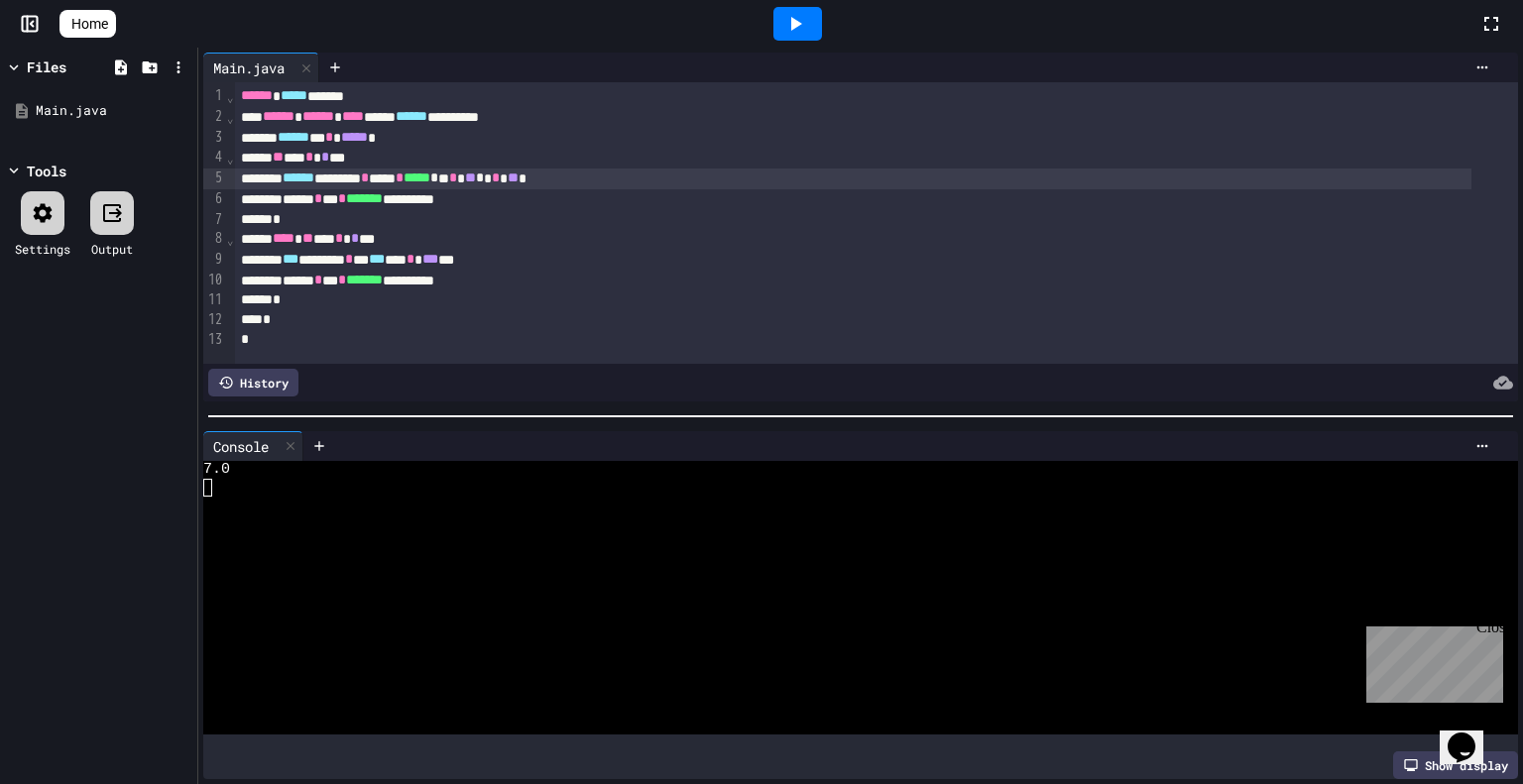 click on "*" at bounding box center (480, 177) 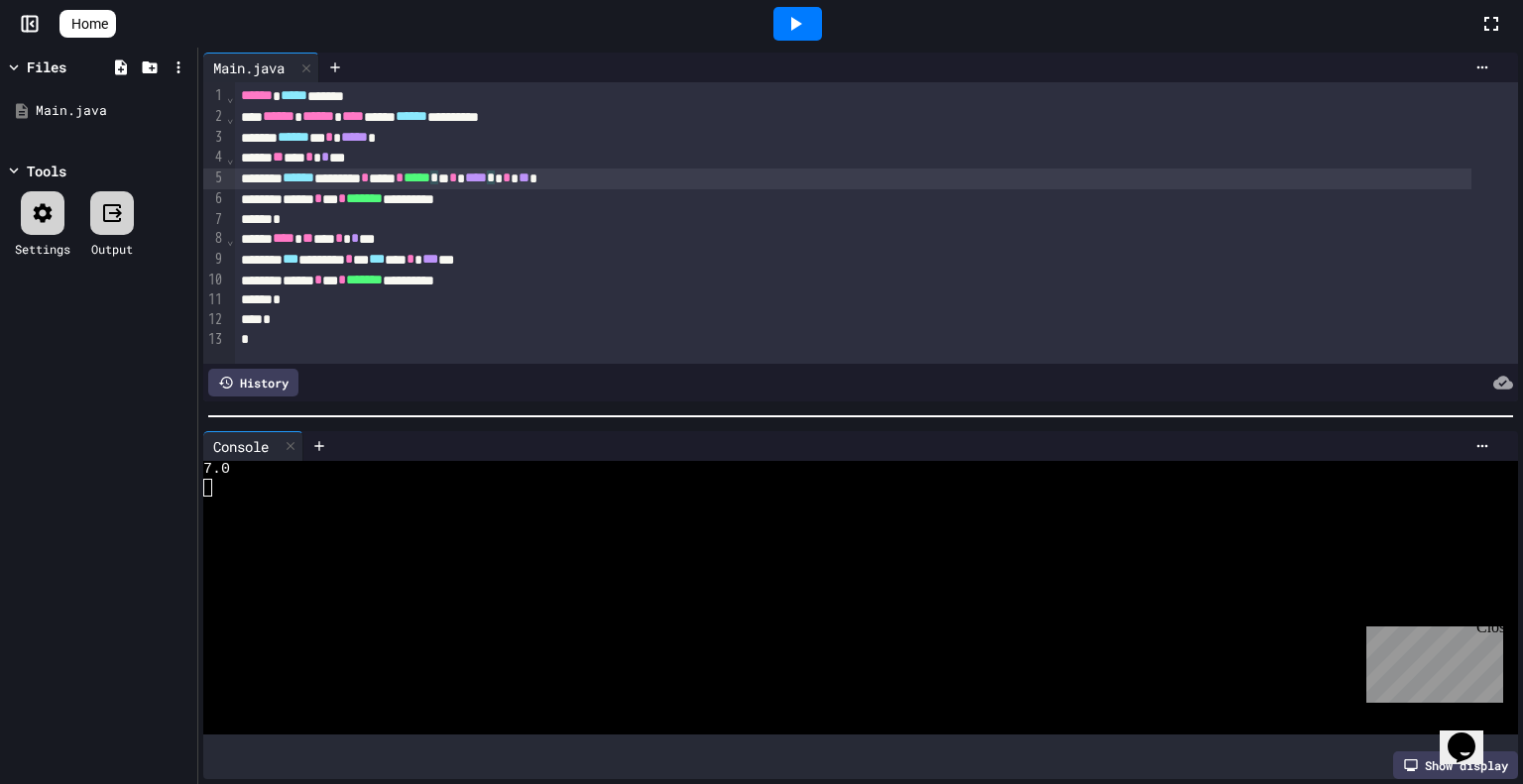 click on "****** ******* * **** * ***** * * *   **** *   *   ** *" at bounding box center (853, 178) 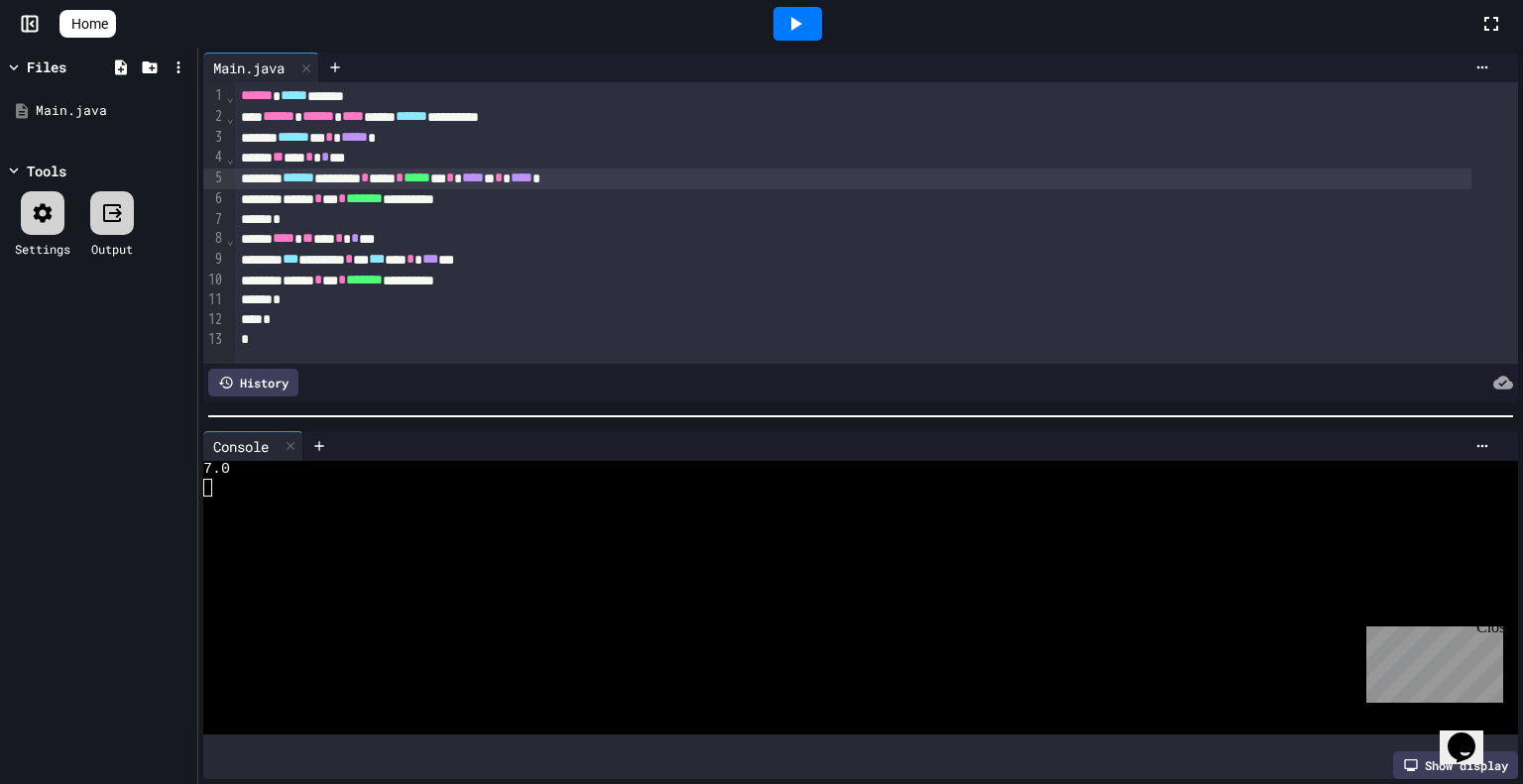 click at bounding box center [797, 24] 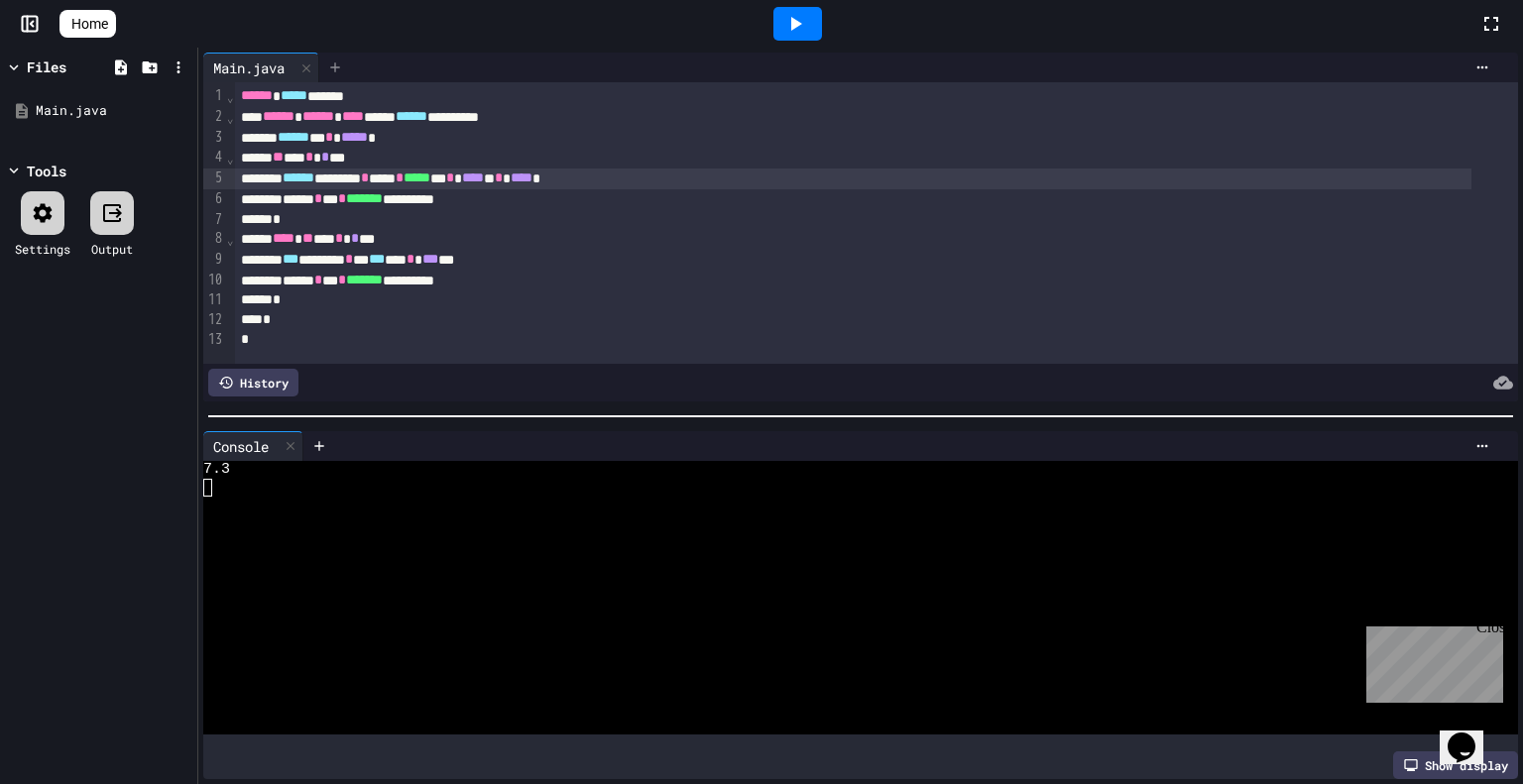 click 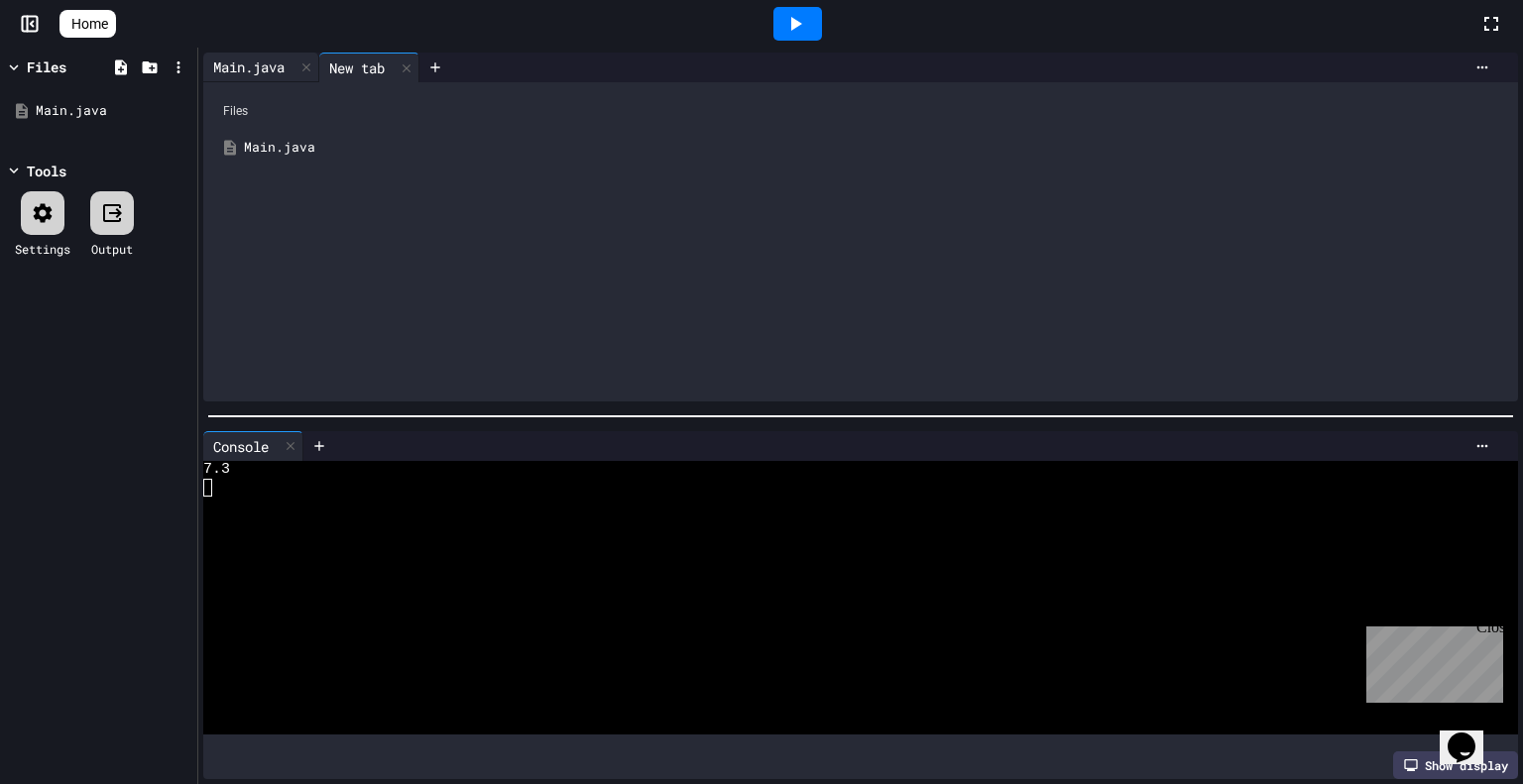 click on "Main.java" at bounding box center [249, 66] 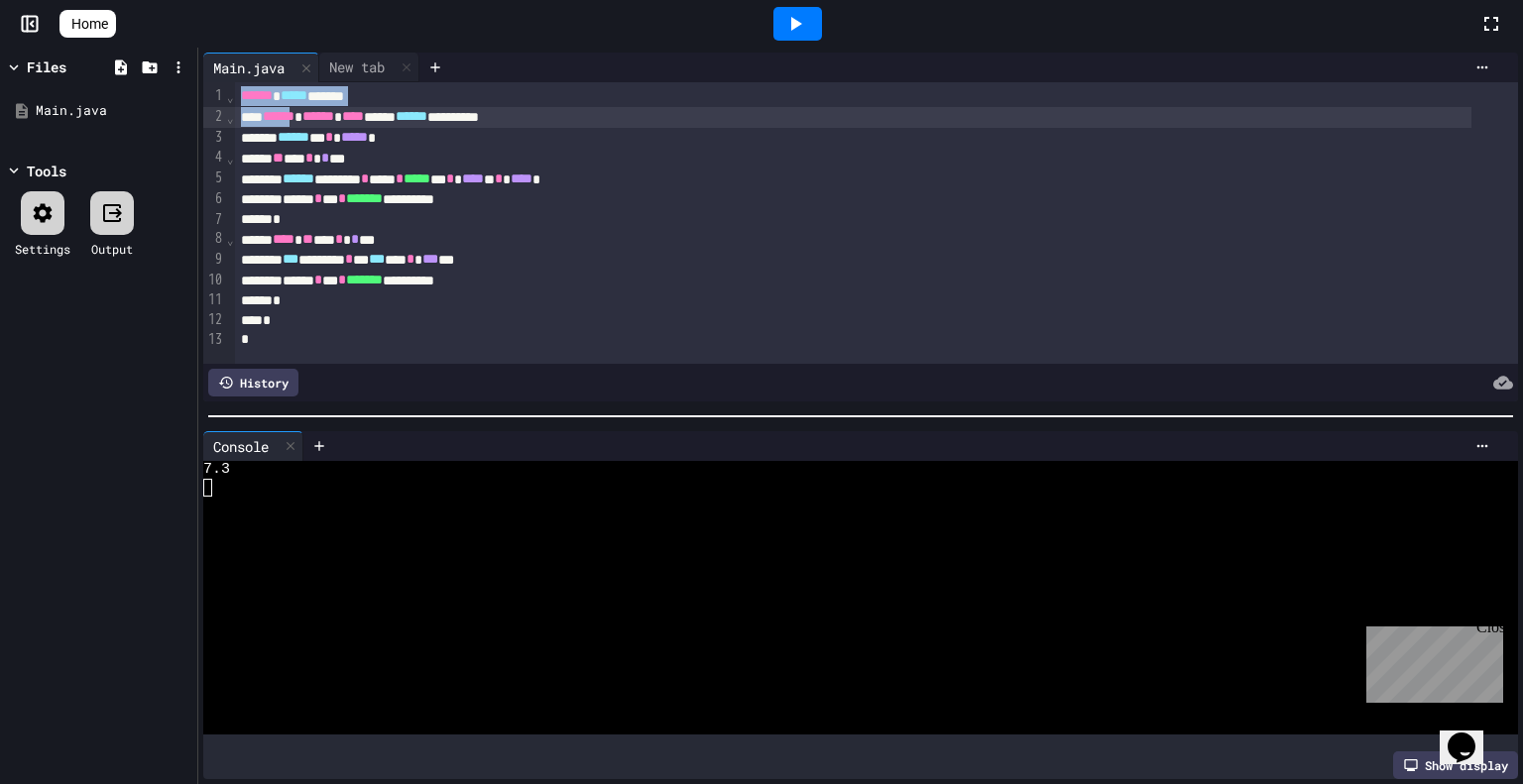 drag, startPoint x: 246, startPoint y: 97, endPoint x: 325, endPoint y: 108, distance: 79.76215 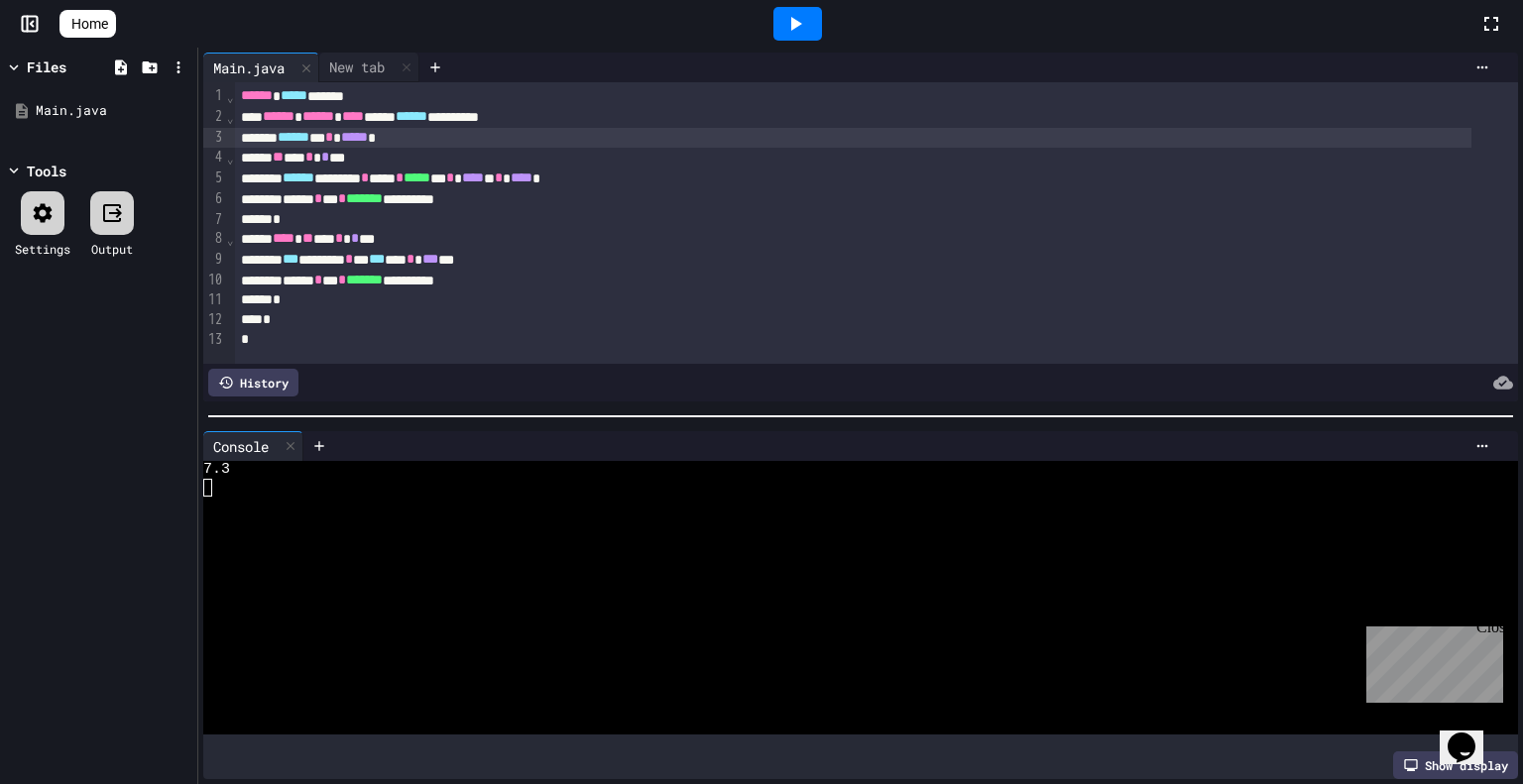 click on "****** * *   ***** *" at bounding box center (853, 138) 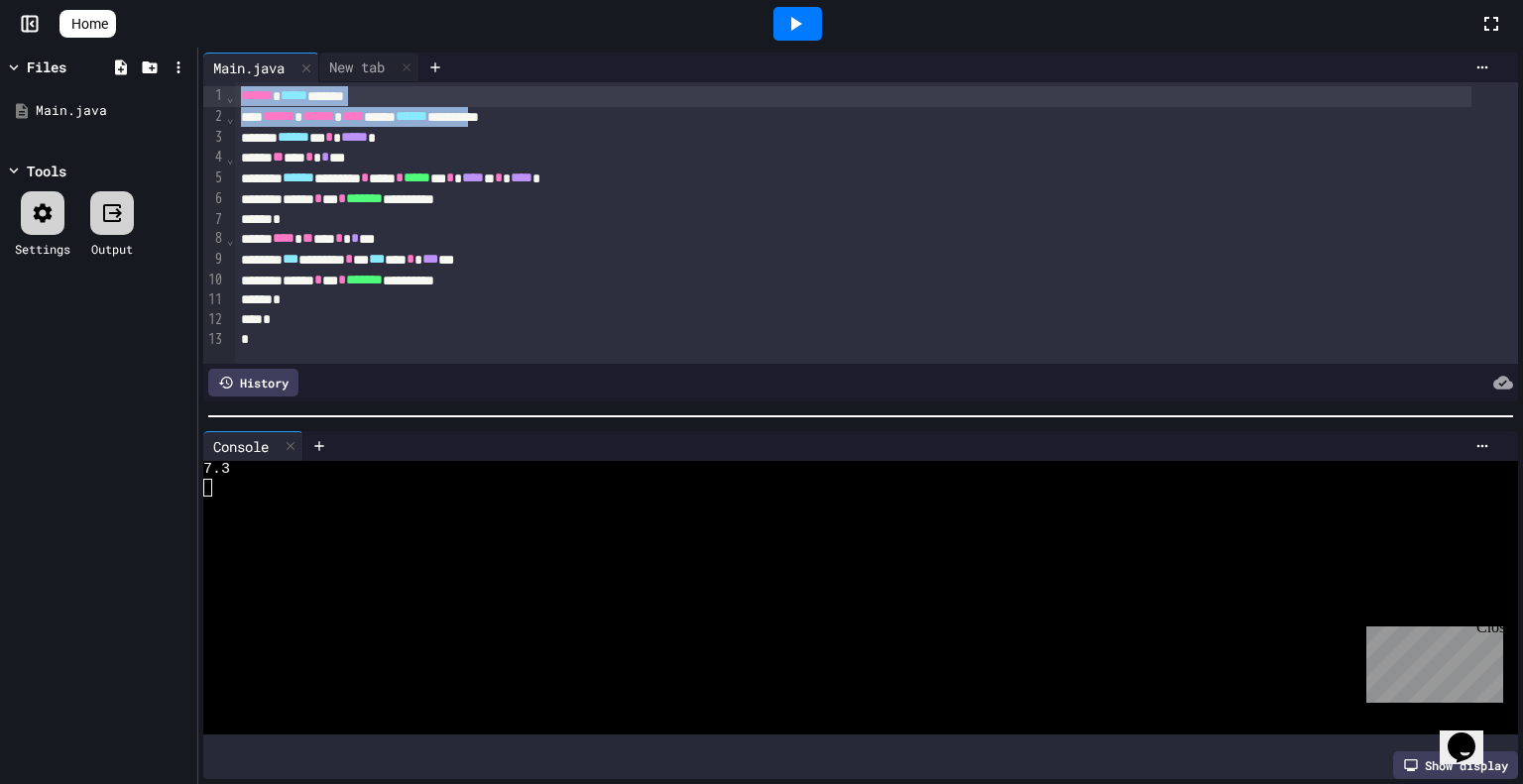 drag, startPoint x: 563, startPoint y: 120, endPoint x: 240, endPoint y: 103, distance: 323.44706 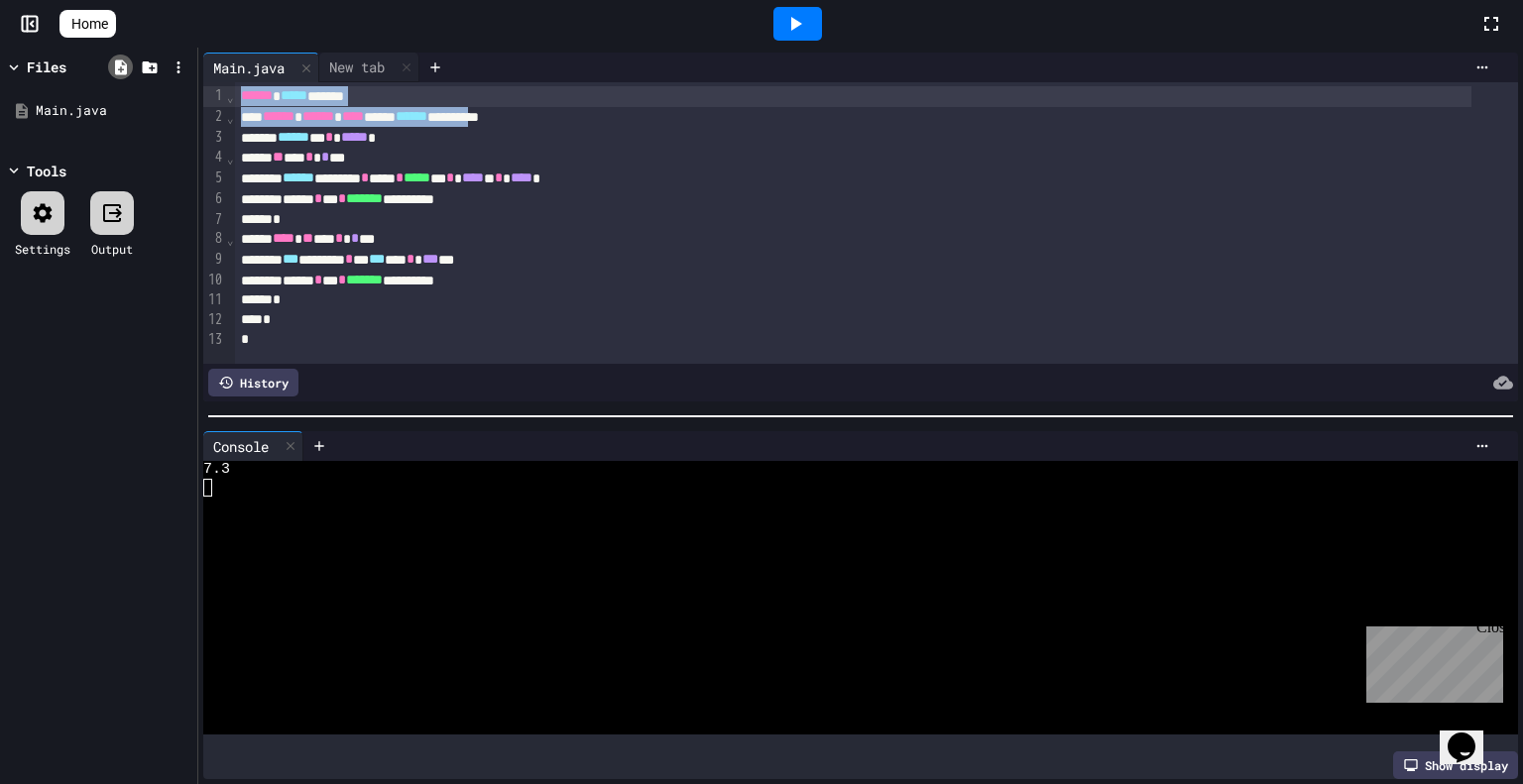 click 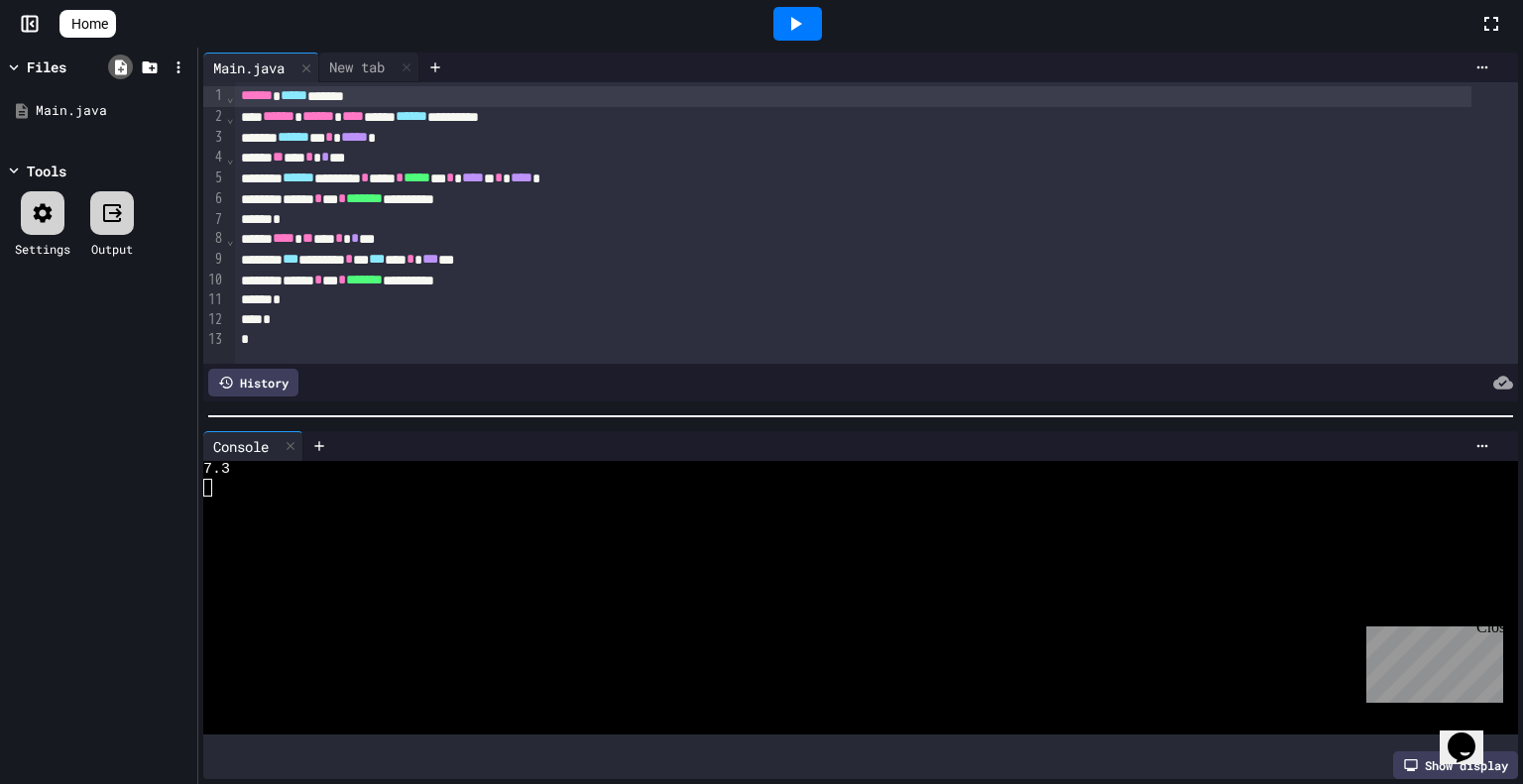 click 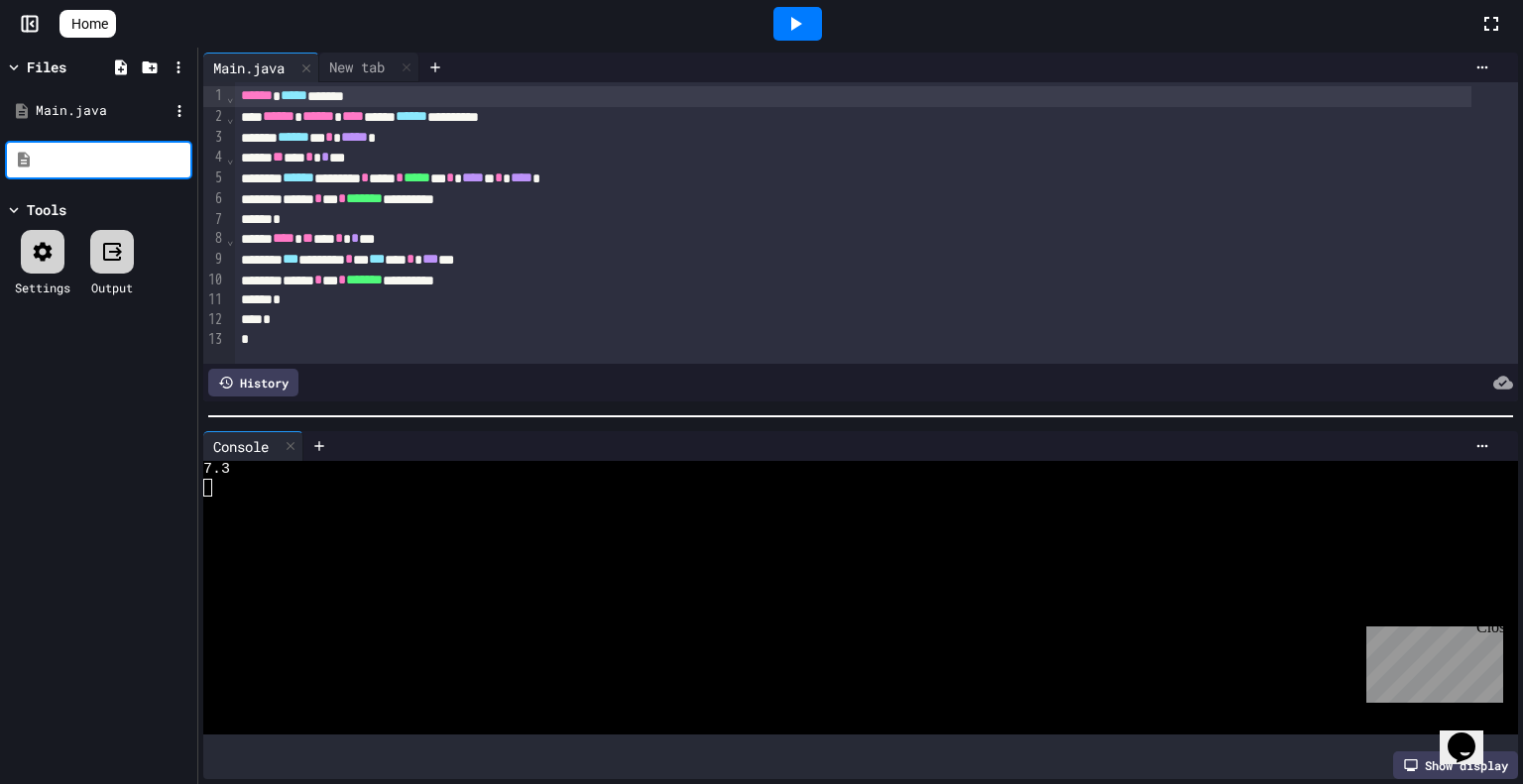 click on "Main.java" at bounding box center [98, 111] 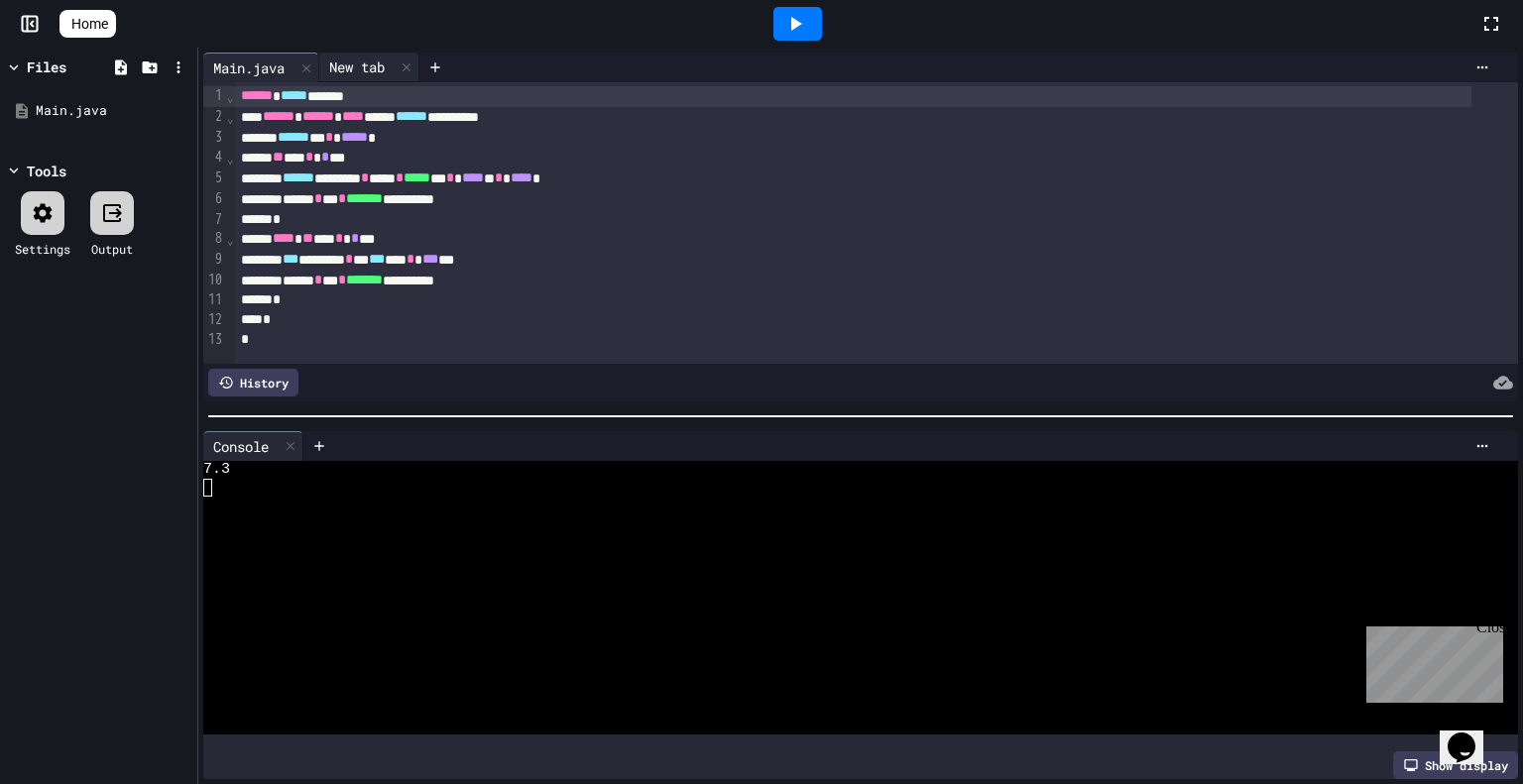 click on "New tab" at bounding box center [357, 66] 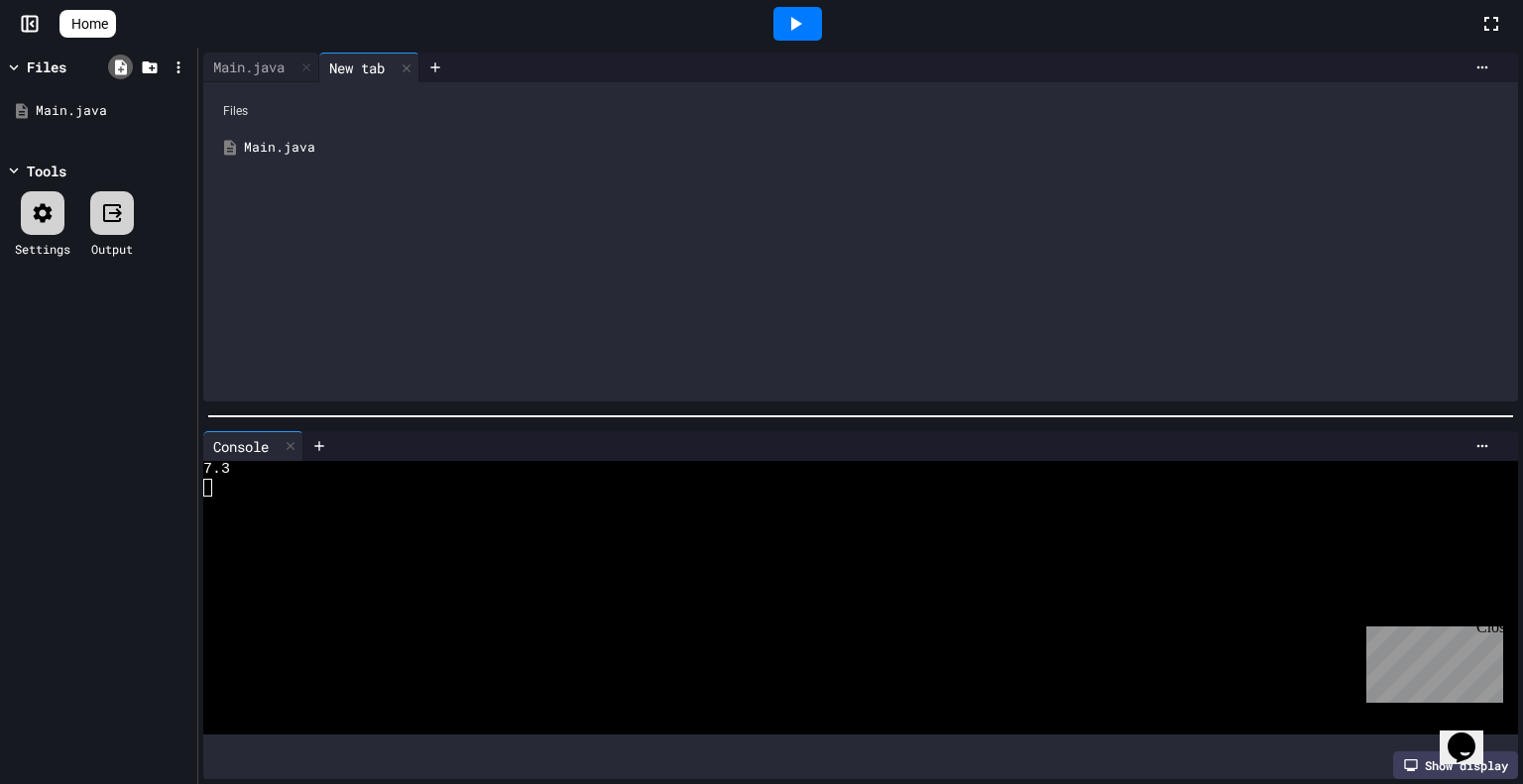 click 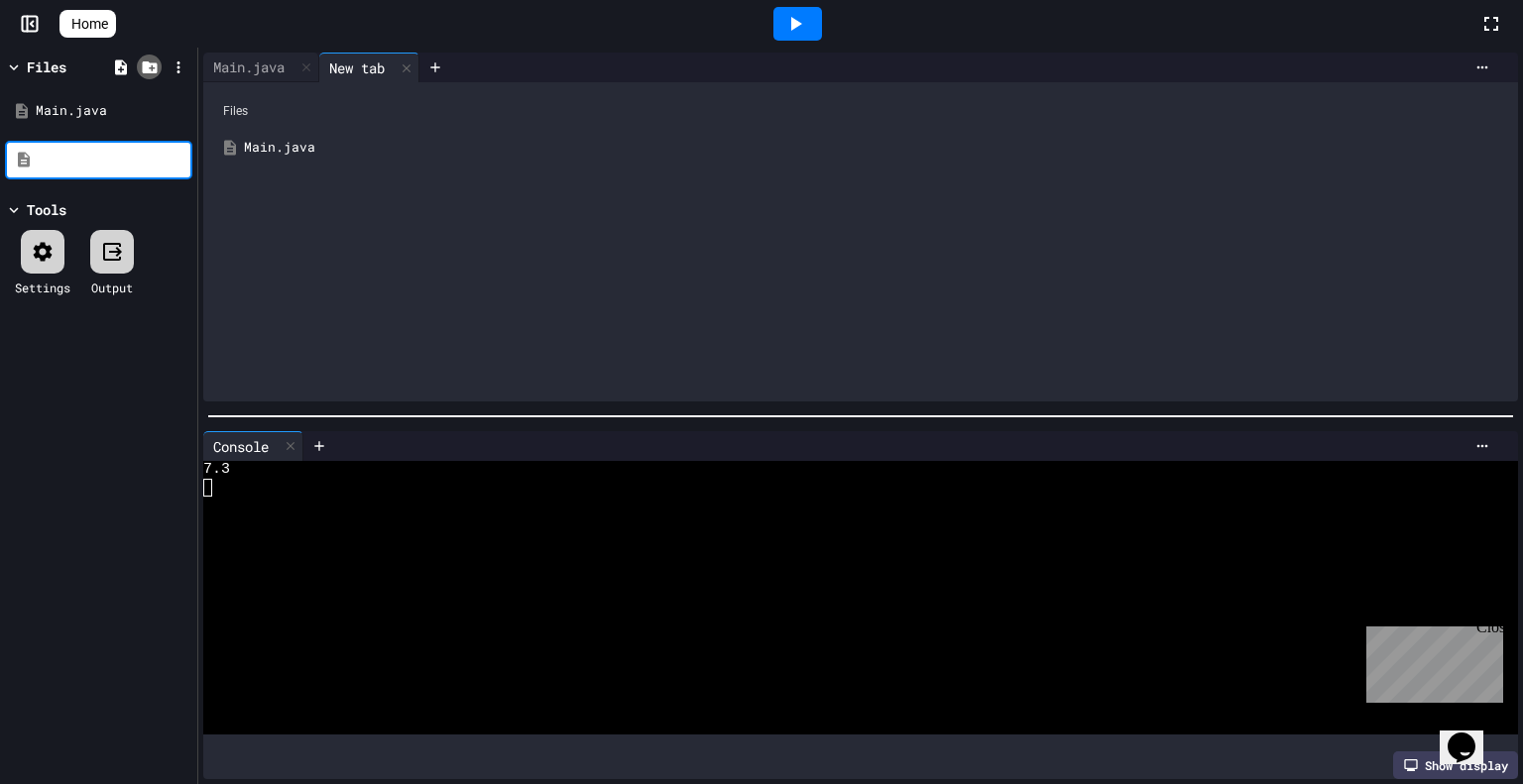 click 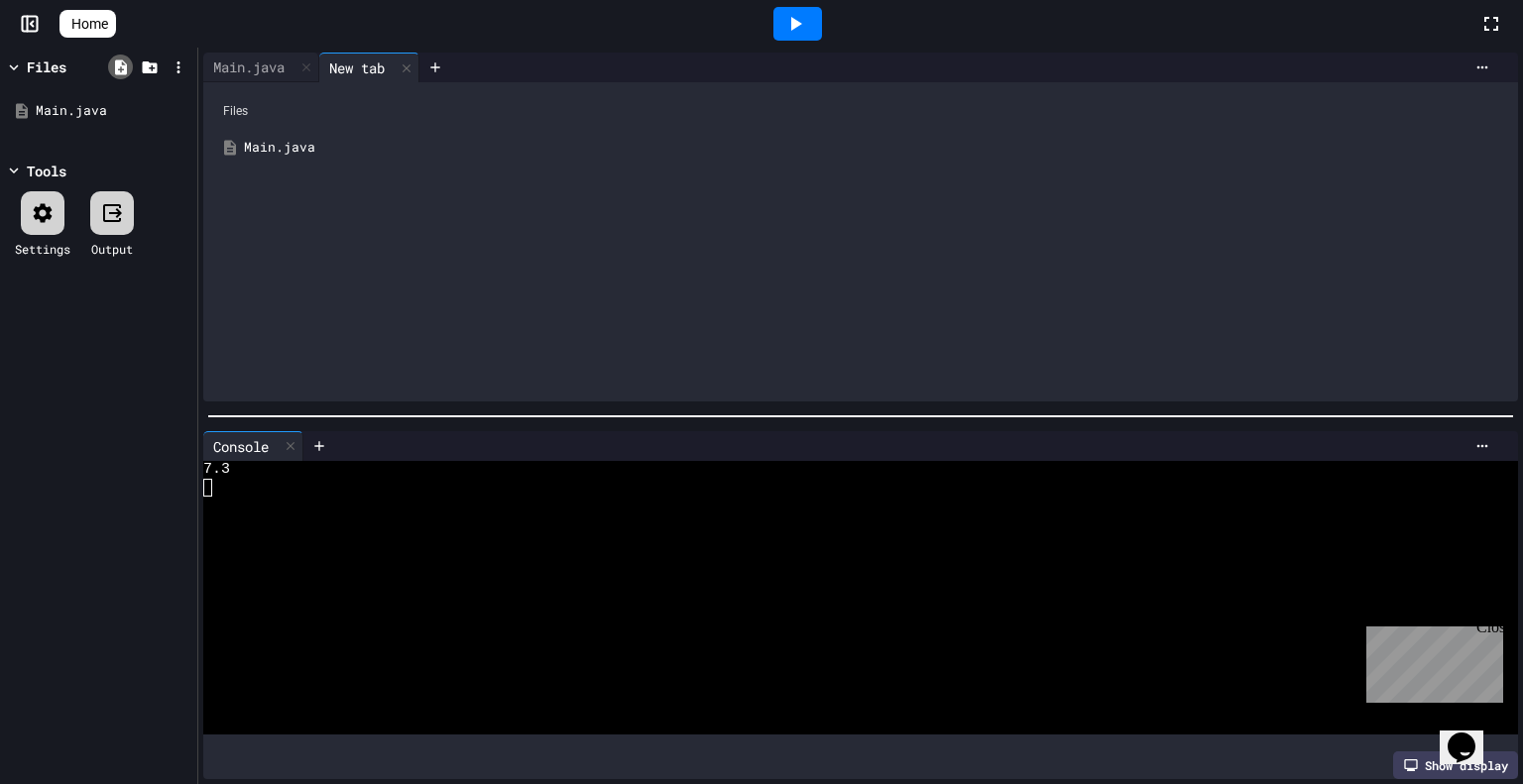 click at bounding box center (120, 66) 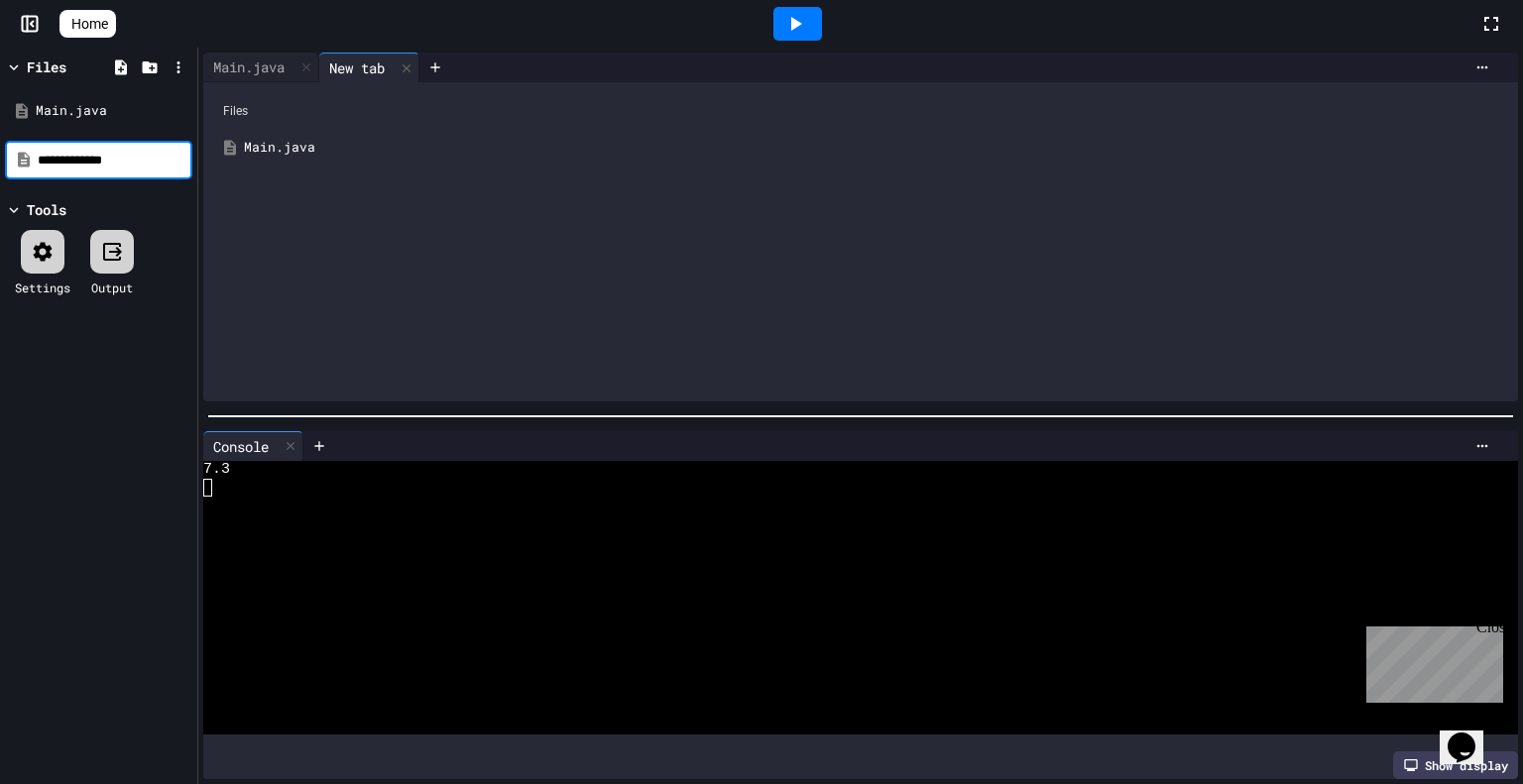 type on "**********" 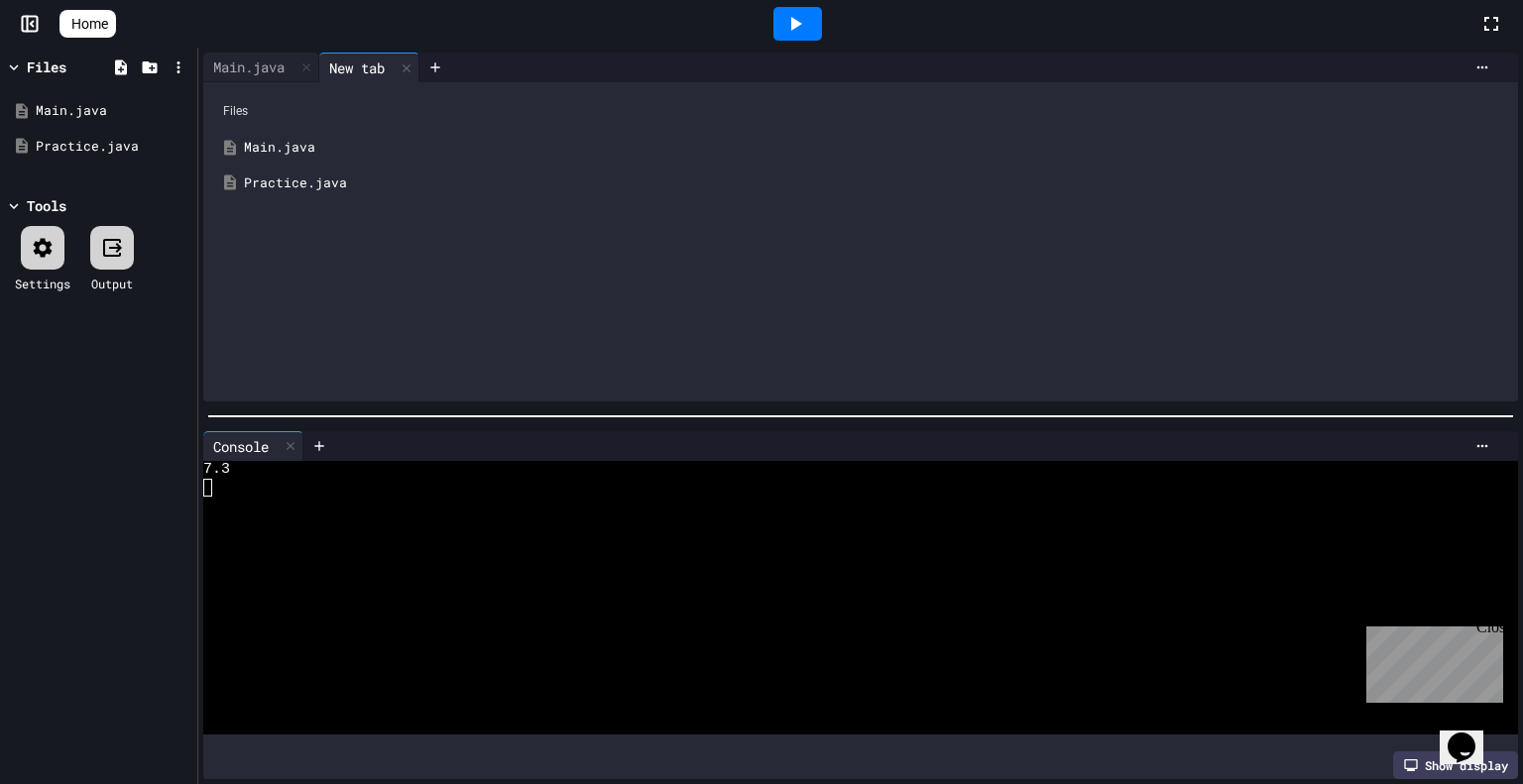 click on "Practice.java" at bounding box center (875, 183) 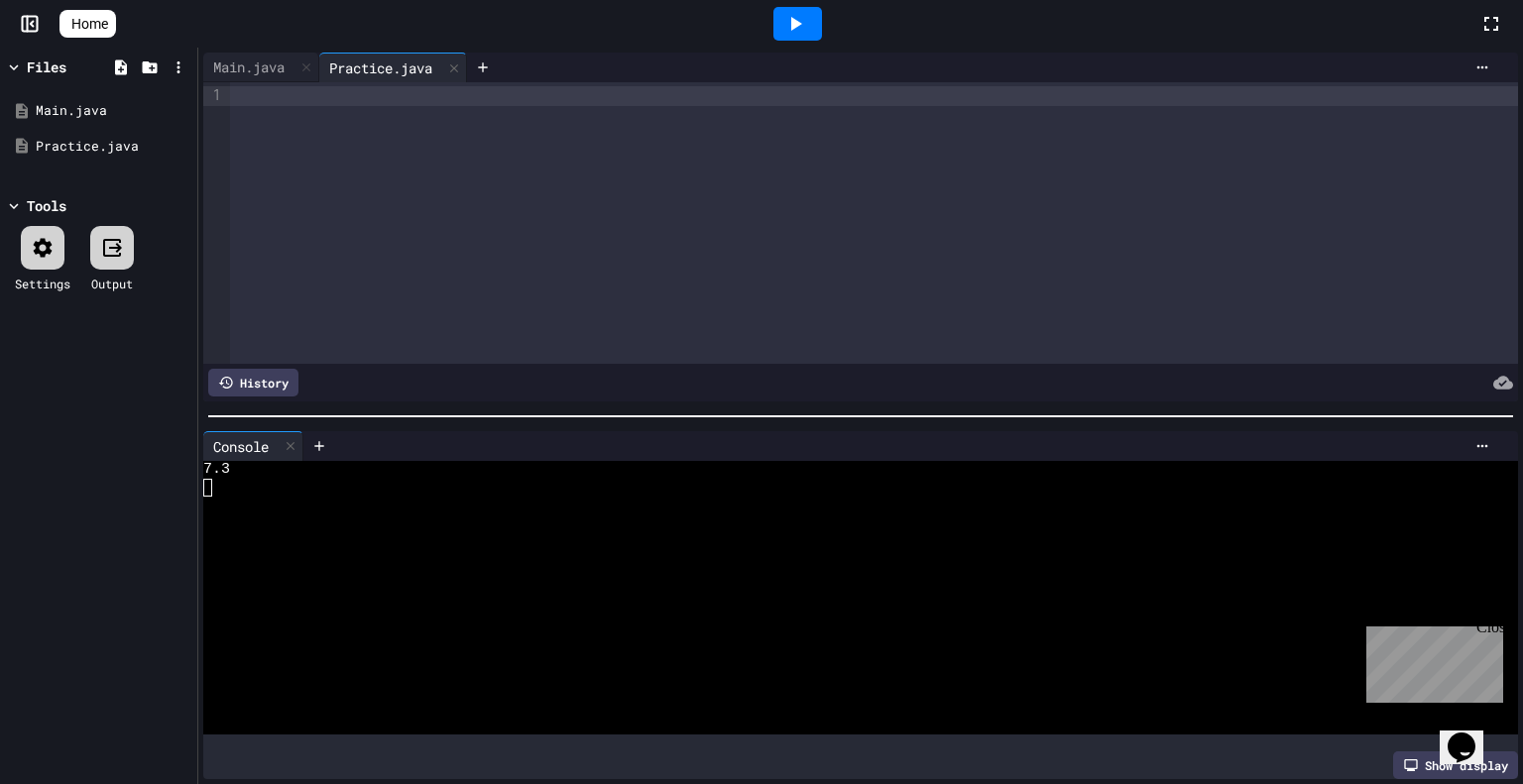 click at bounding box center (874, 96) 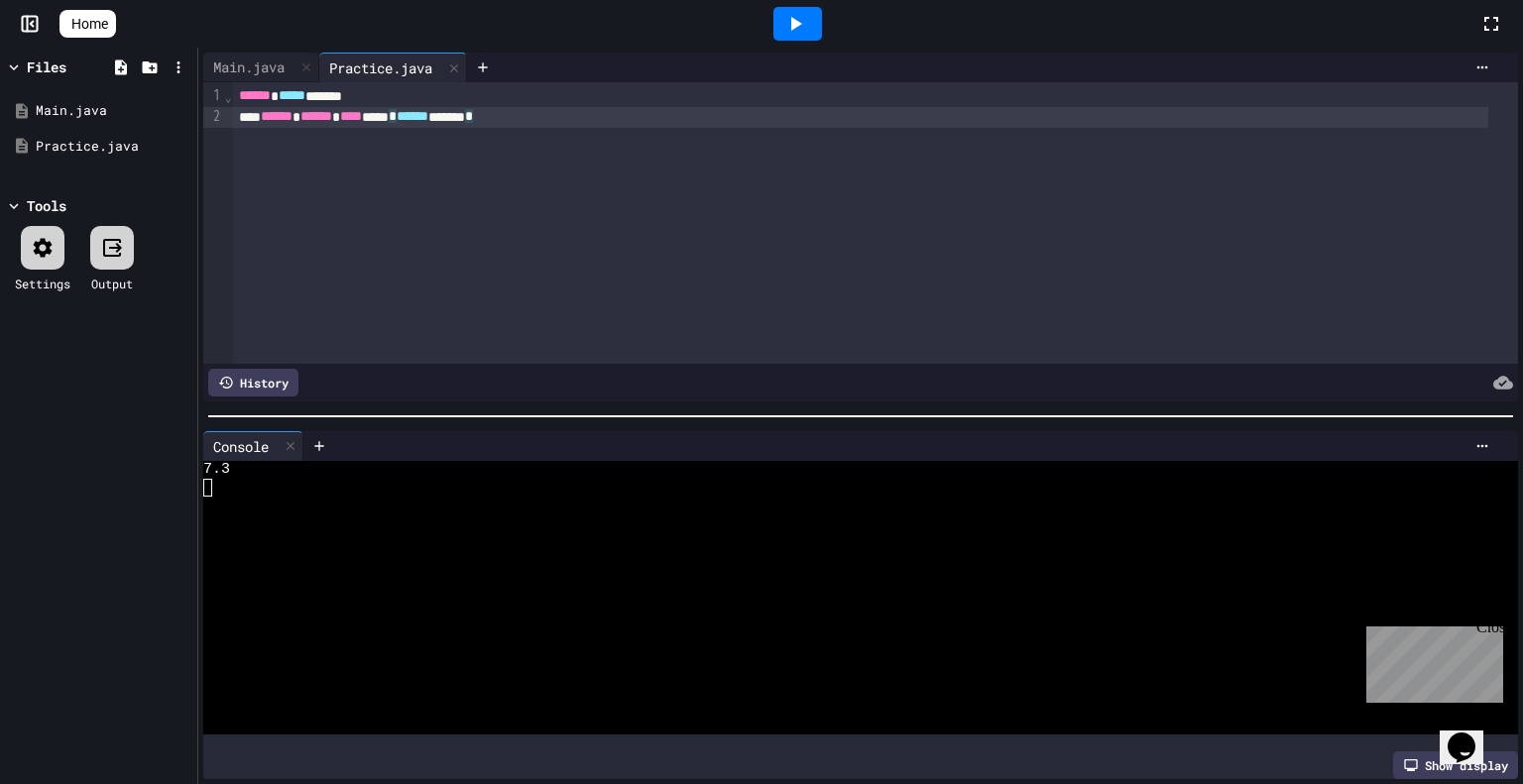 click on "******   ***** ******" at bounding box center [861, 96] 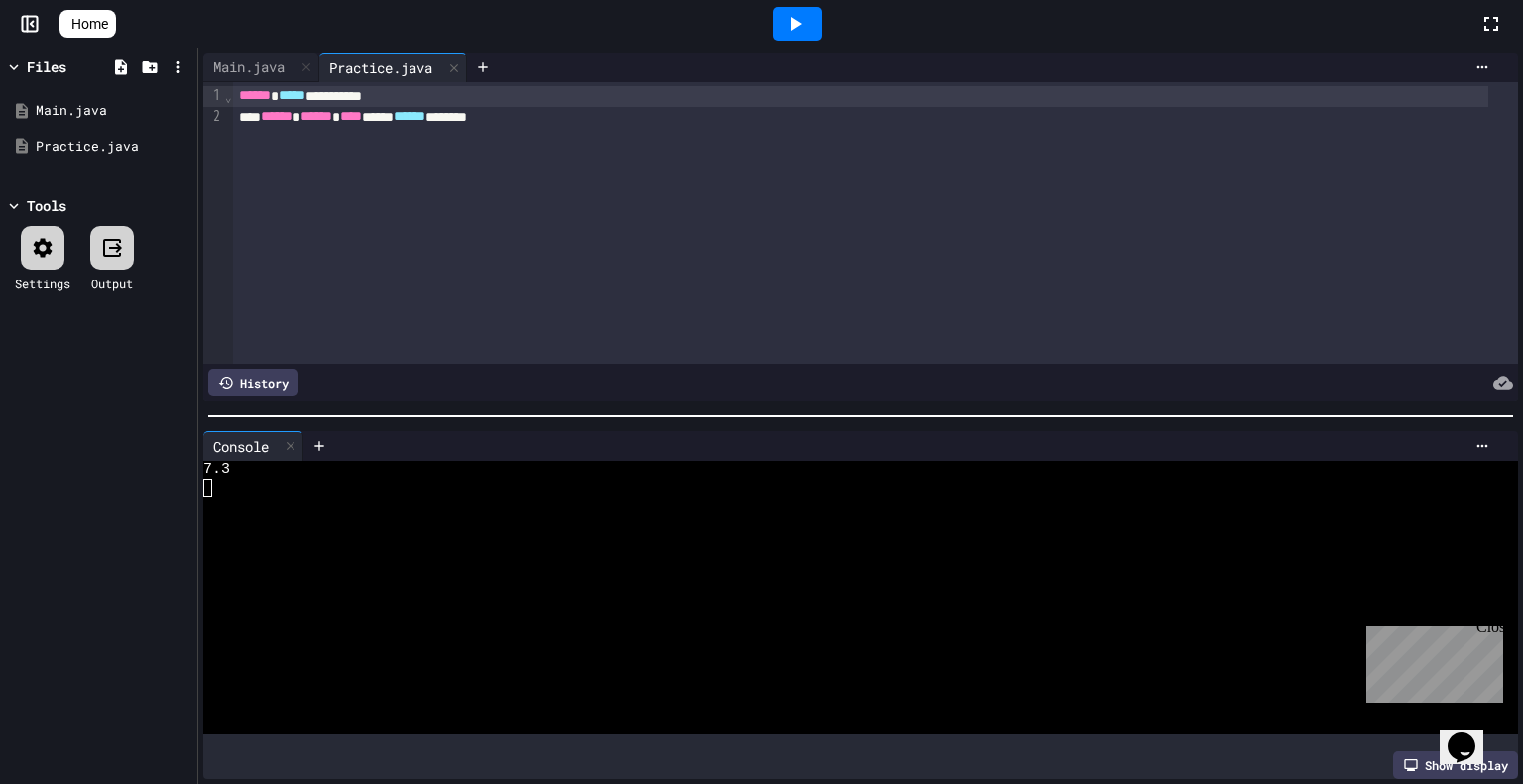 click on "******   ******   **** ***** ****** ********" at bounding box center (861, 117) 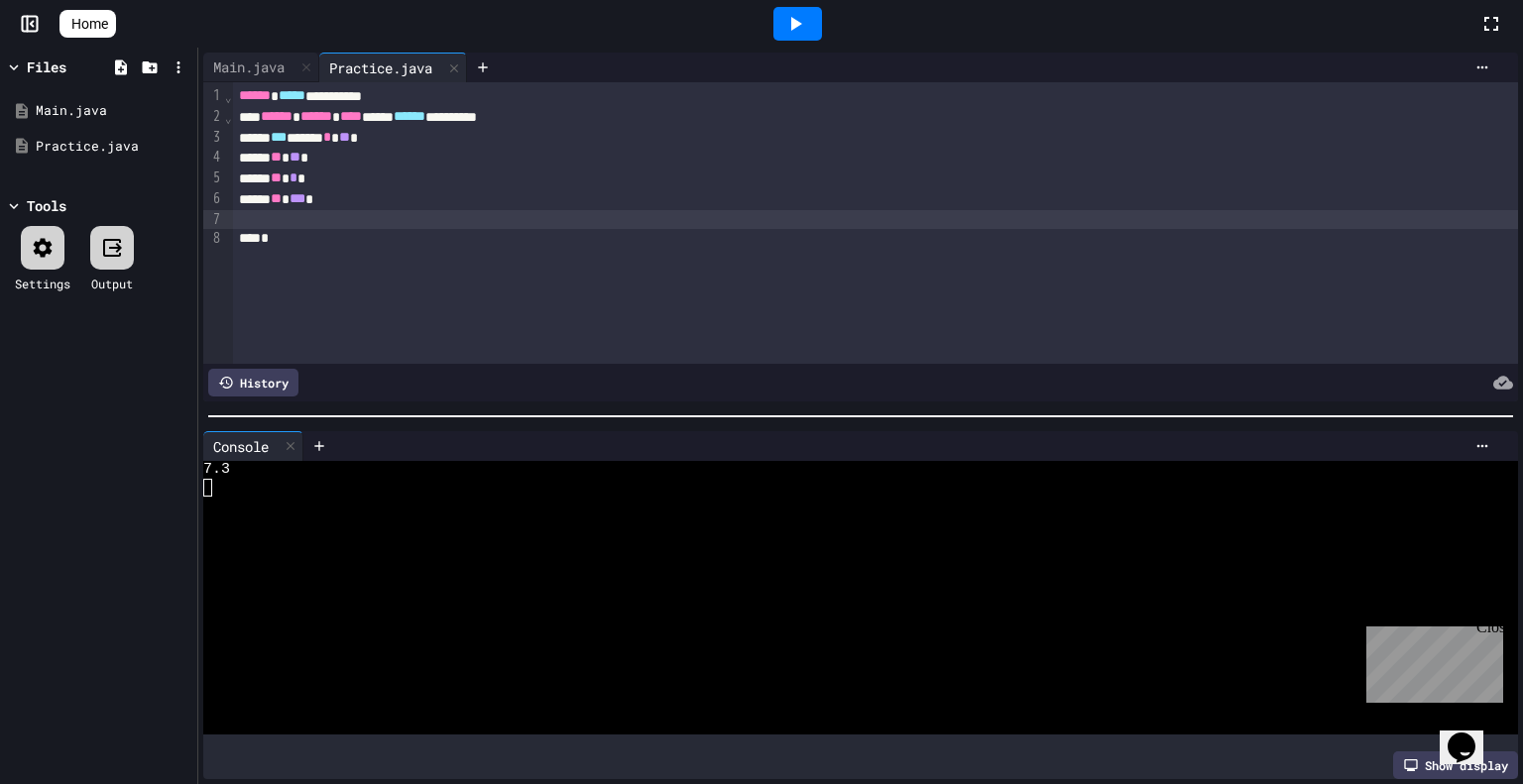 click on "› ⌄ ⌄" at bounding box center (228, 223) 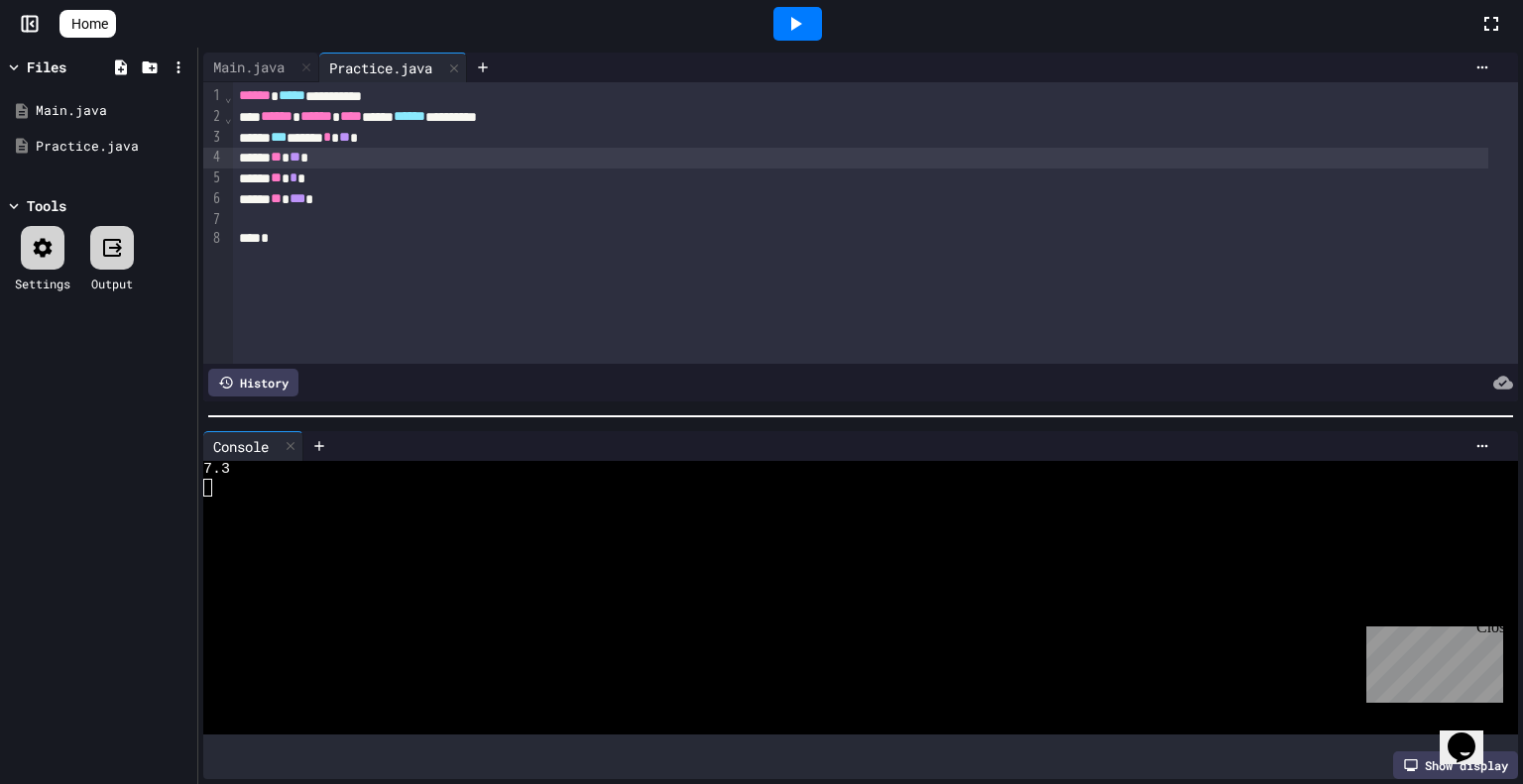 click on "***** **   ** *" at bounding box center (861, 158) 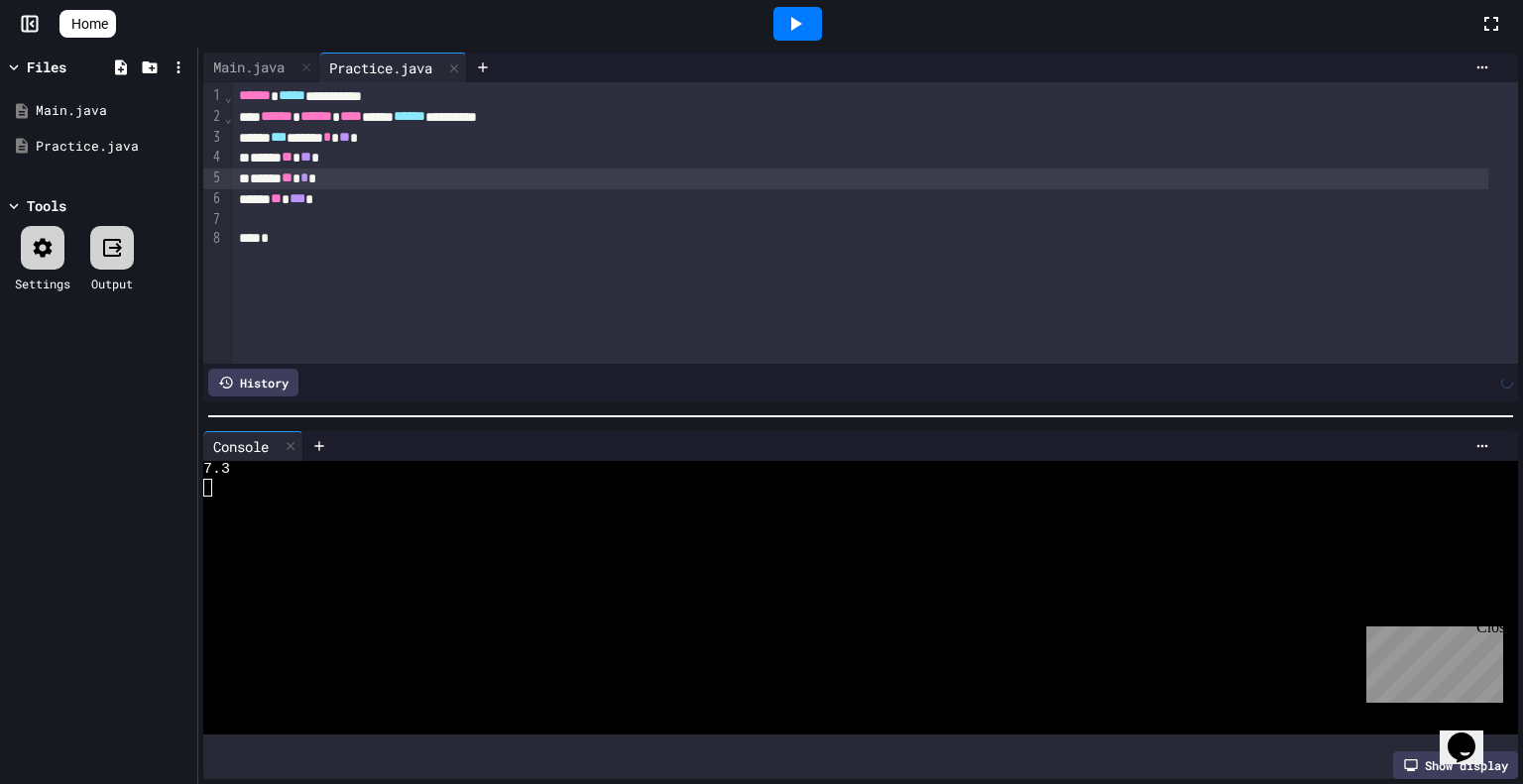 click on "***** **   * *" at bounding box center [861, 178] 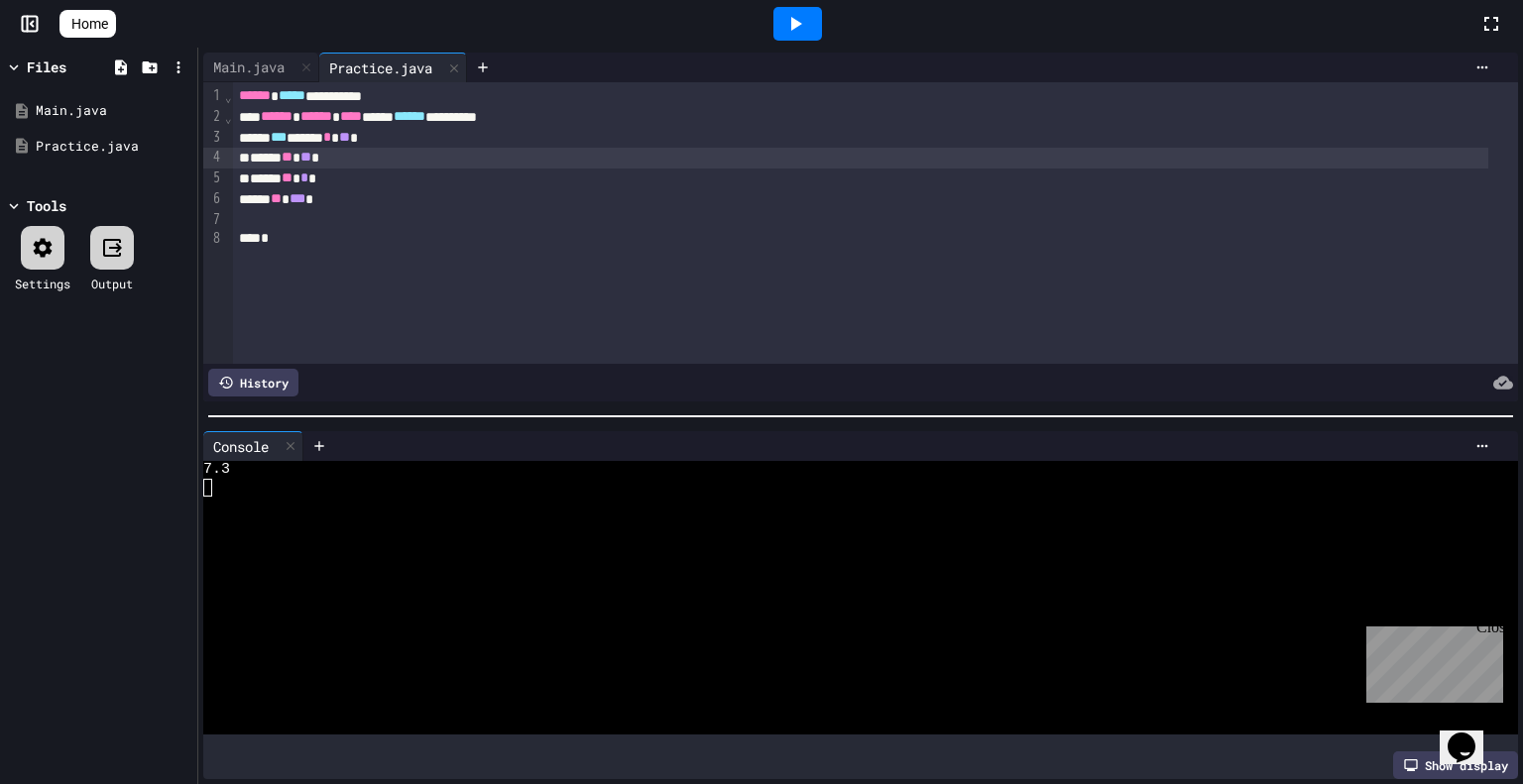 click on "***** **   ** *" at bounding box center [861, 158] 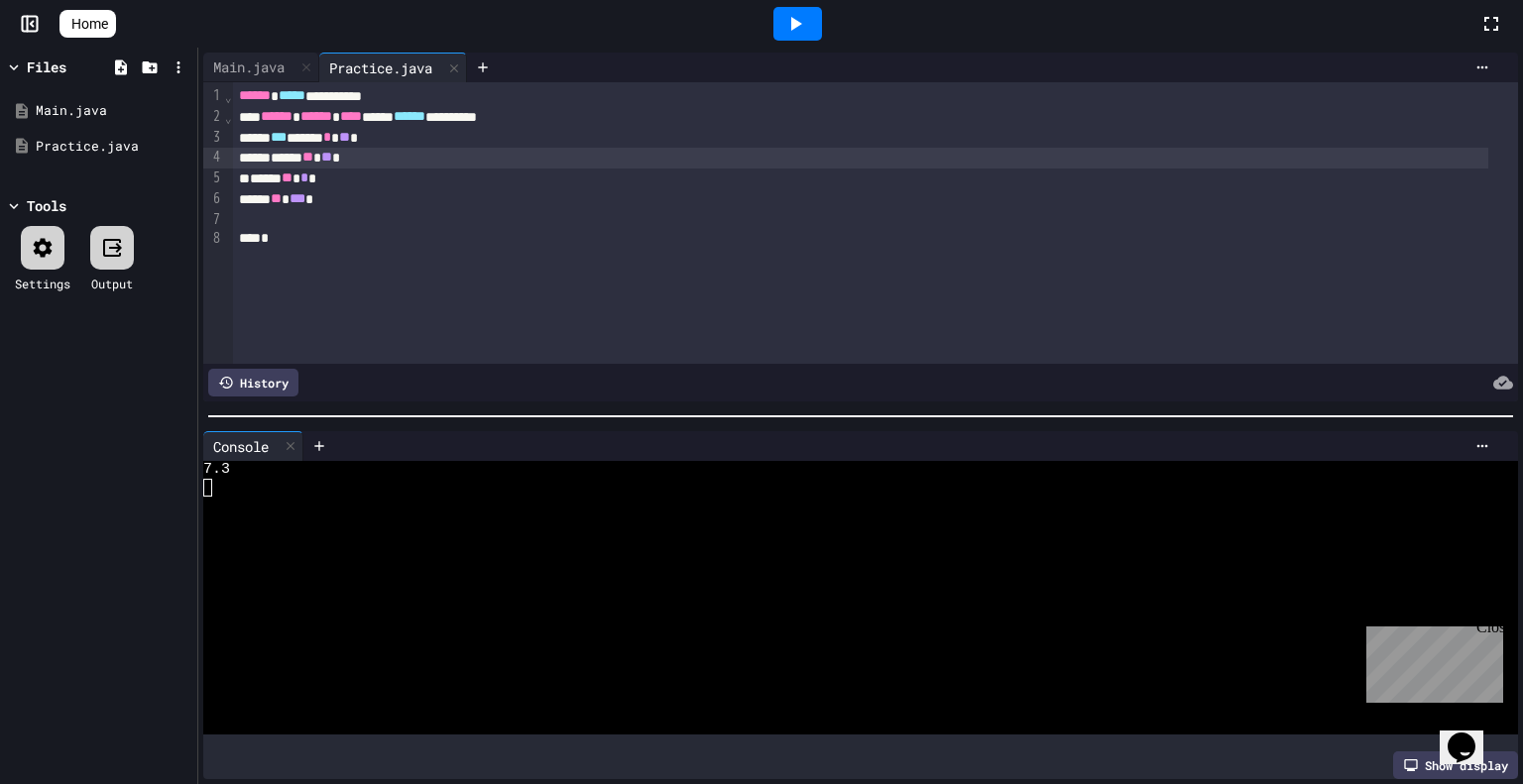 click on "***** **   * *" at bounding box center [861, 178] 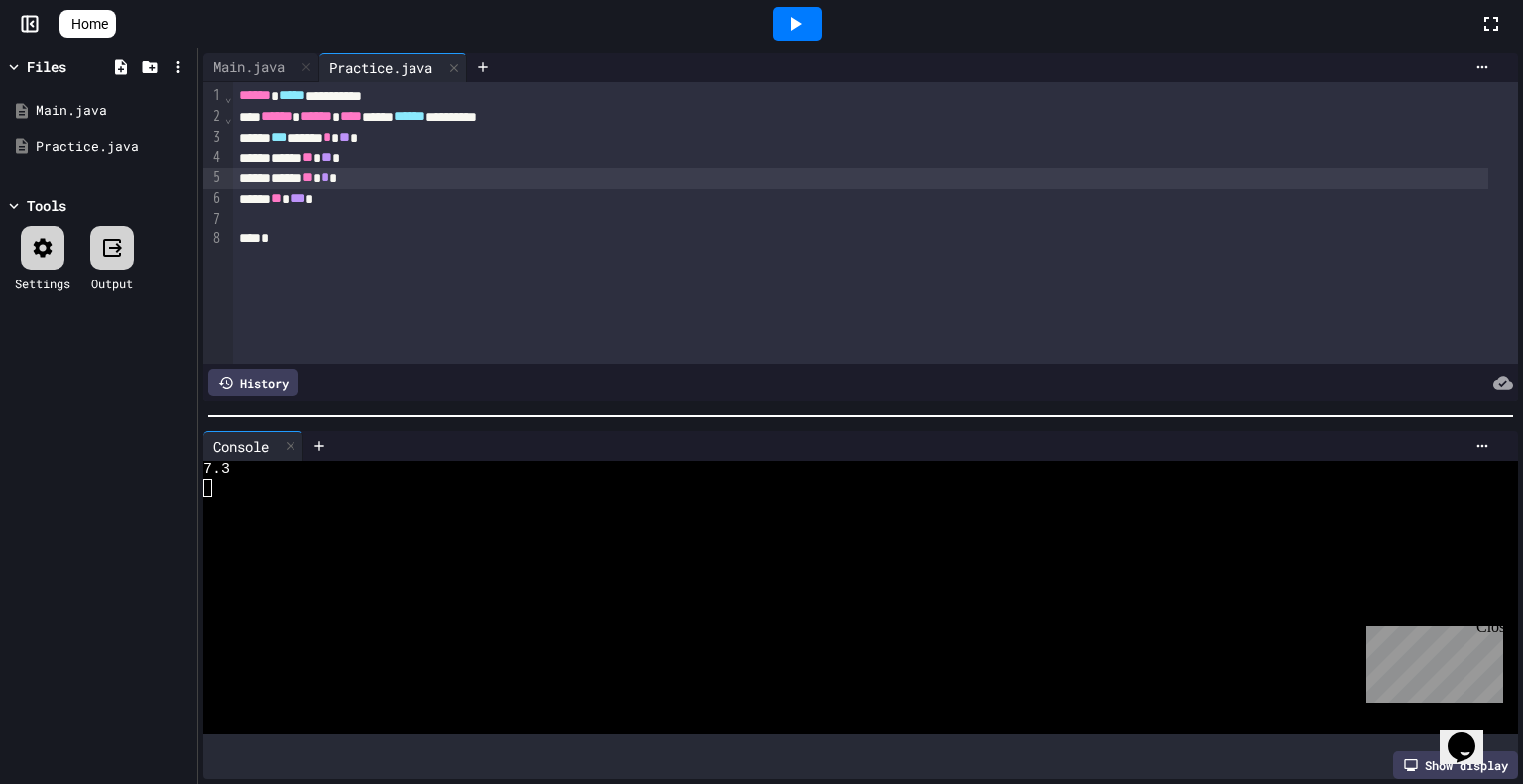 click on "***** **   *** *" at bounding box center [861, 199] 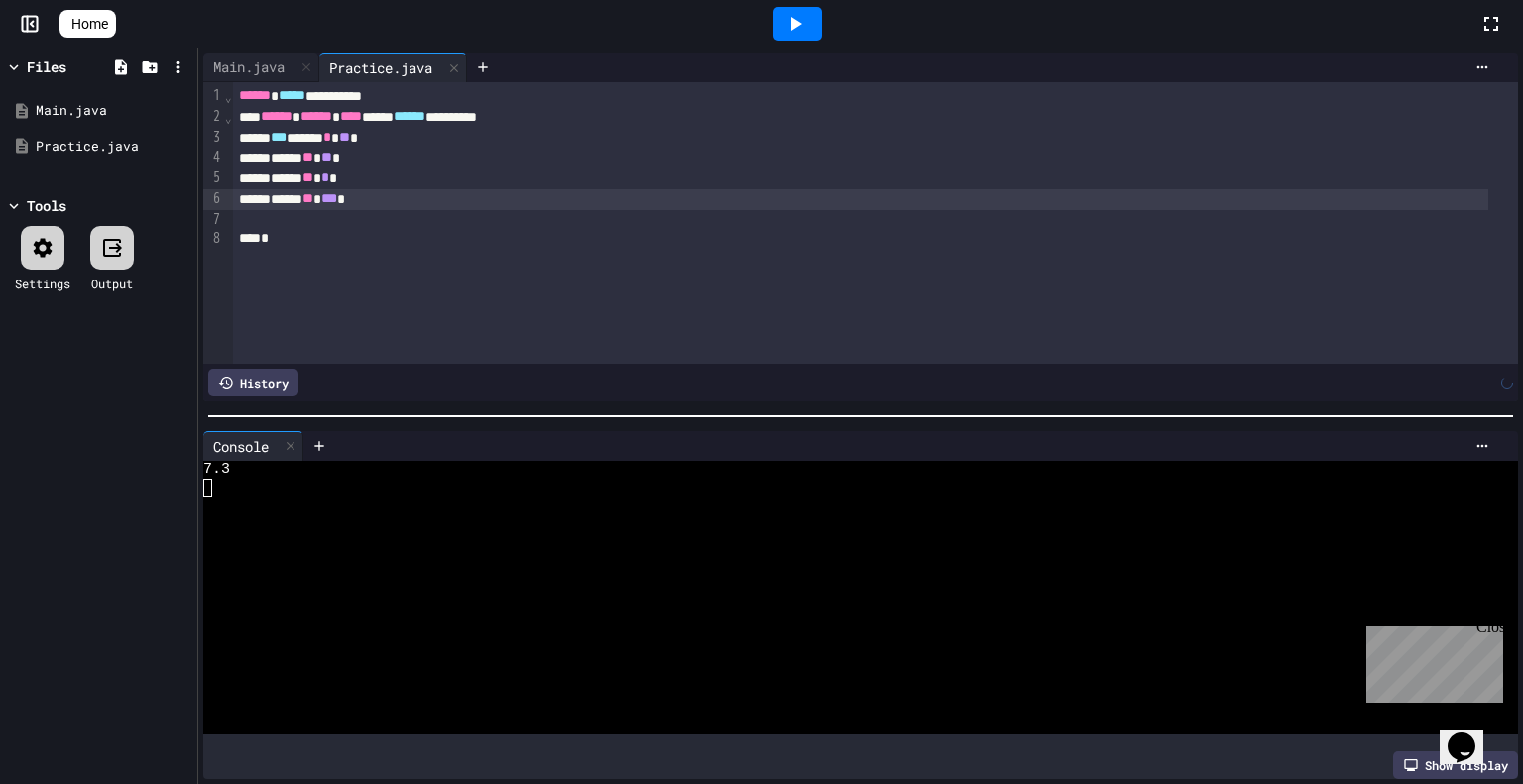 click on "***** **   *** *" at bounding box center [861, 199] 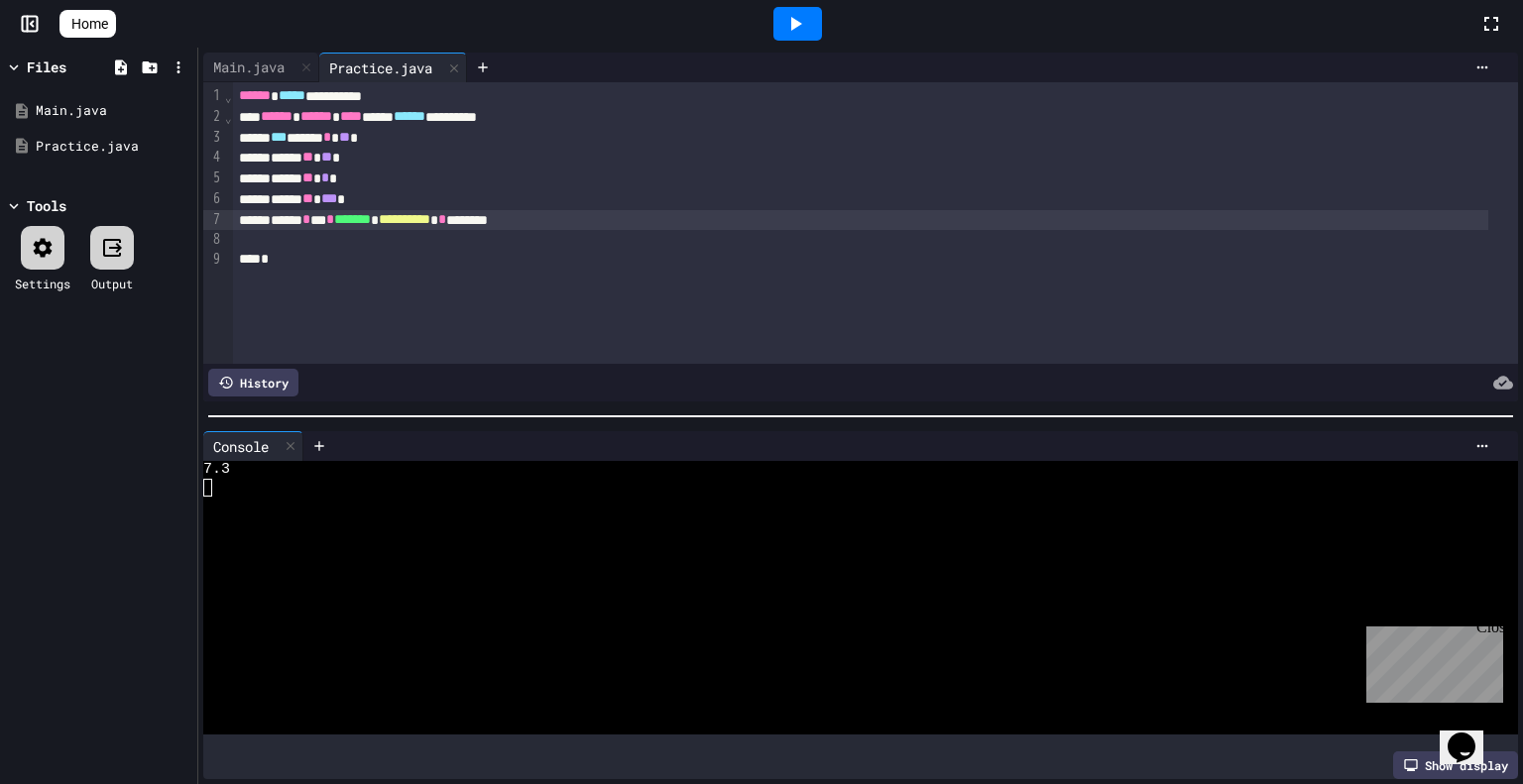 click 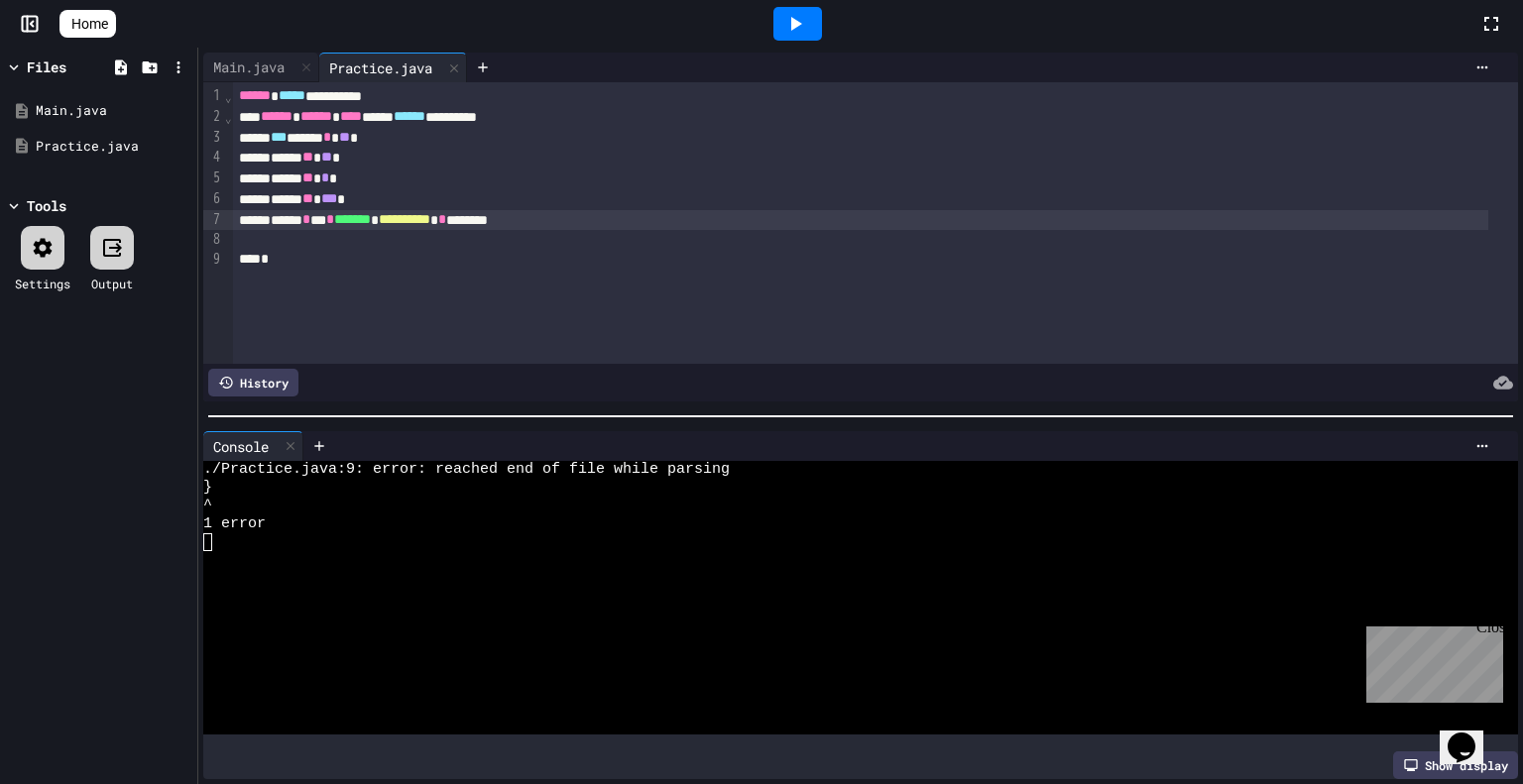 click on "**********" at bounding box center (861, 220) 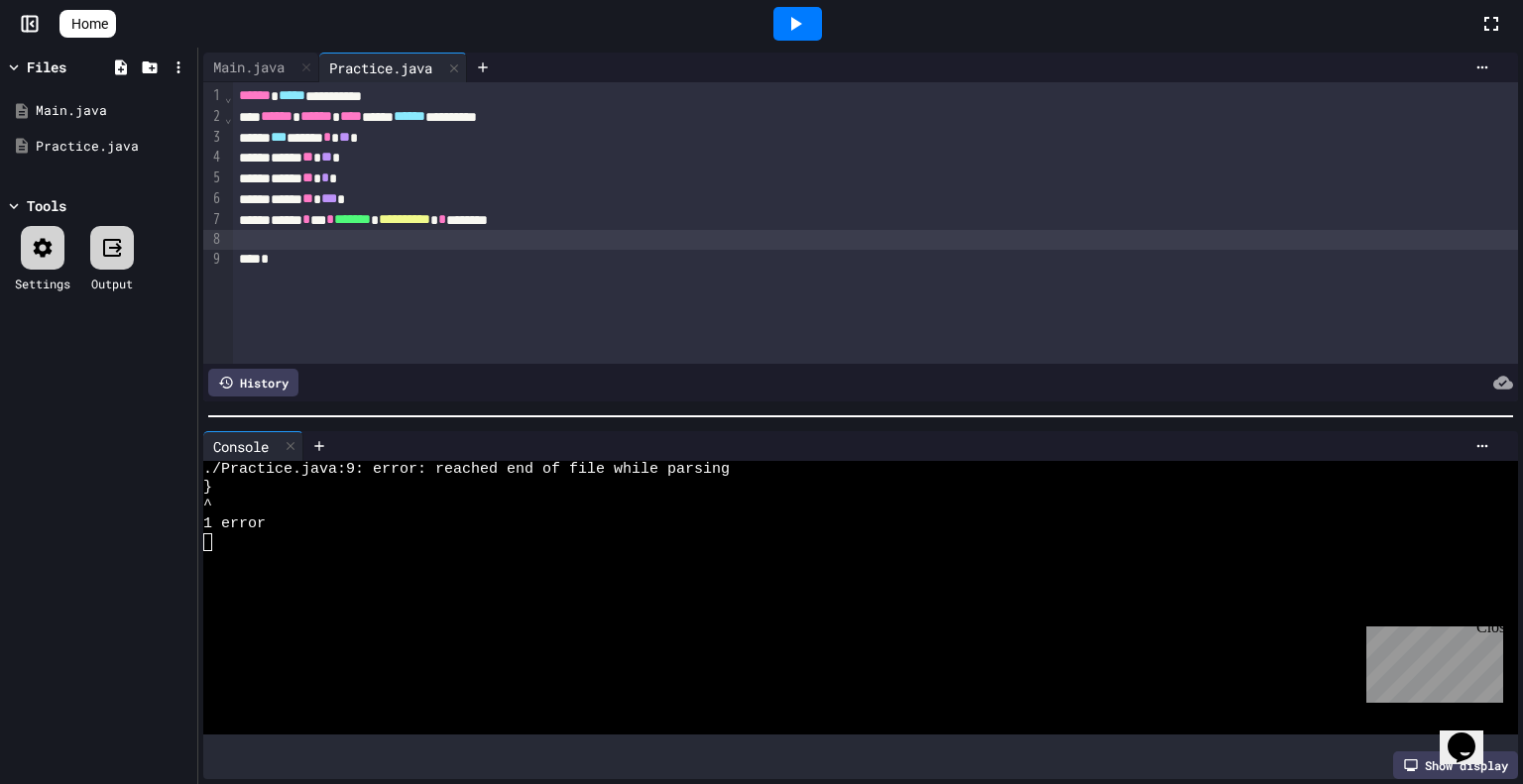 click at bounding box center (876, 240) 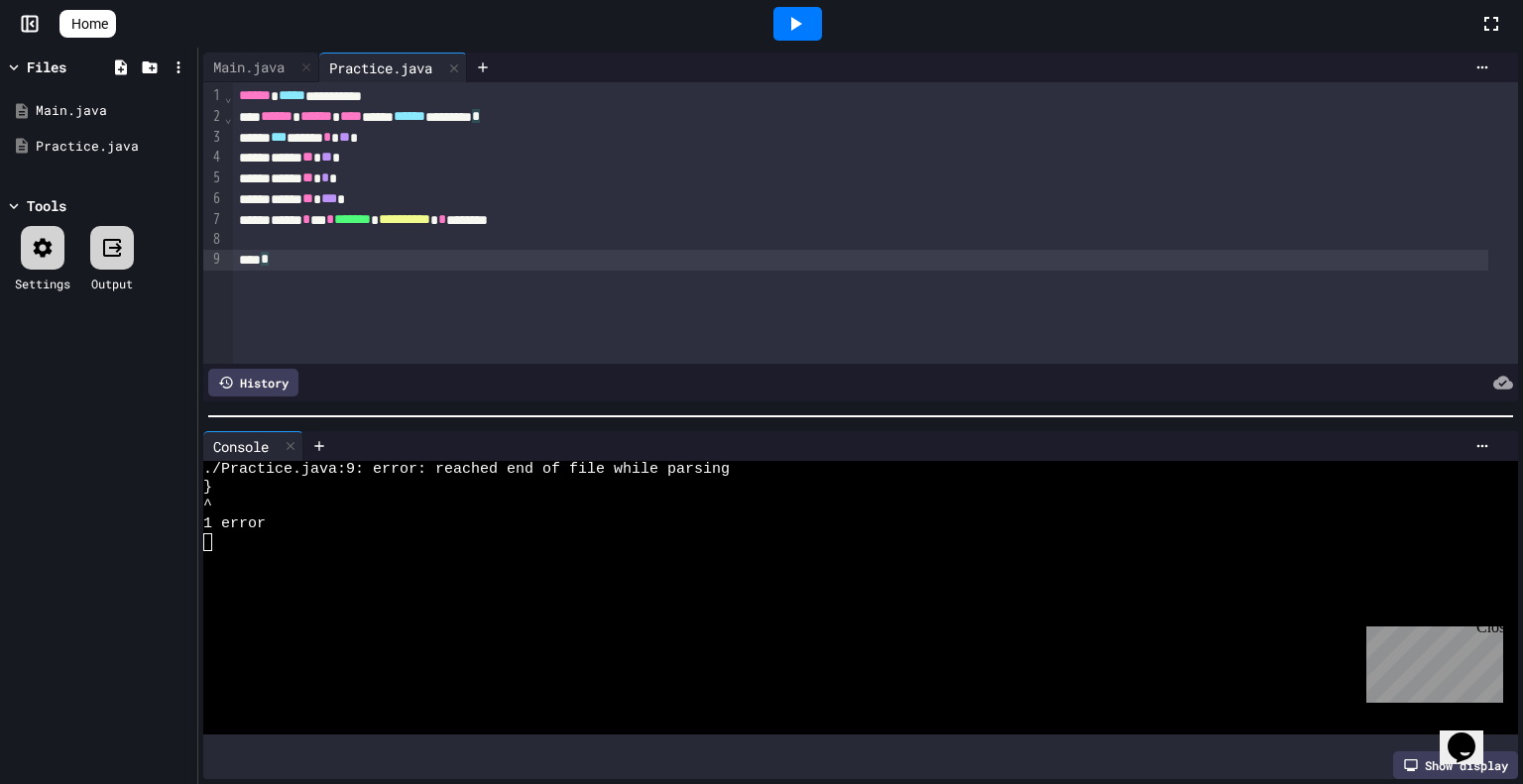 click on "*" at bounding box center (861, 260) 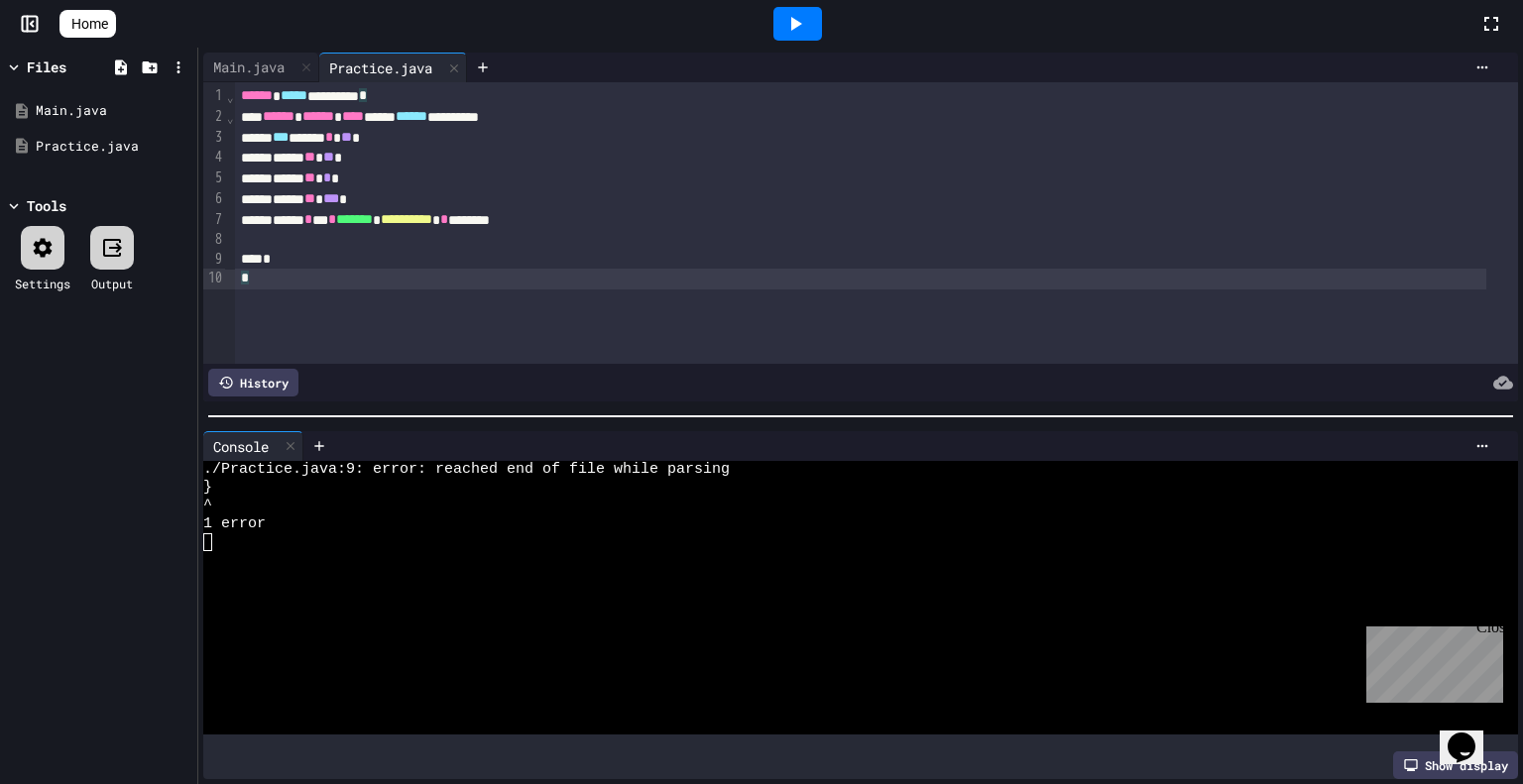 click 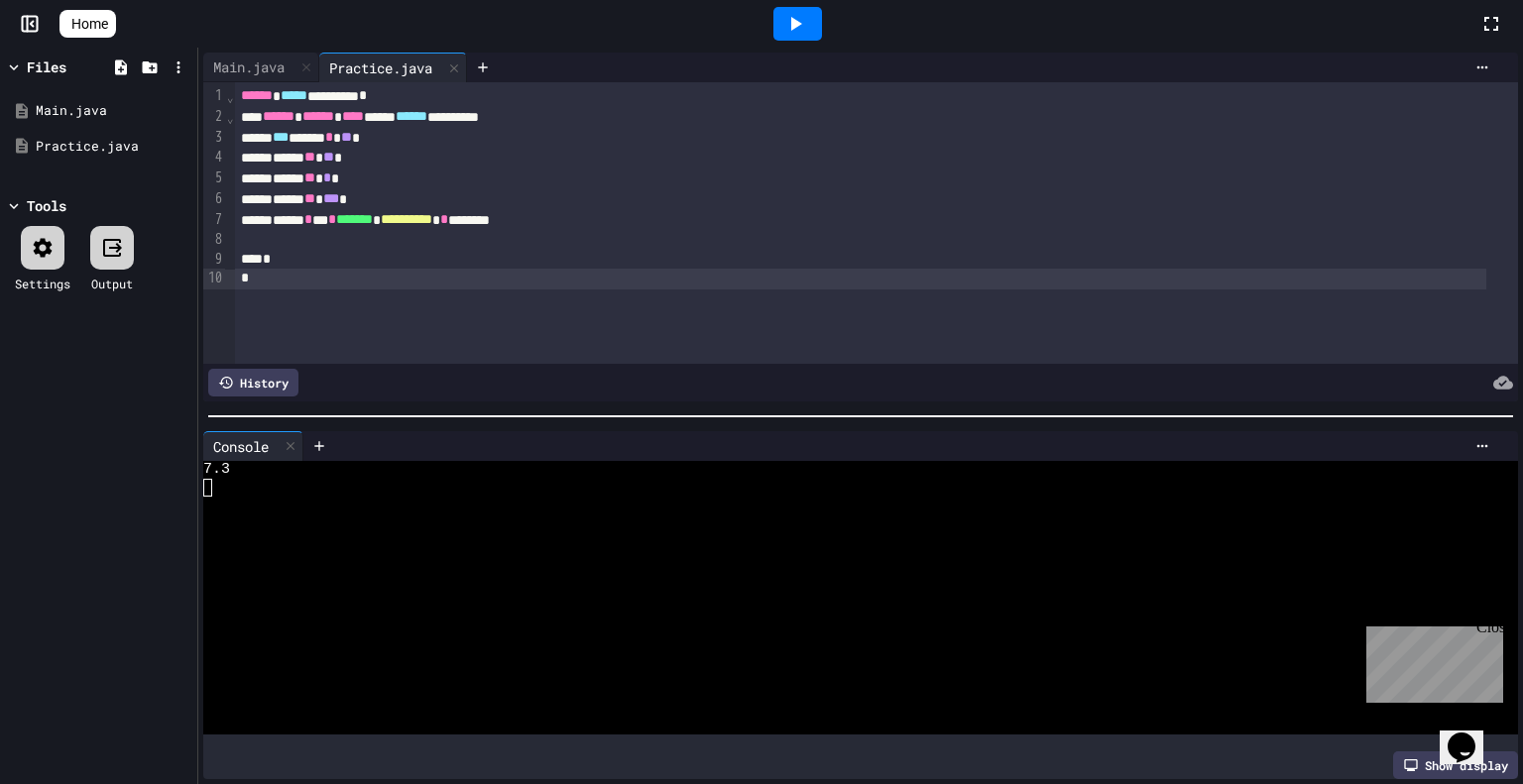 click 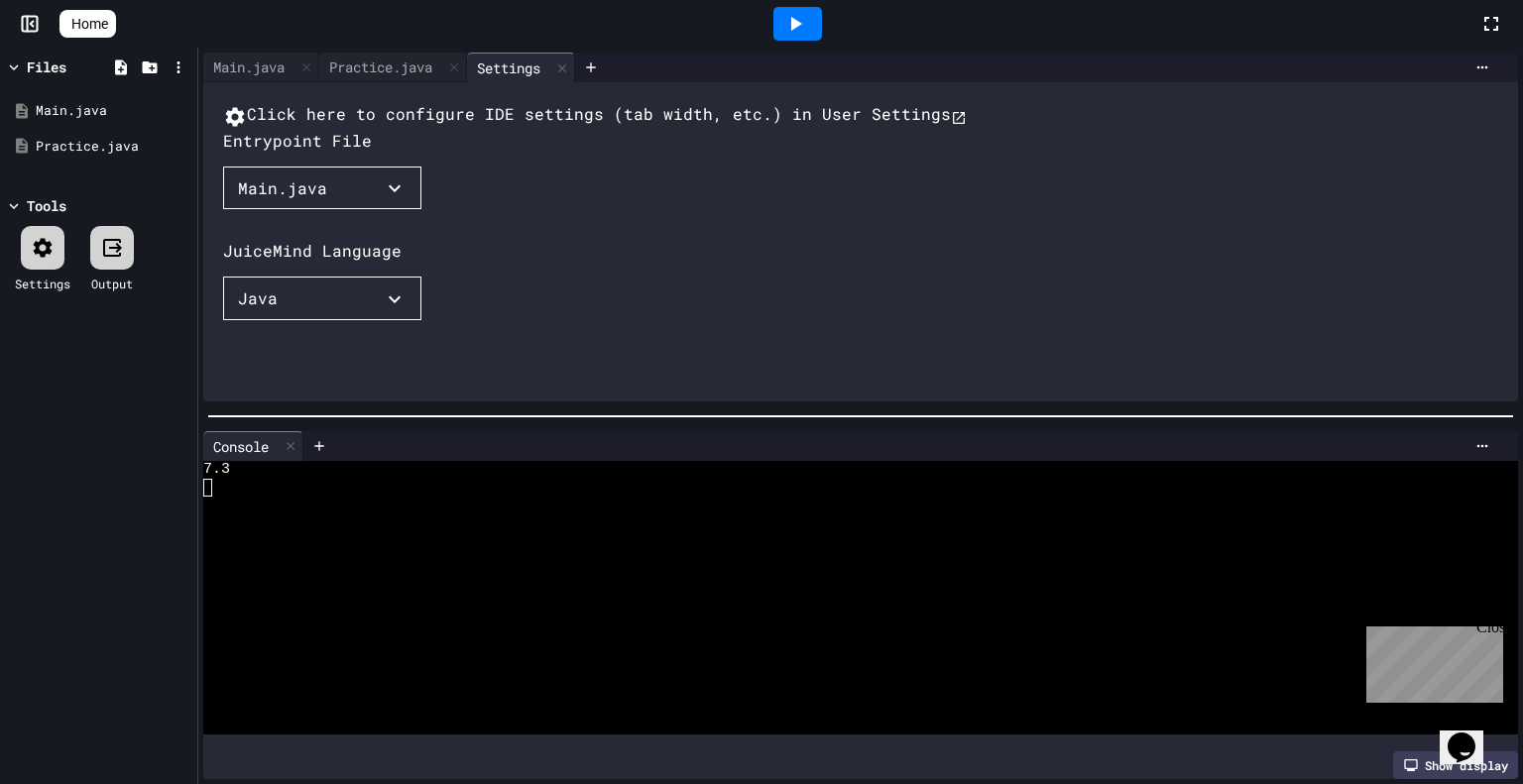 click on "Main.java" at bounding box center (322, 188) 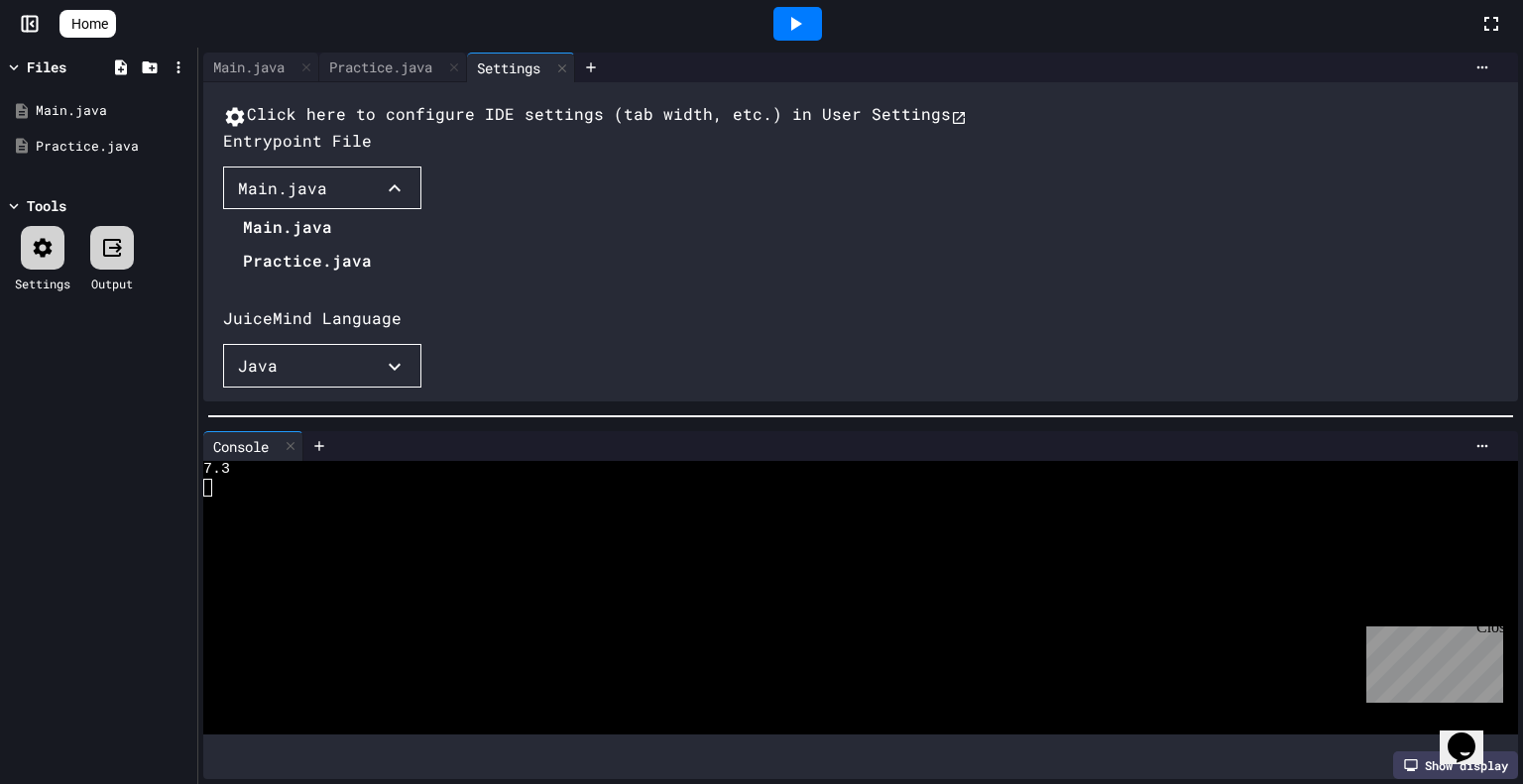 click on "Practice.java" at bounding box center (307, 261) 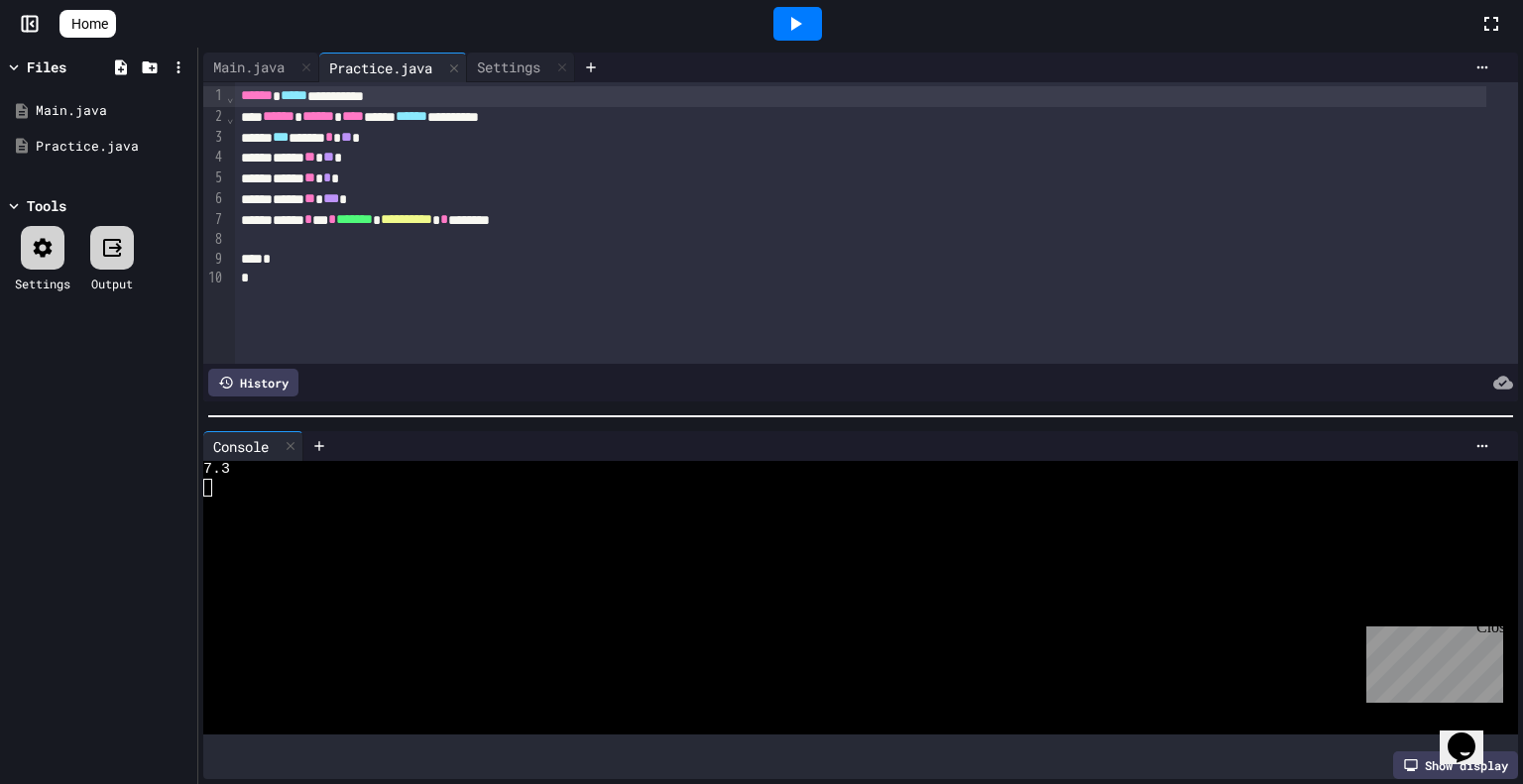 click 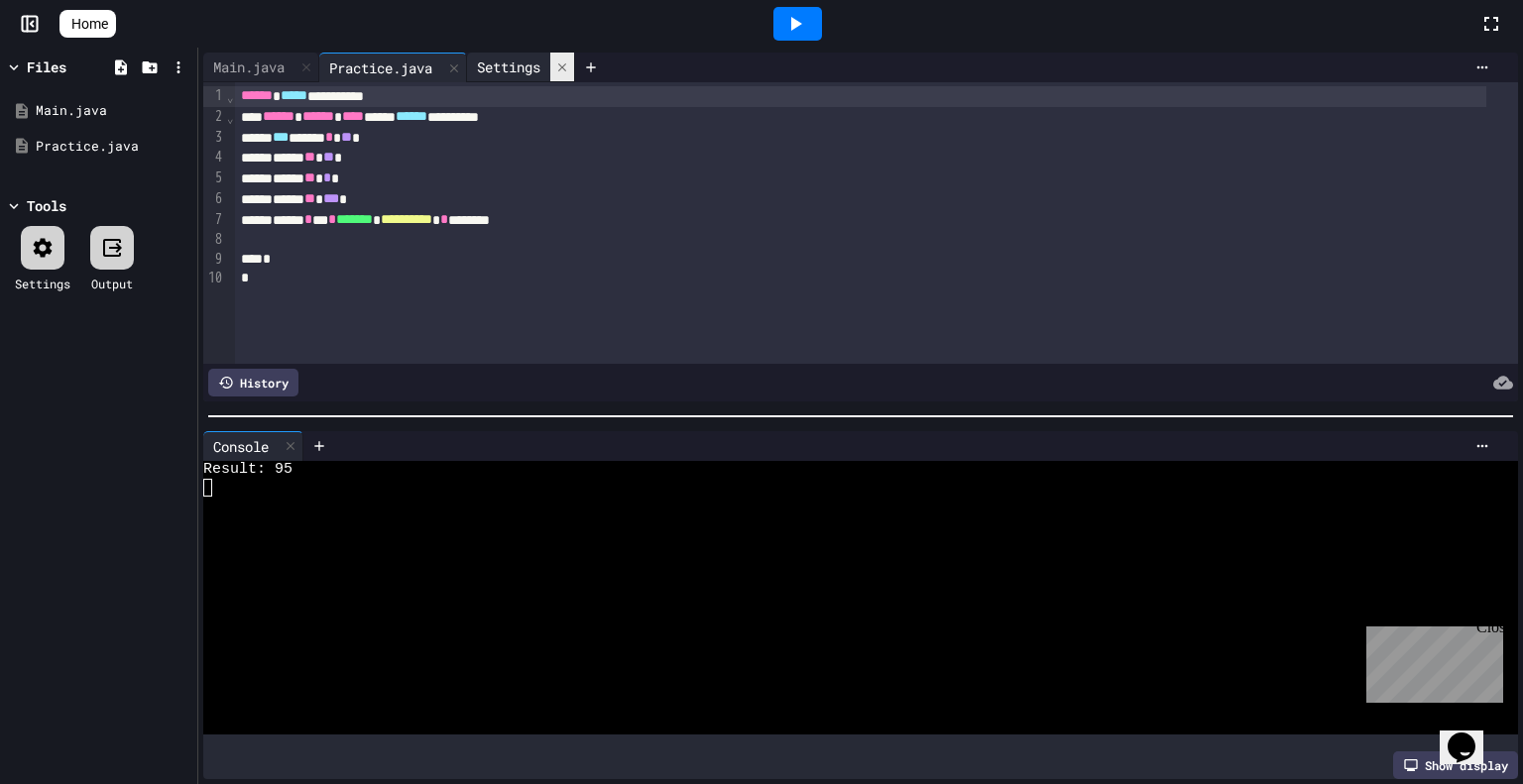 click 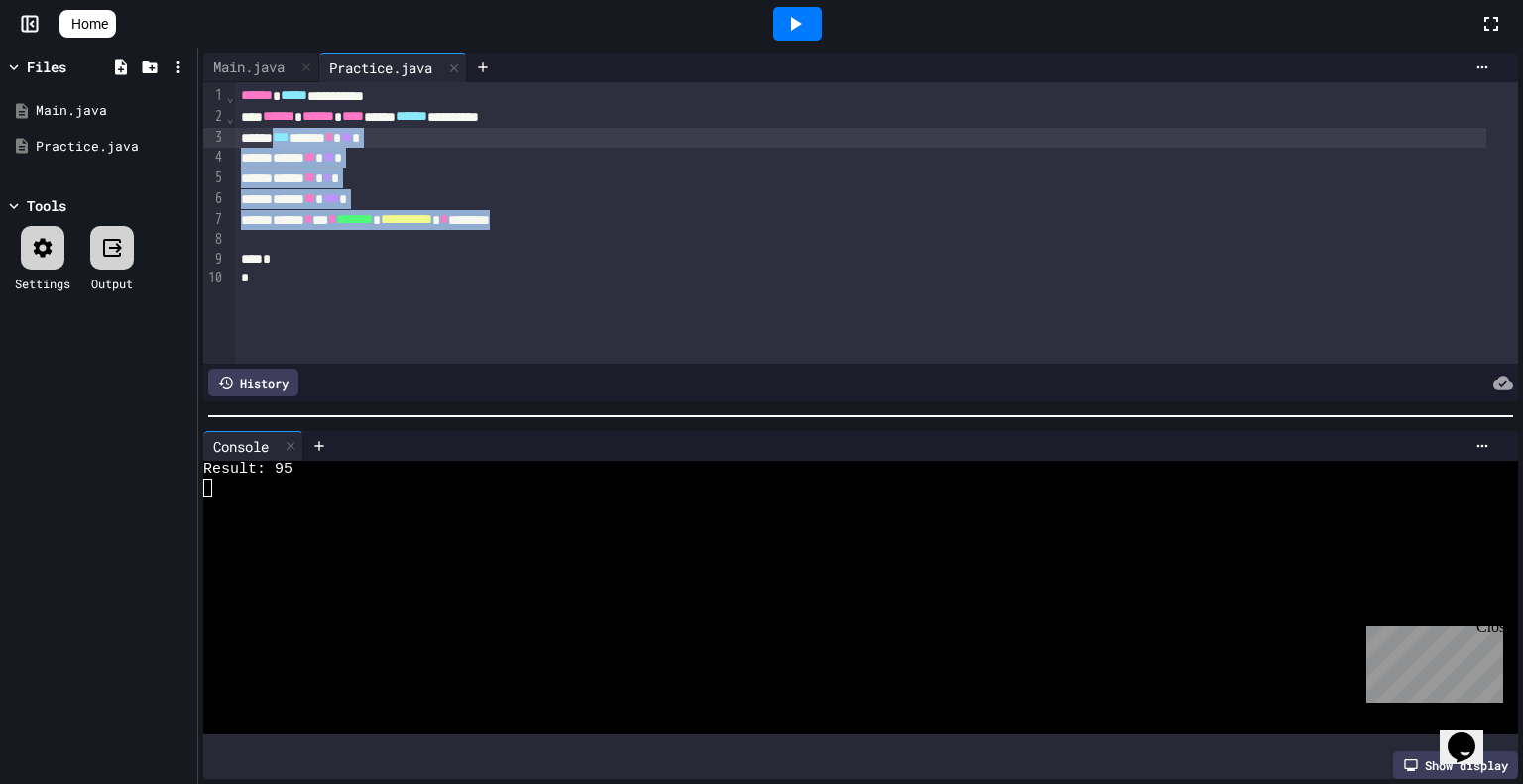 drag, startPoint x: 584, startPoint y: 223, endPoint x: 290, endPoint y: 140, distance: 305.4914 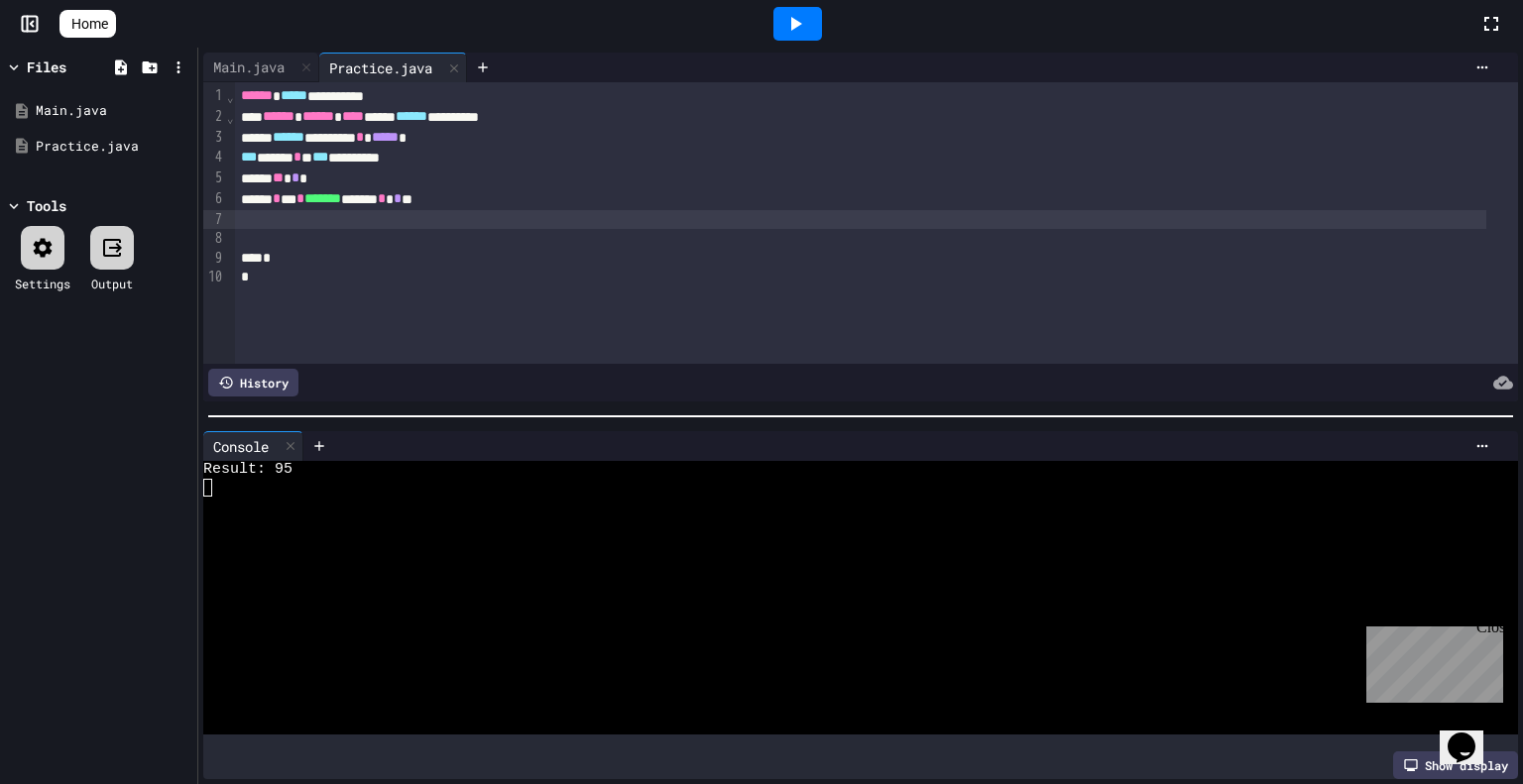 click on "**********" at bounding box center (861, 158) 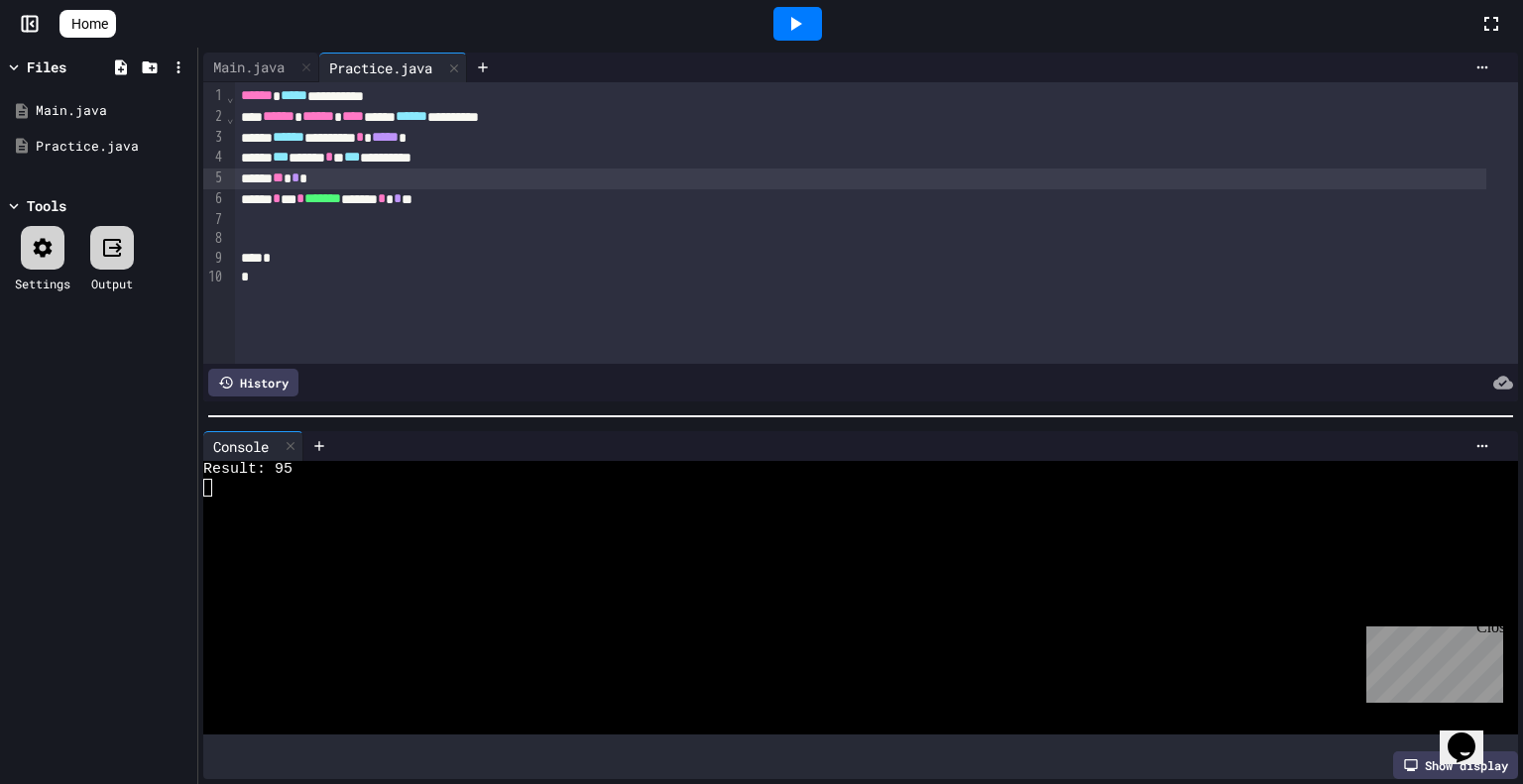 click on "***** **   * *" at bounding box center (861, 178) 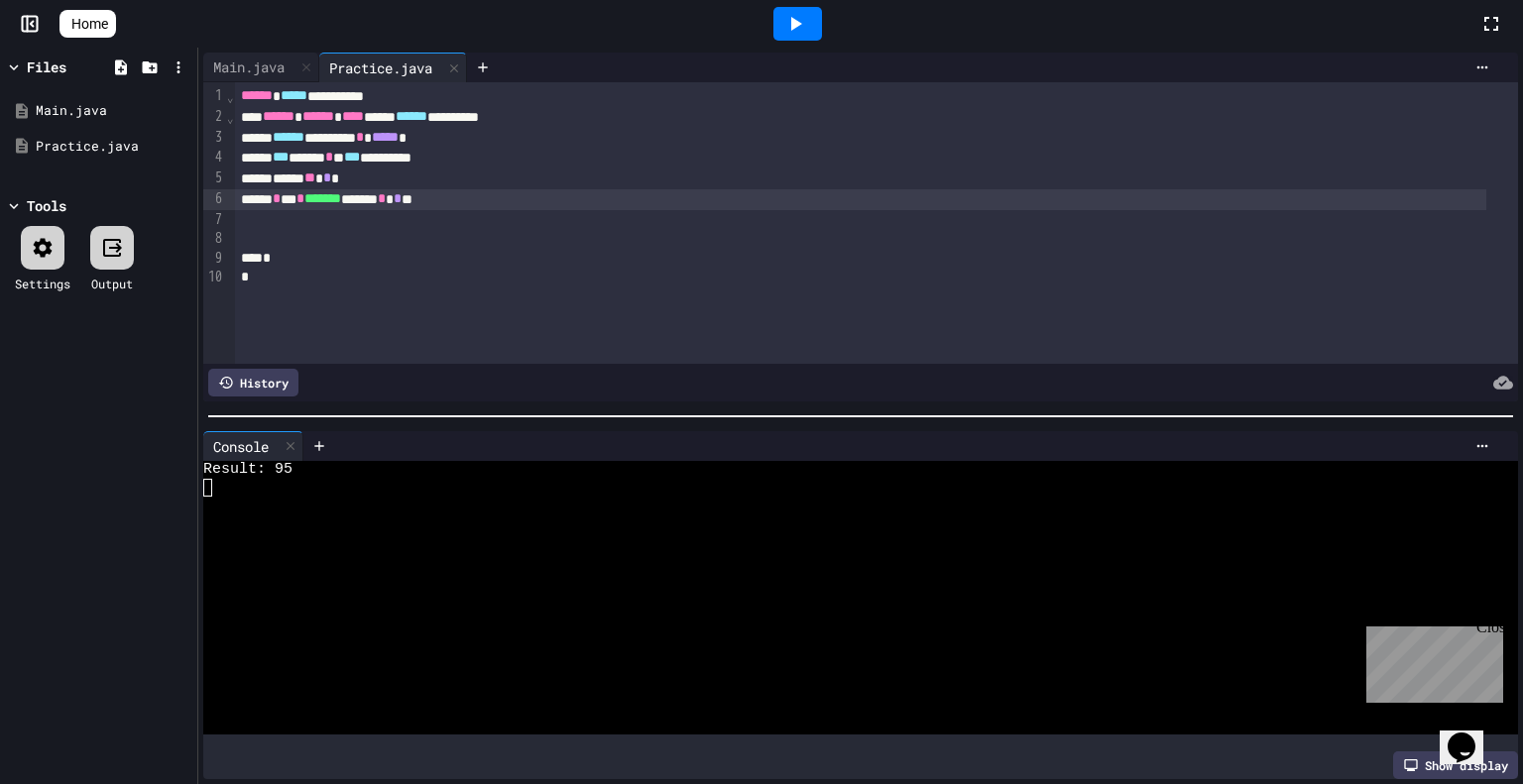 click on "****** * *** * ******* ****** *   * **" at bounding box center [861, 199] 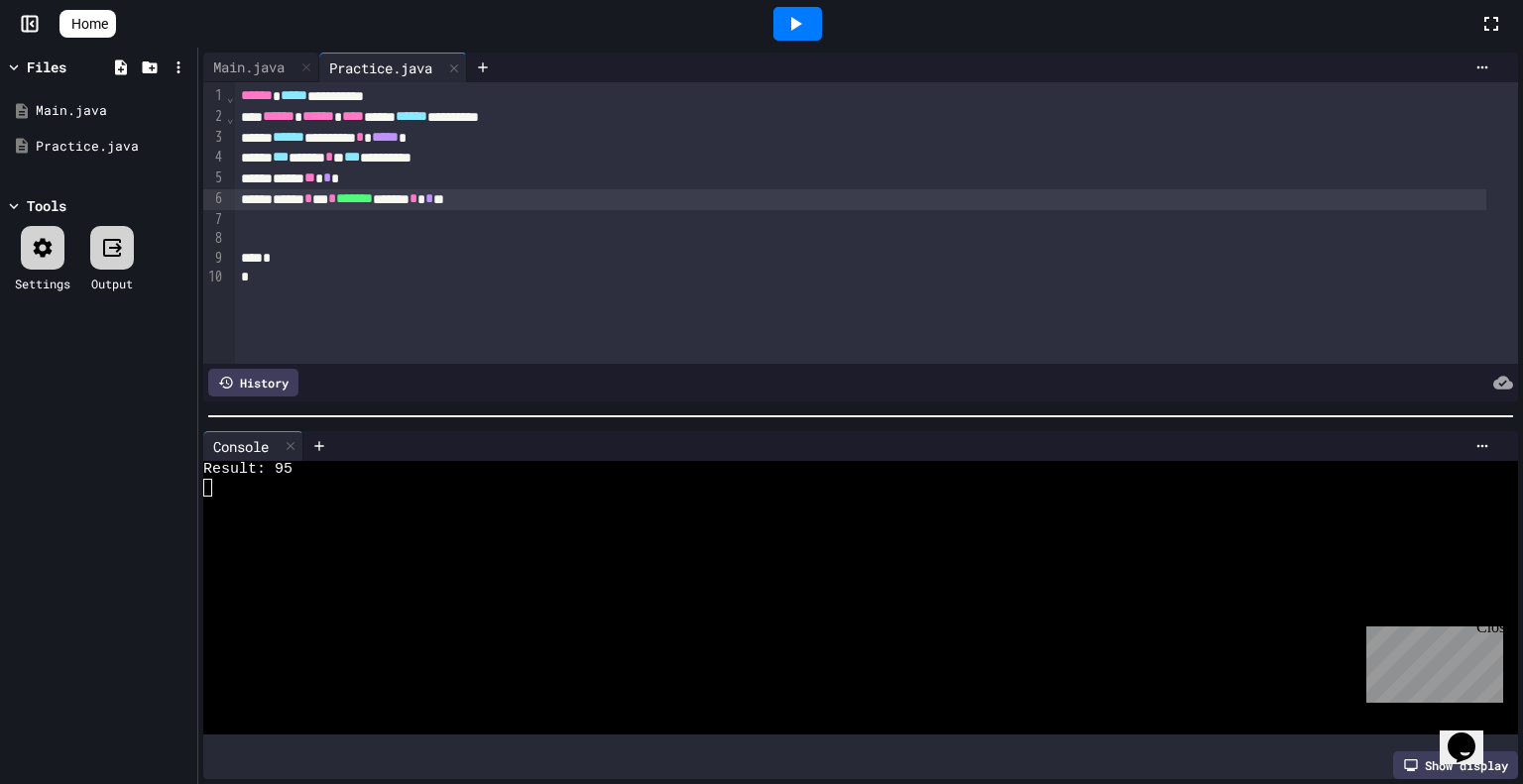 click at bounding box center [797, 24] 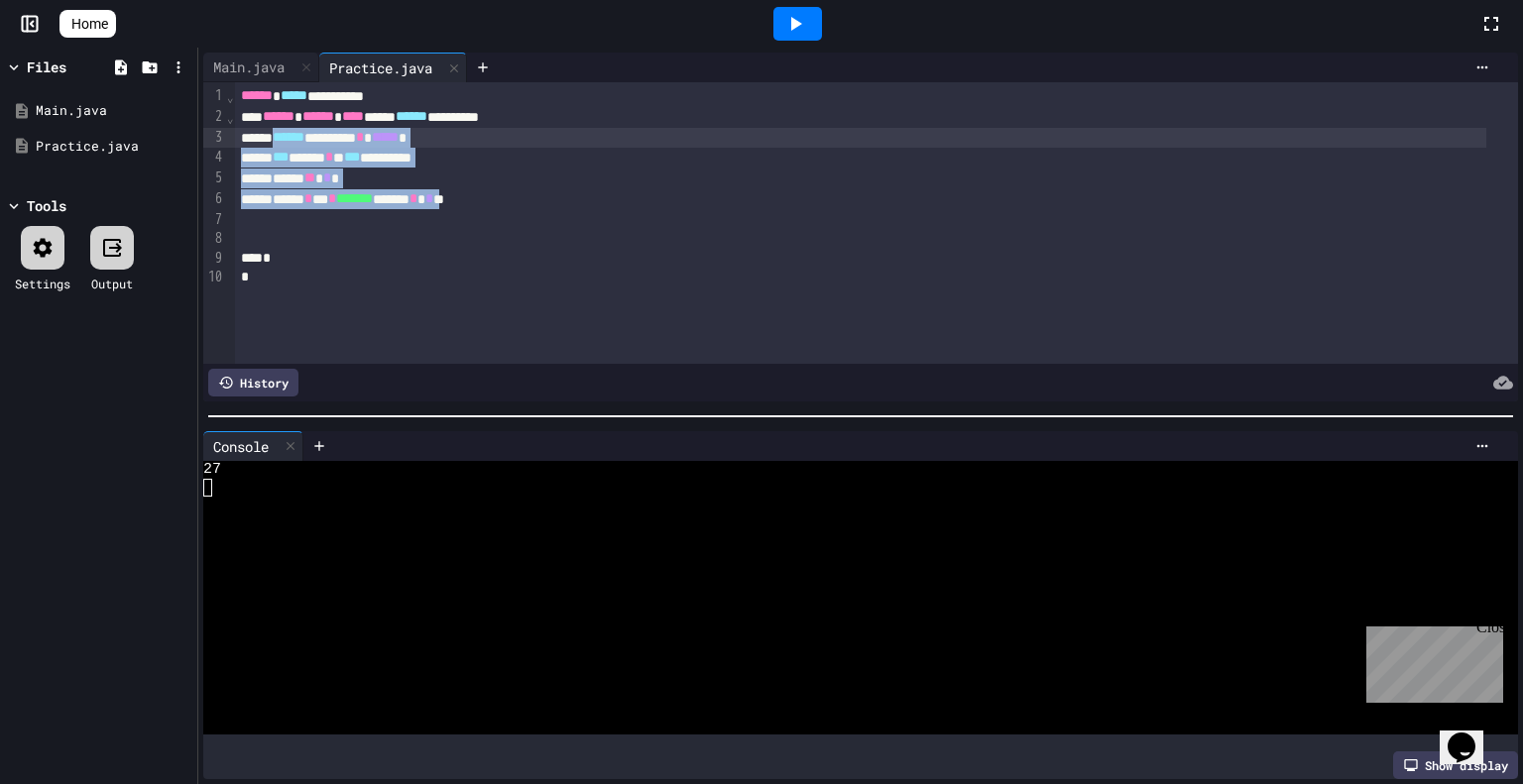 drag, startPoint x: 507, startPoint y: 198, endPoint x: 286, endPoint y: 142, distance: 227.98465 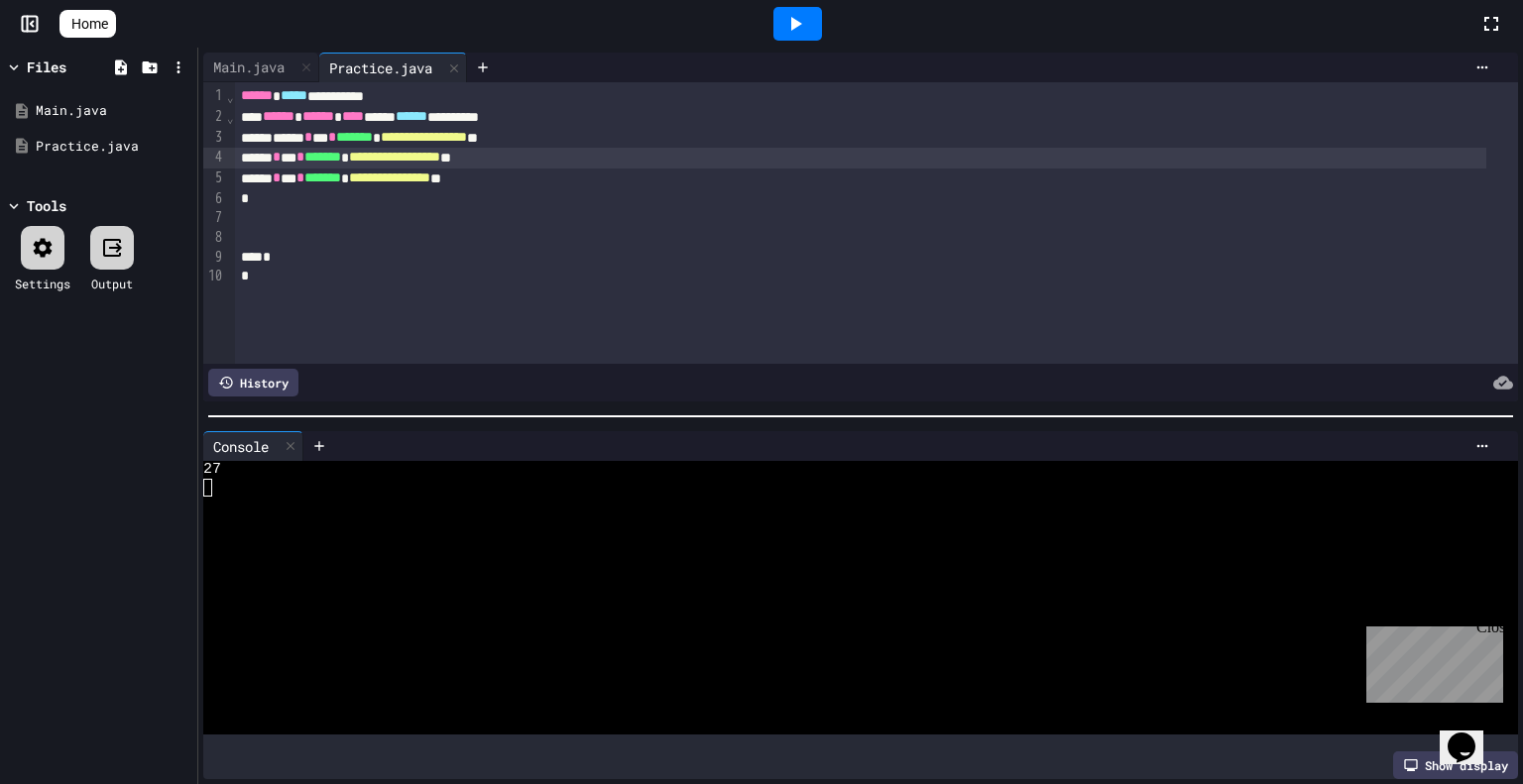 click on "**********" at bounding box center (861, 158) 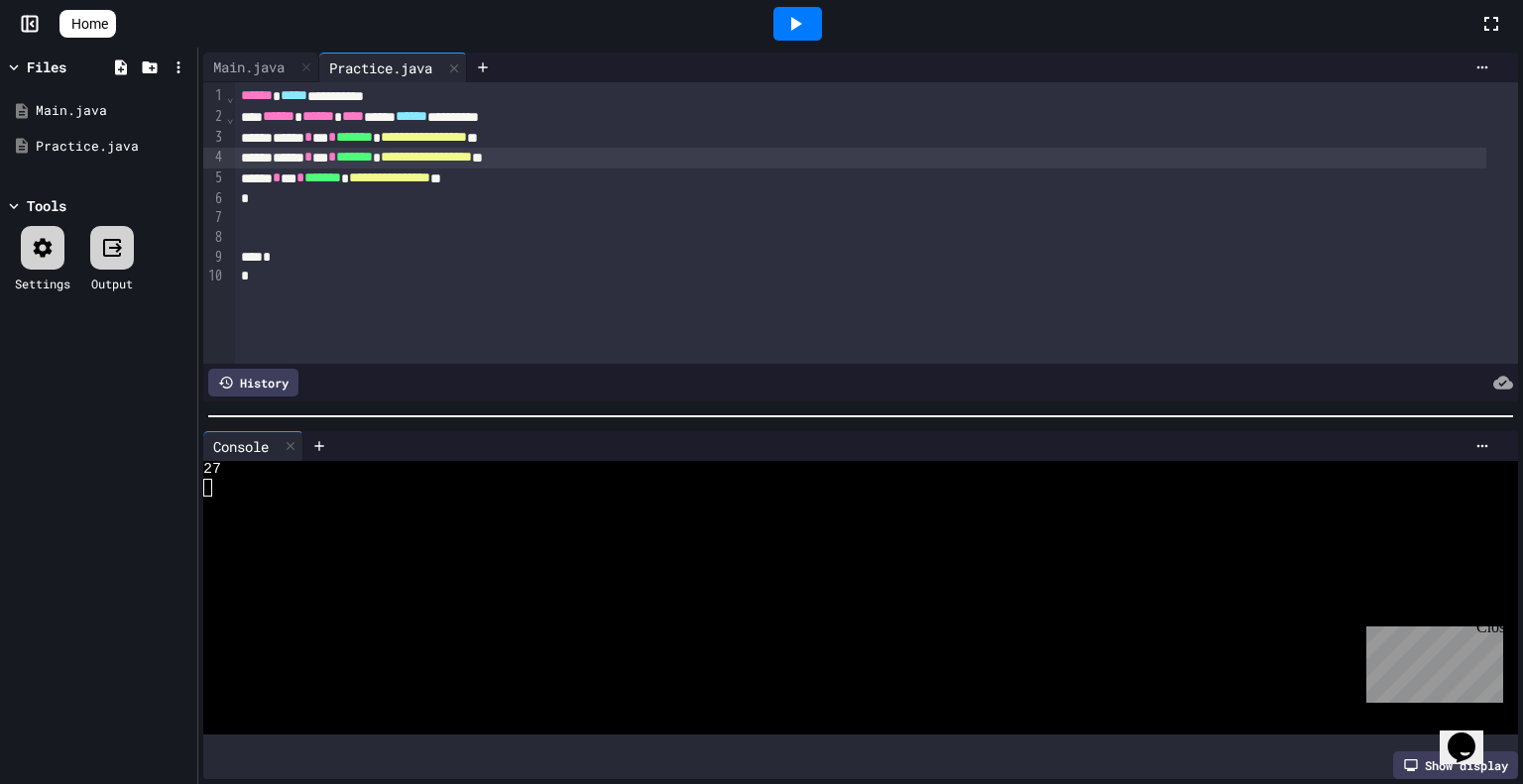 click on "**********" at bounding box center [861, 178] 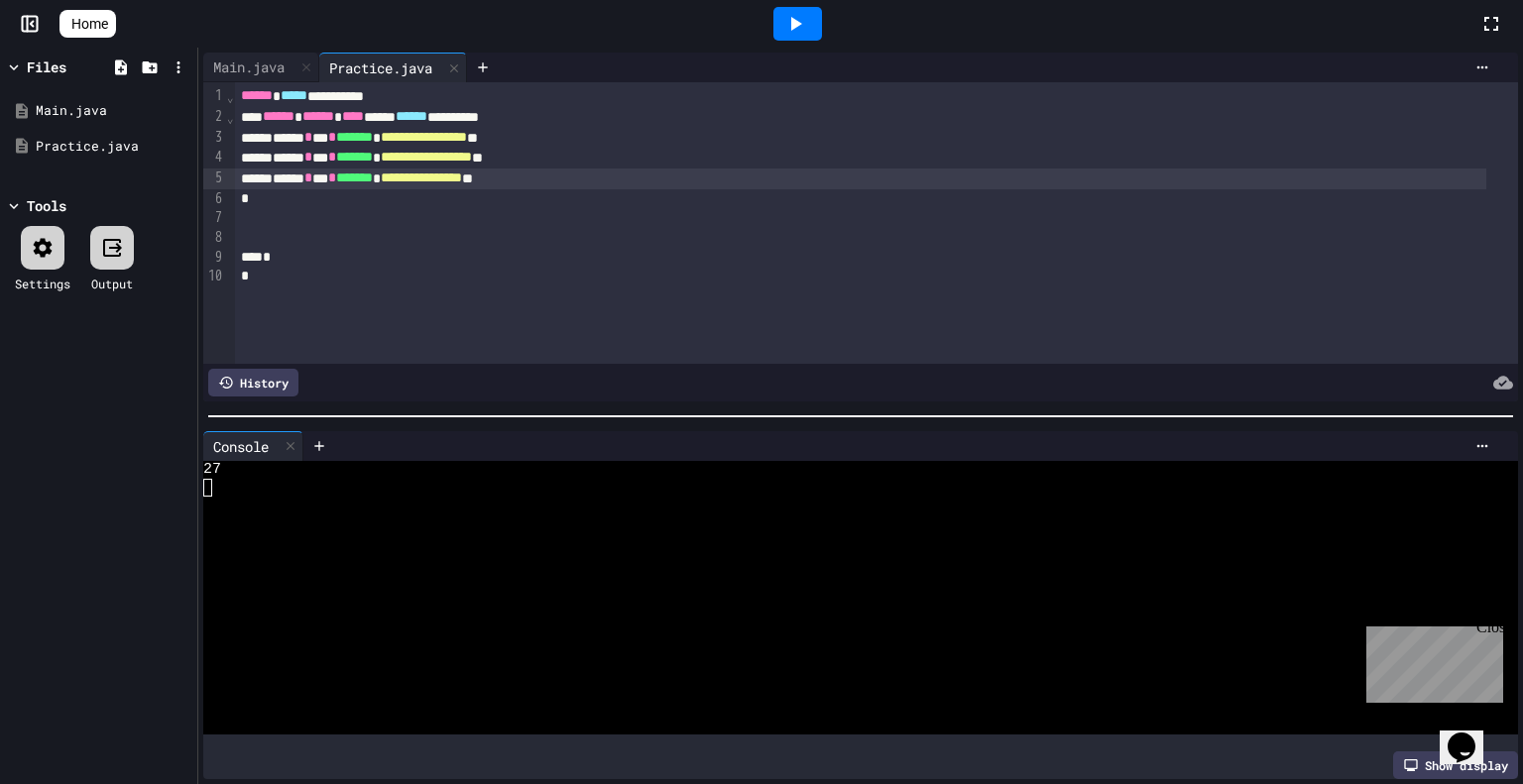 click on "*" at bounding box center (861, 199) 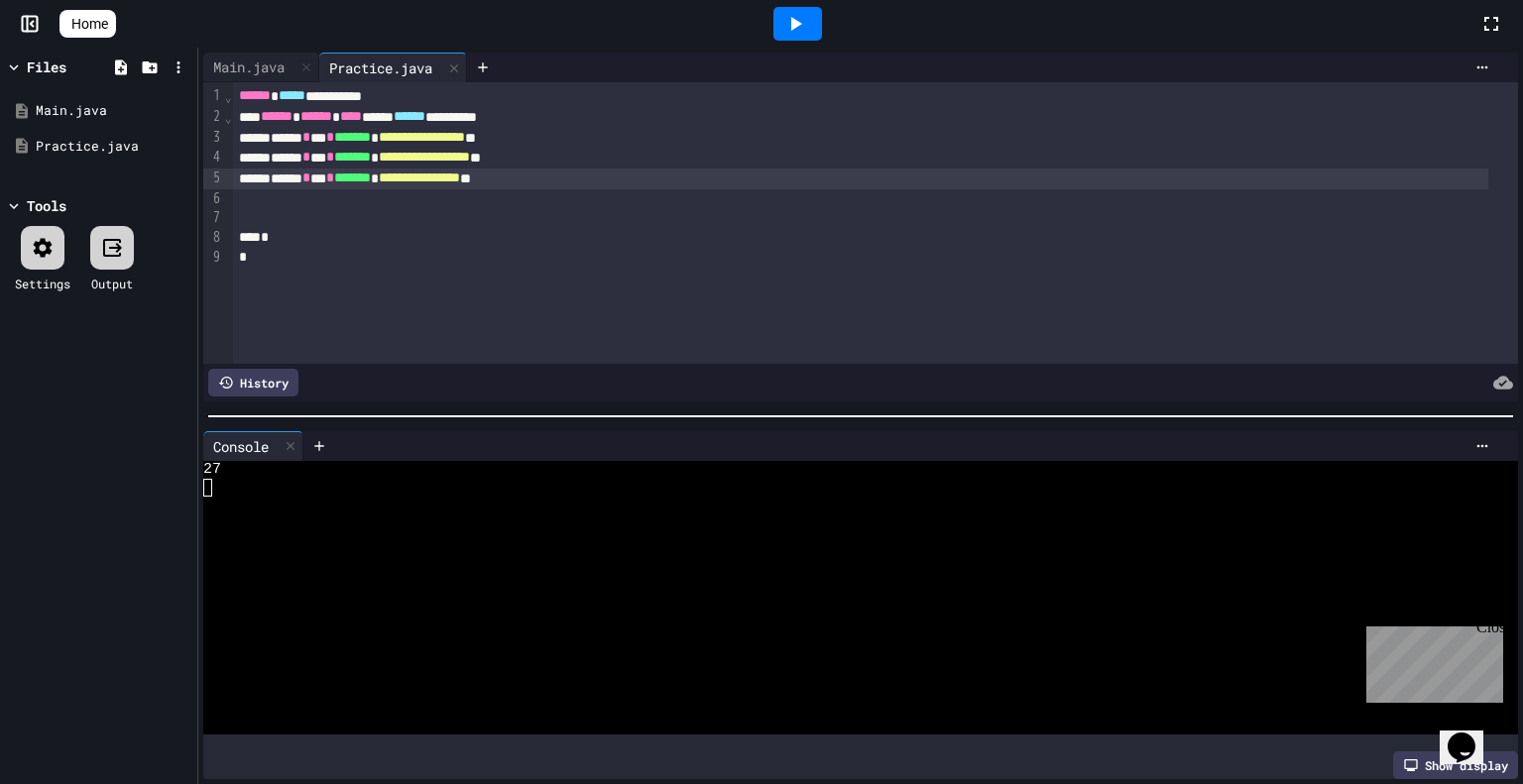 click 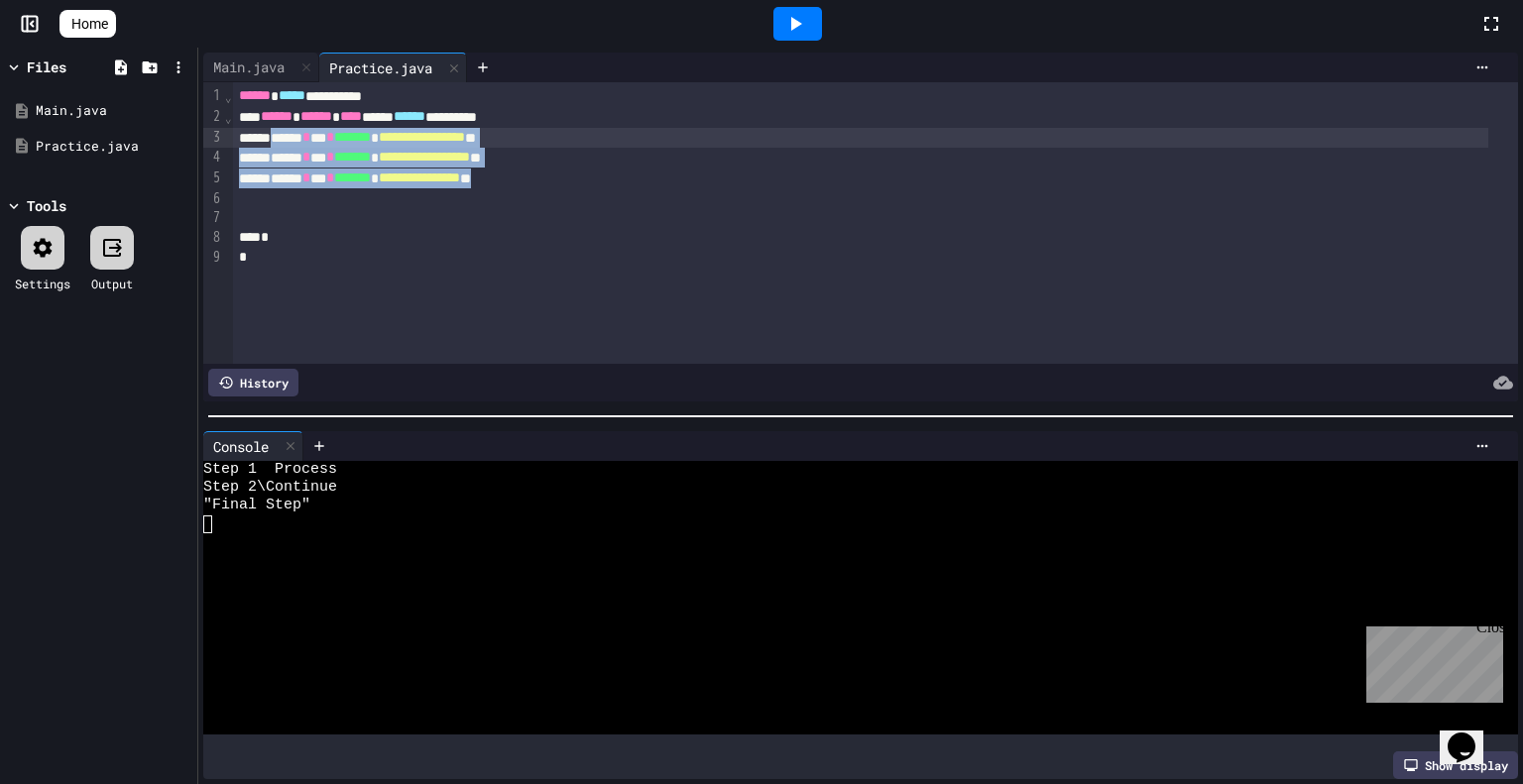 drag, startPoint x: 571, startPoint y: 182, endPoint x: 288, endPoint y: 139, distance: 286.2481 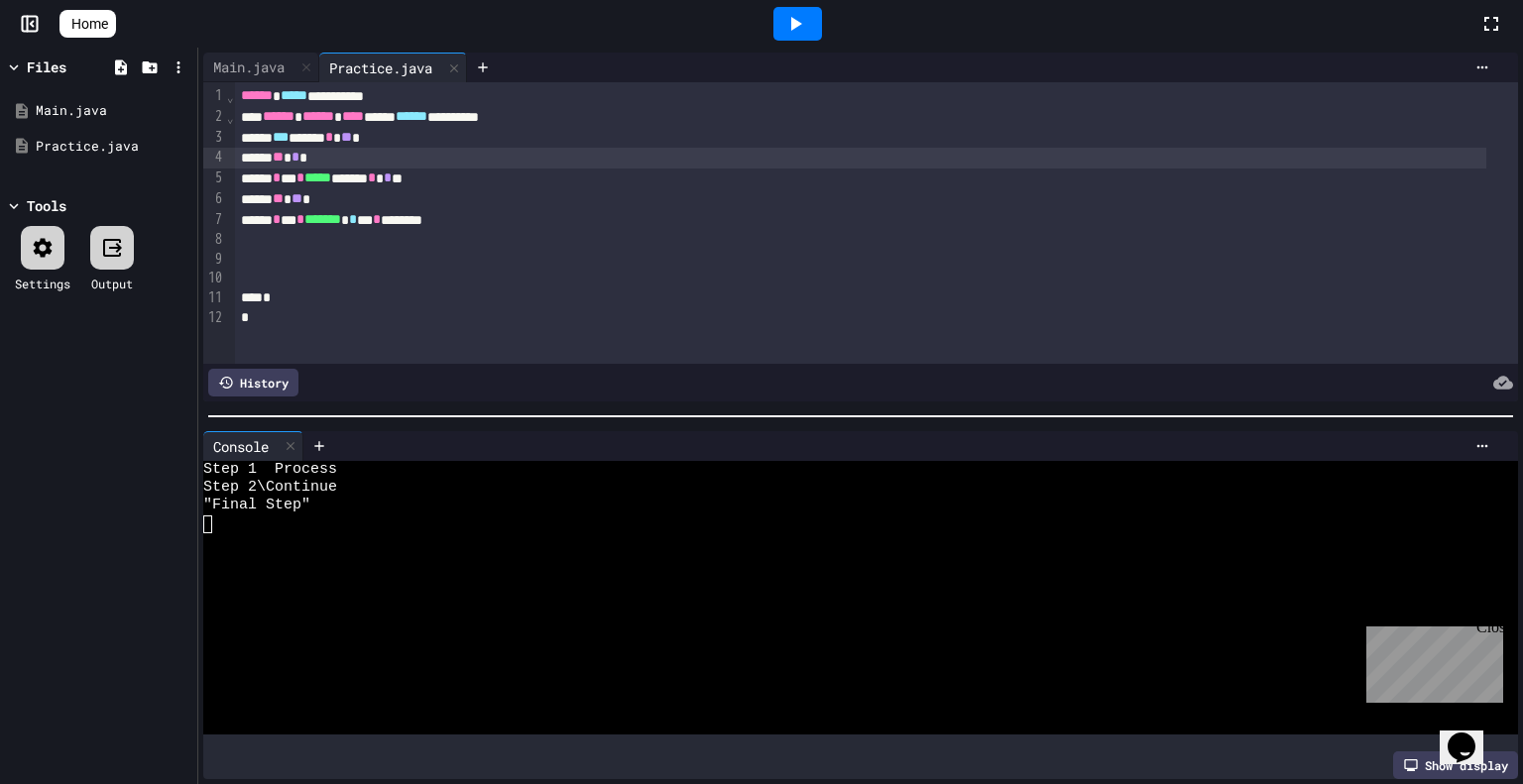 click on "***** **   * *" at bounding box center [861, 158] 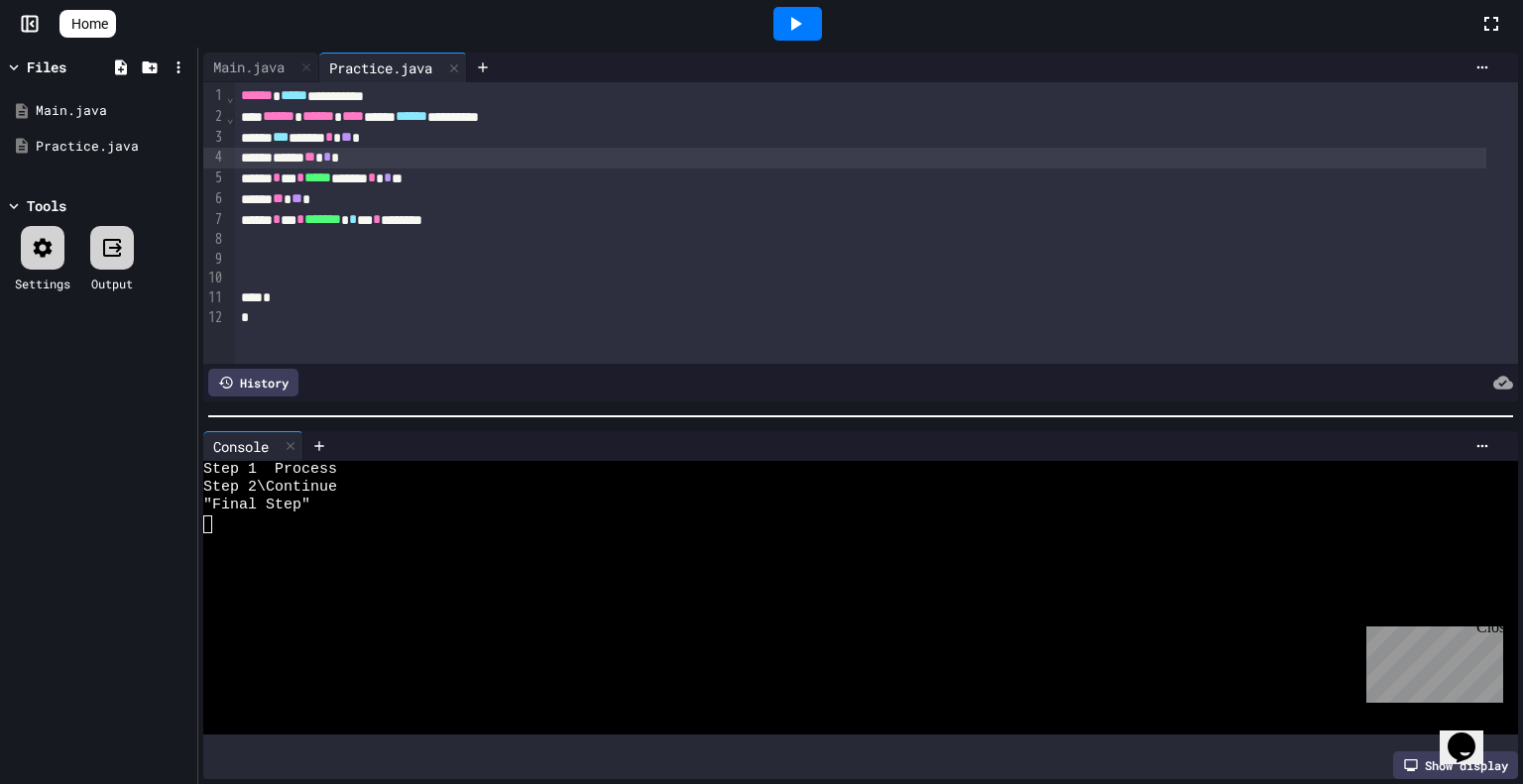 click on "****** * *** * ***** ****** *   * **" at bounding box center (861, 178) 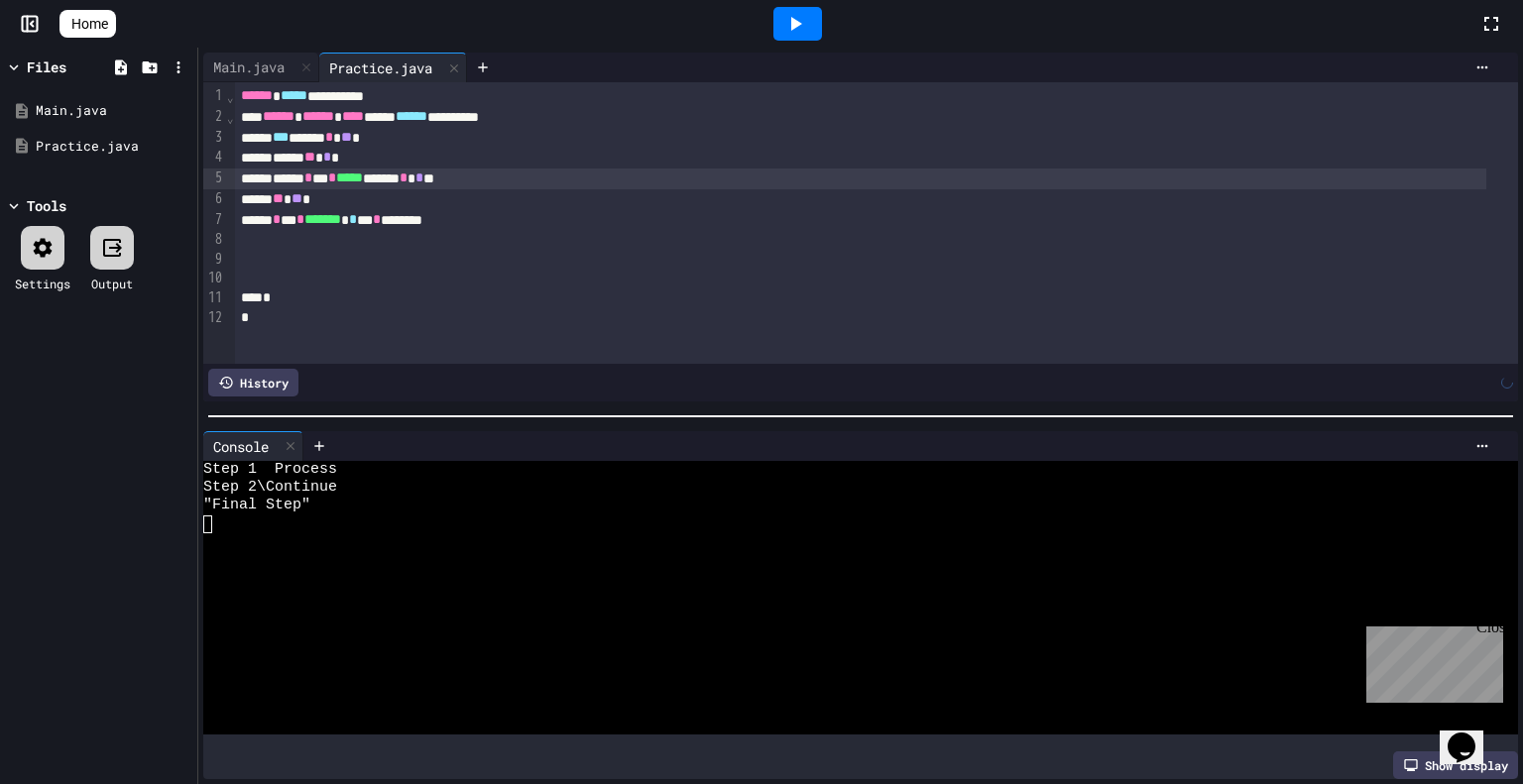 click on "***** **   ** *" at bounding box center [861, 199] 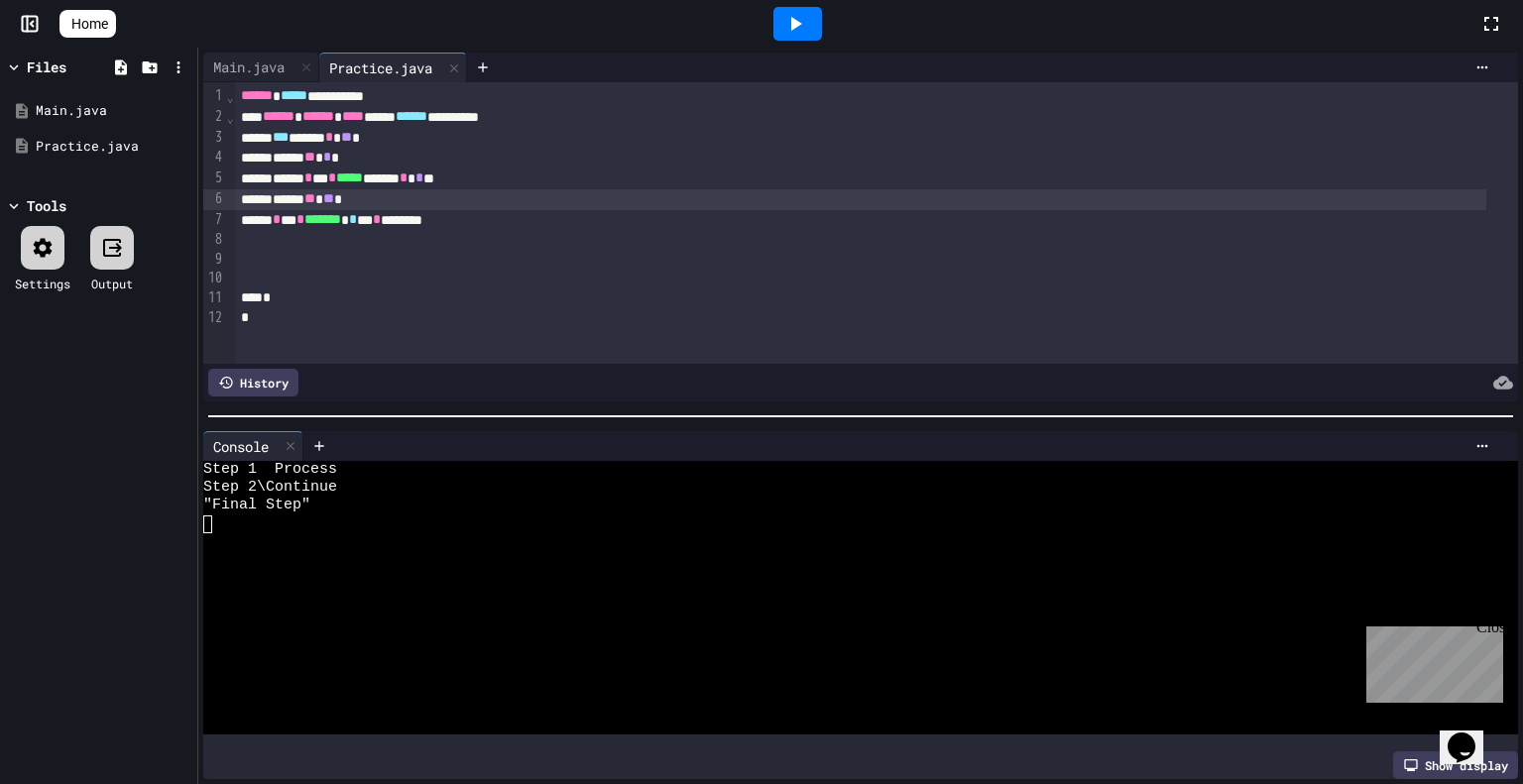click on "****** * *** * ******* * * * * *******" at bounding box center (861, 220) 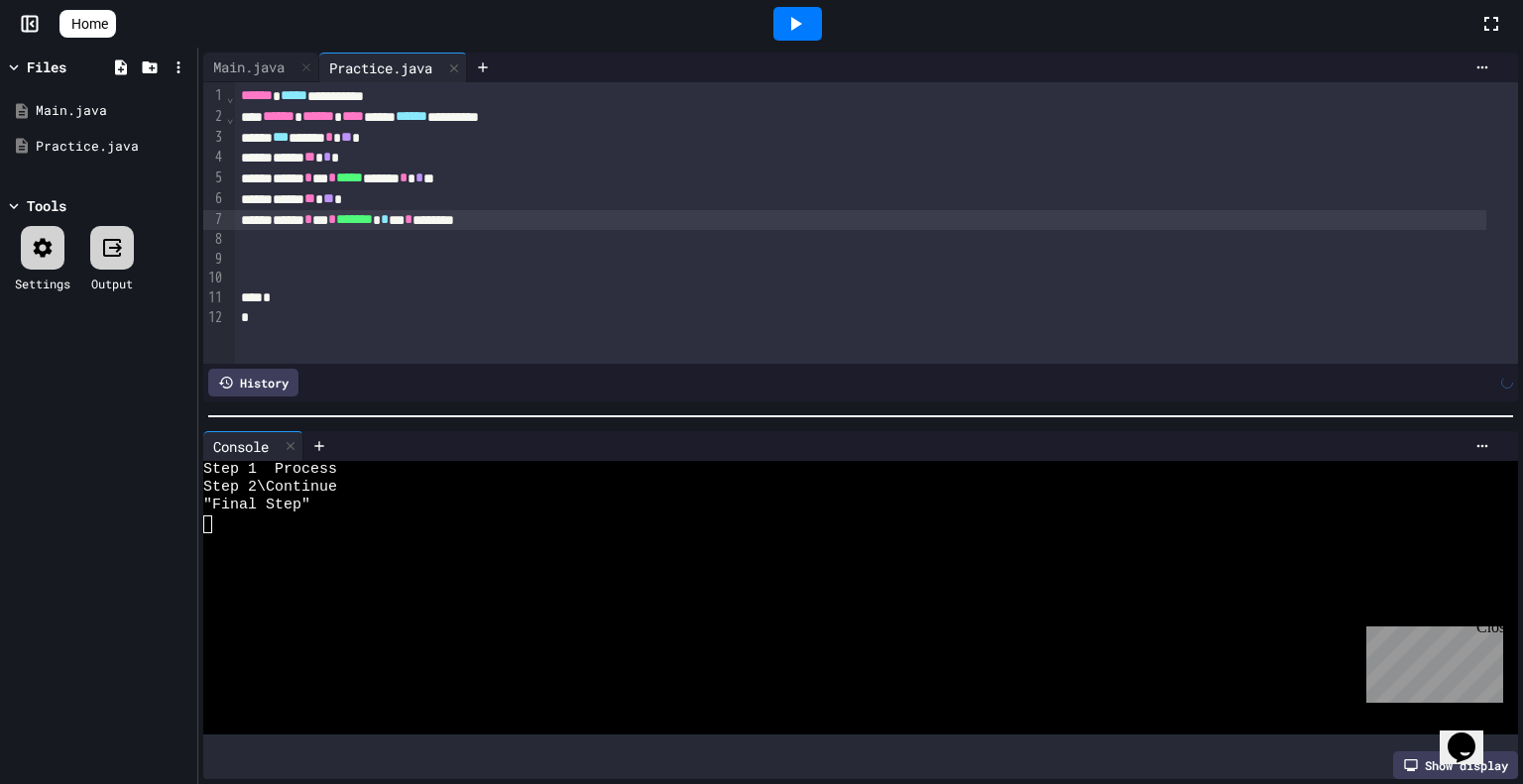 click 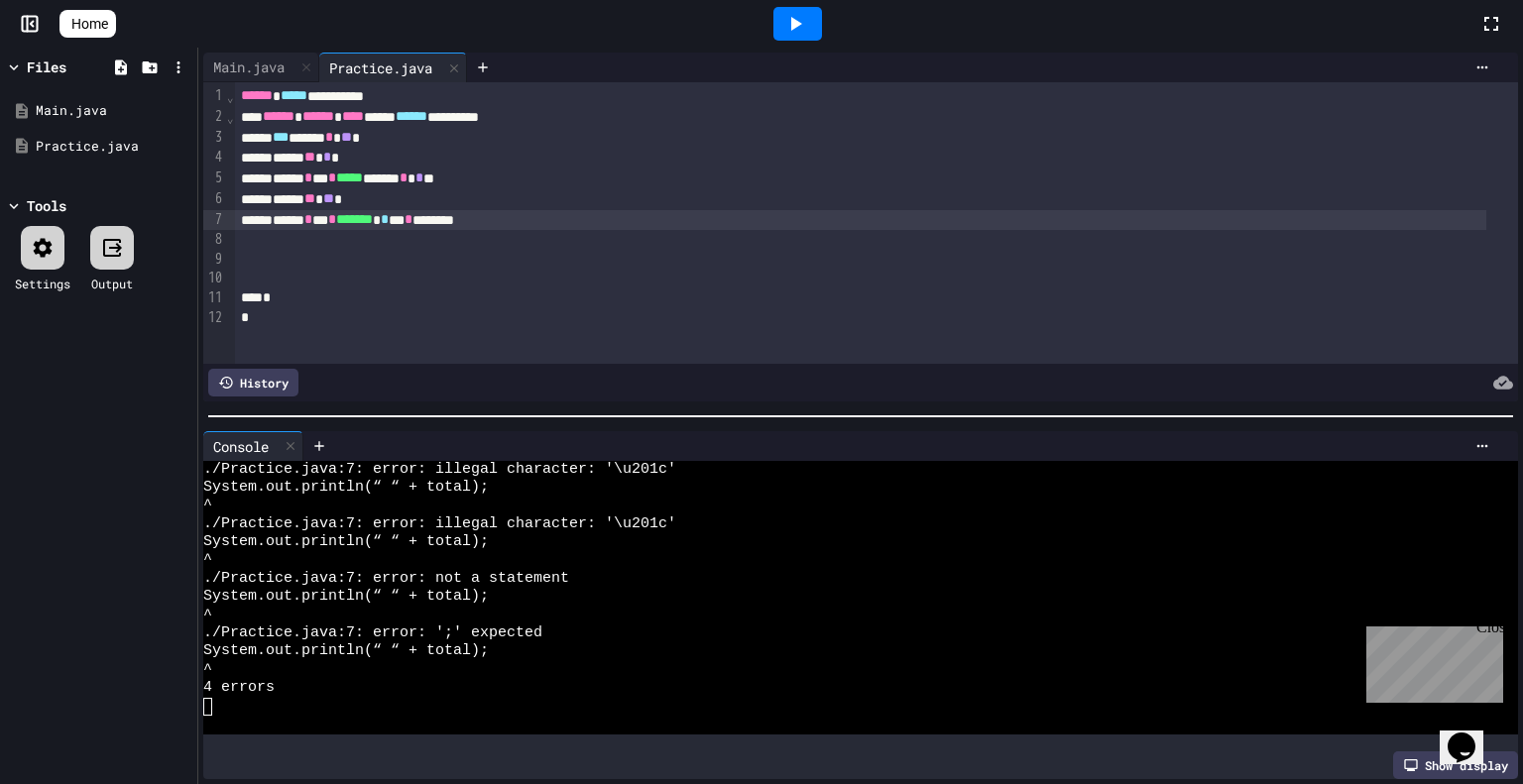 click at bounding box center [861, 260] 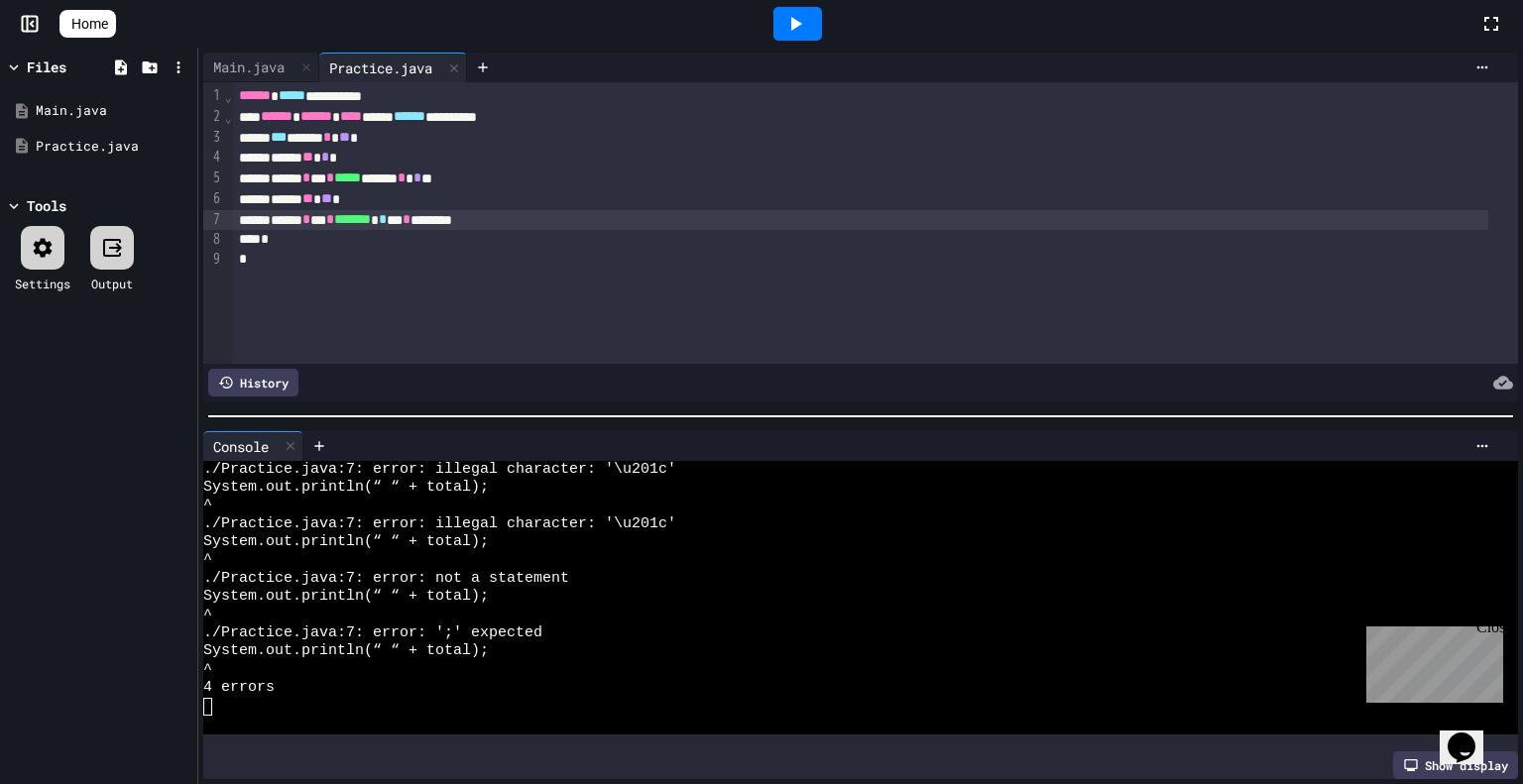 click on "****** * *** * ******* * * * * *******" at bounding box center (861, 220) 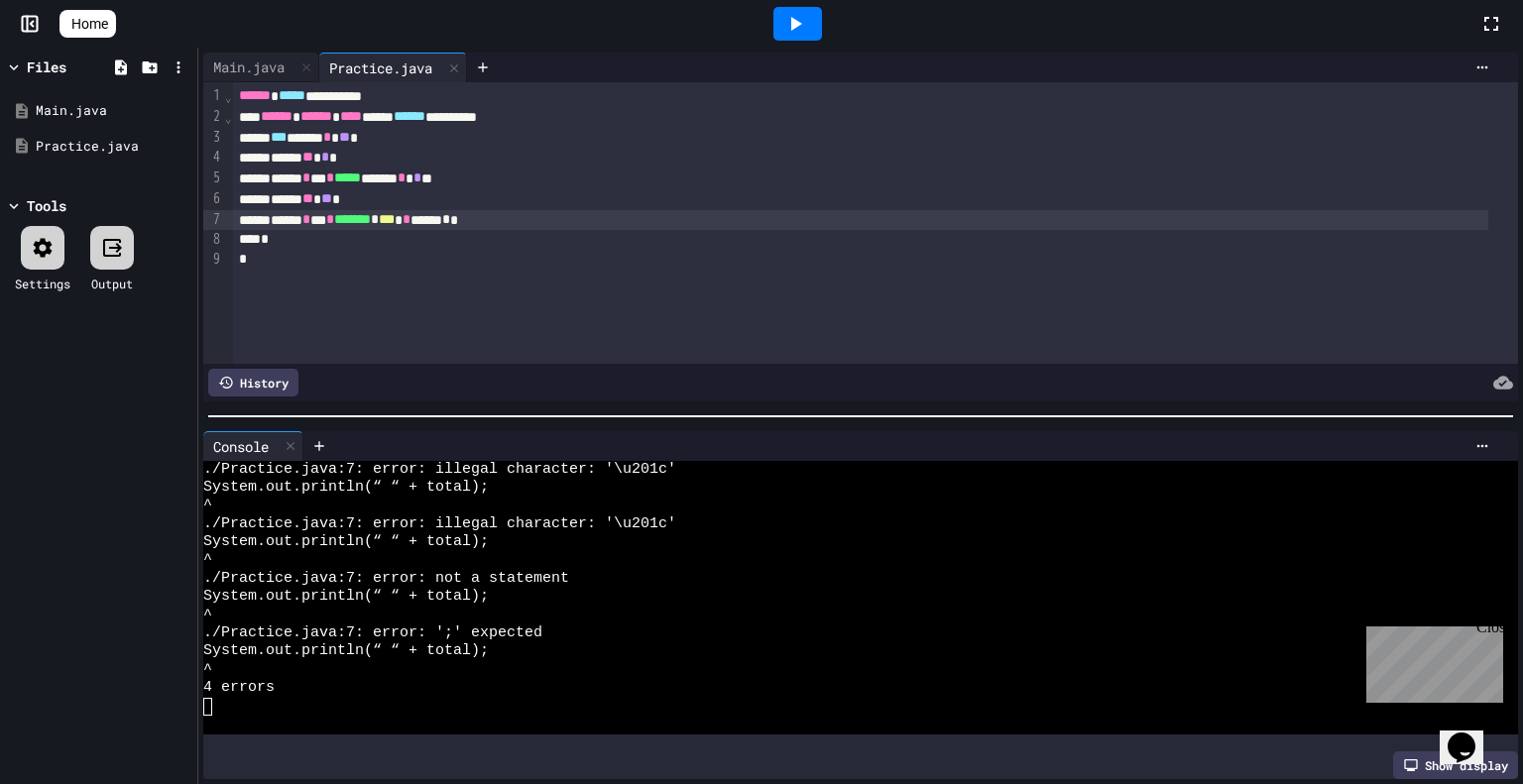 click 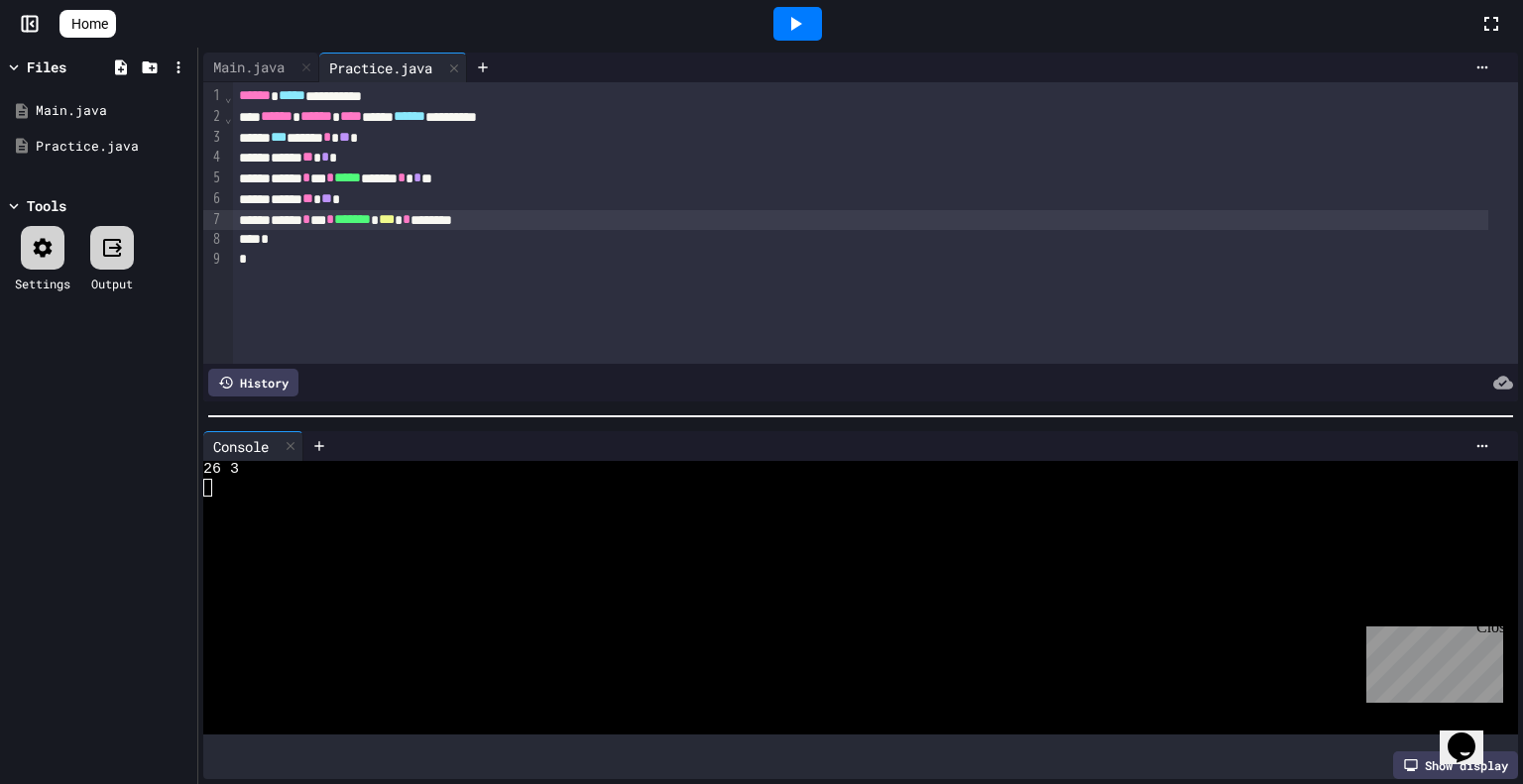click on "****** * *** * ******* * ***   * *******" at bounding box center (861, 220) 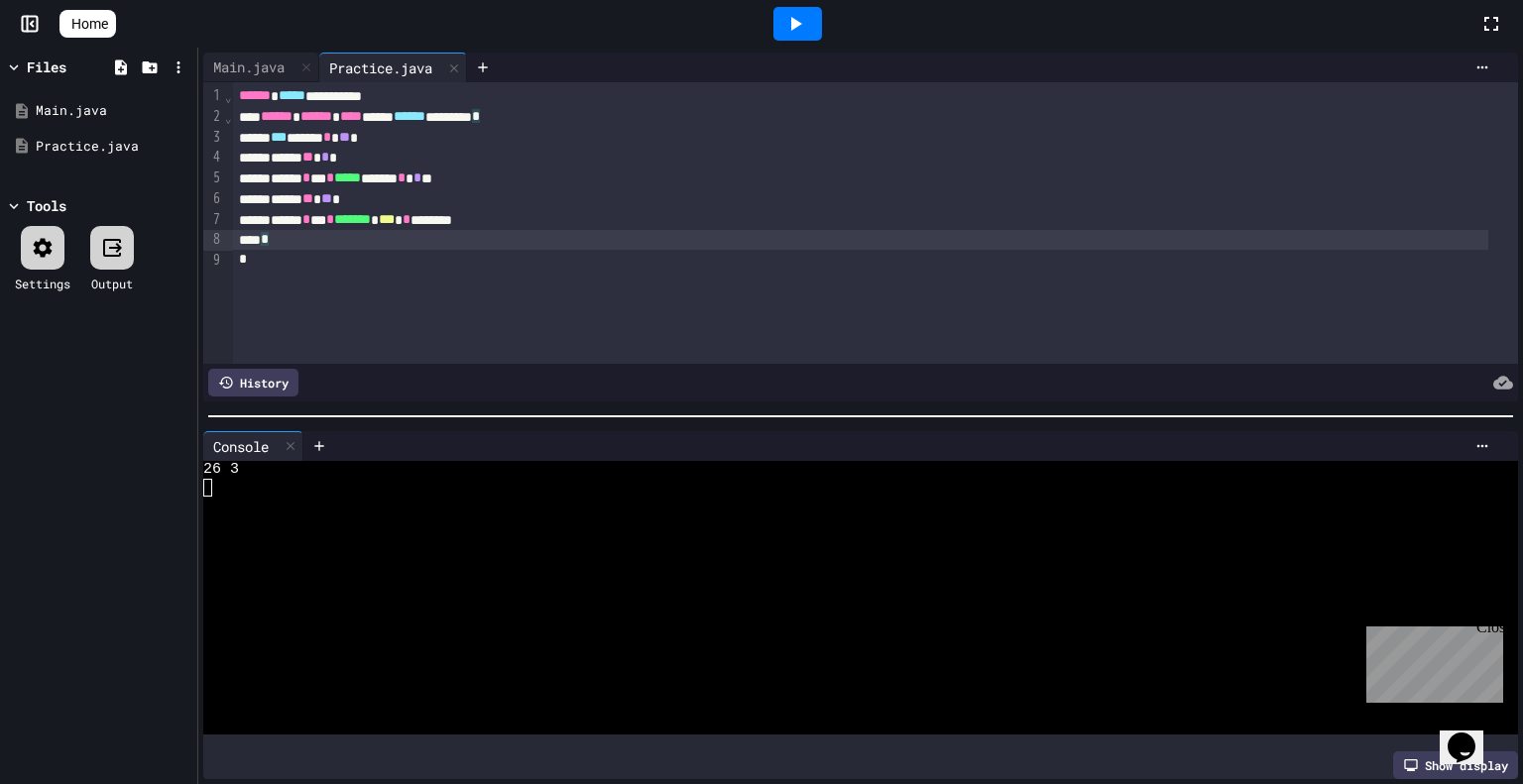 click on "**********" at bounding box center [876, 223] 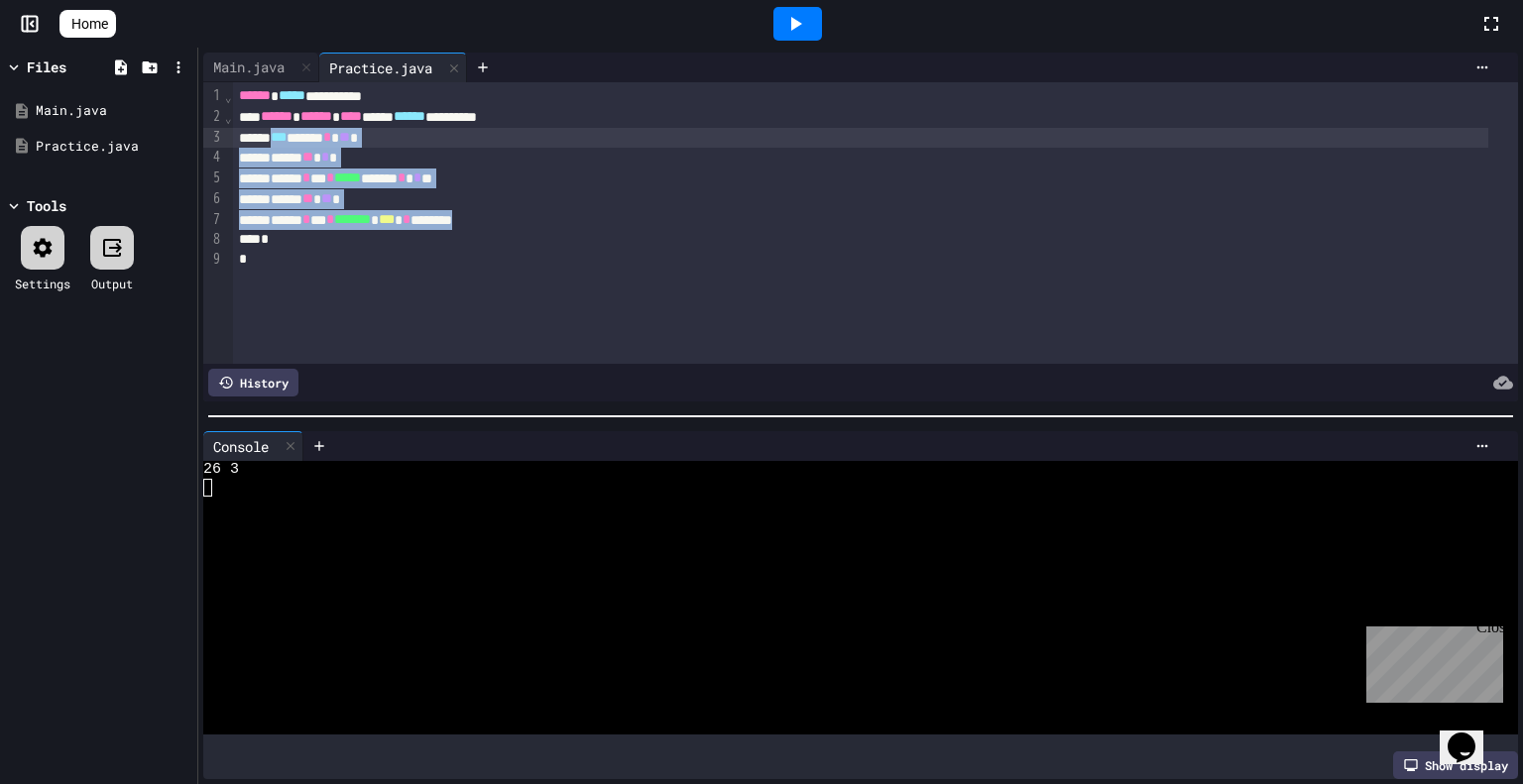 drag, startPoint x: 527, startPoint y: 221, endPoint x: 283, endPoint y: 140, distance: 257.09337 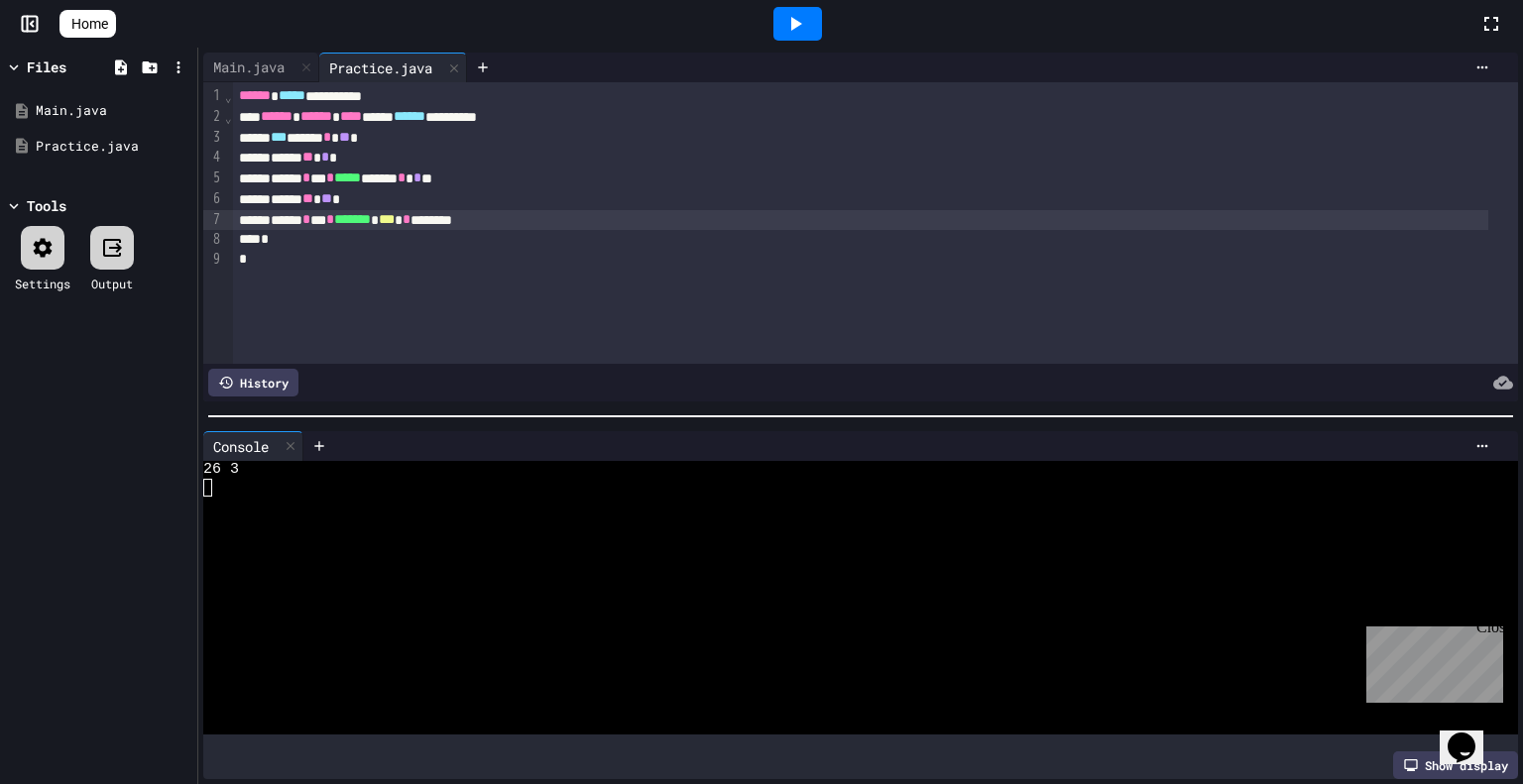 click on "****** * *** * ******* * ***   * *******" at bounding box center (861, 220) 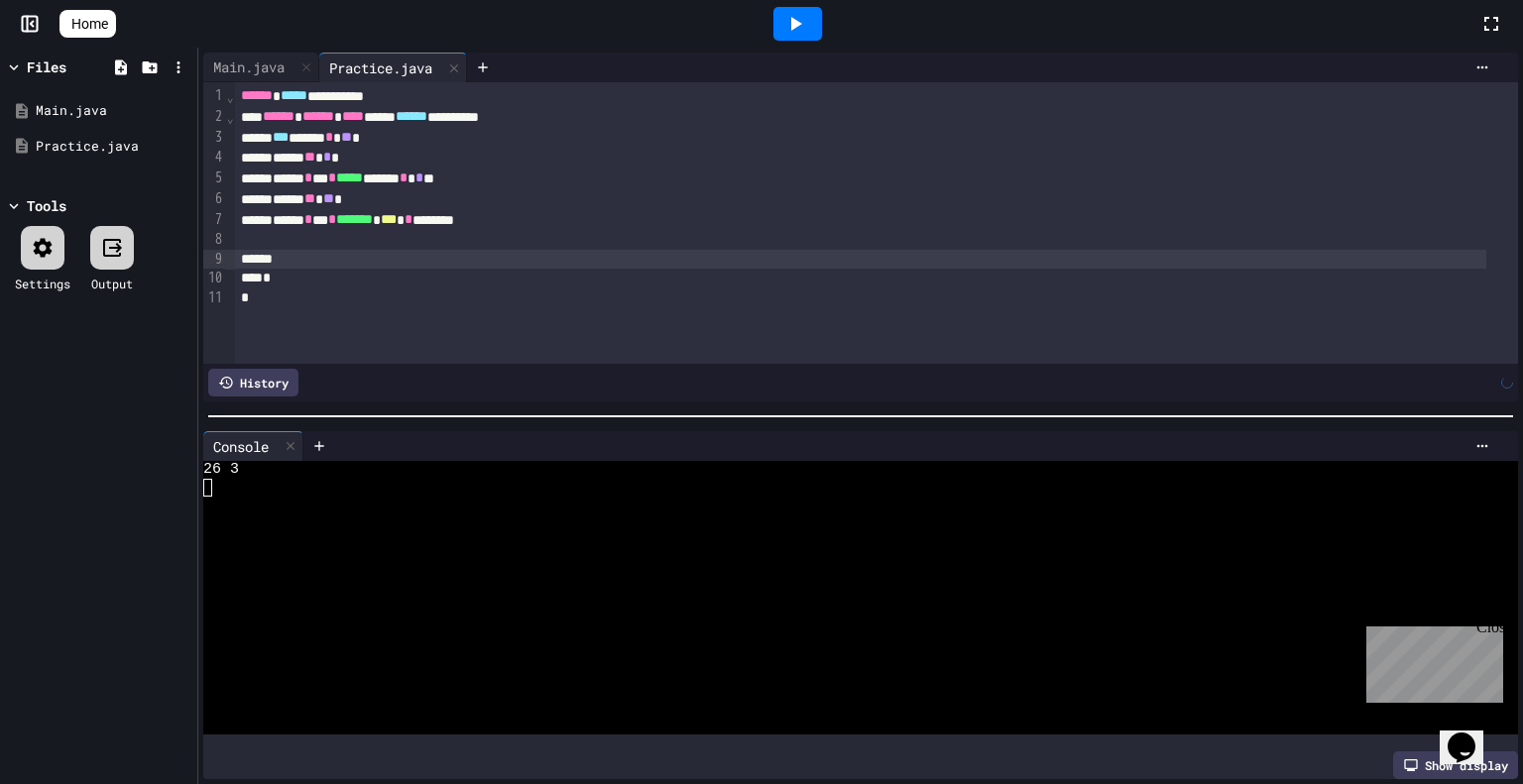 scroll, scrollTop: 13, scrollLeft: 0, axis: vertical 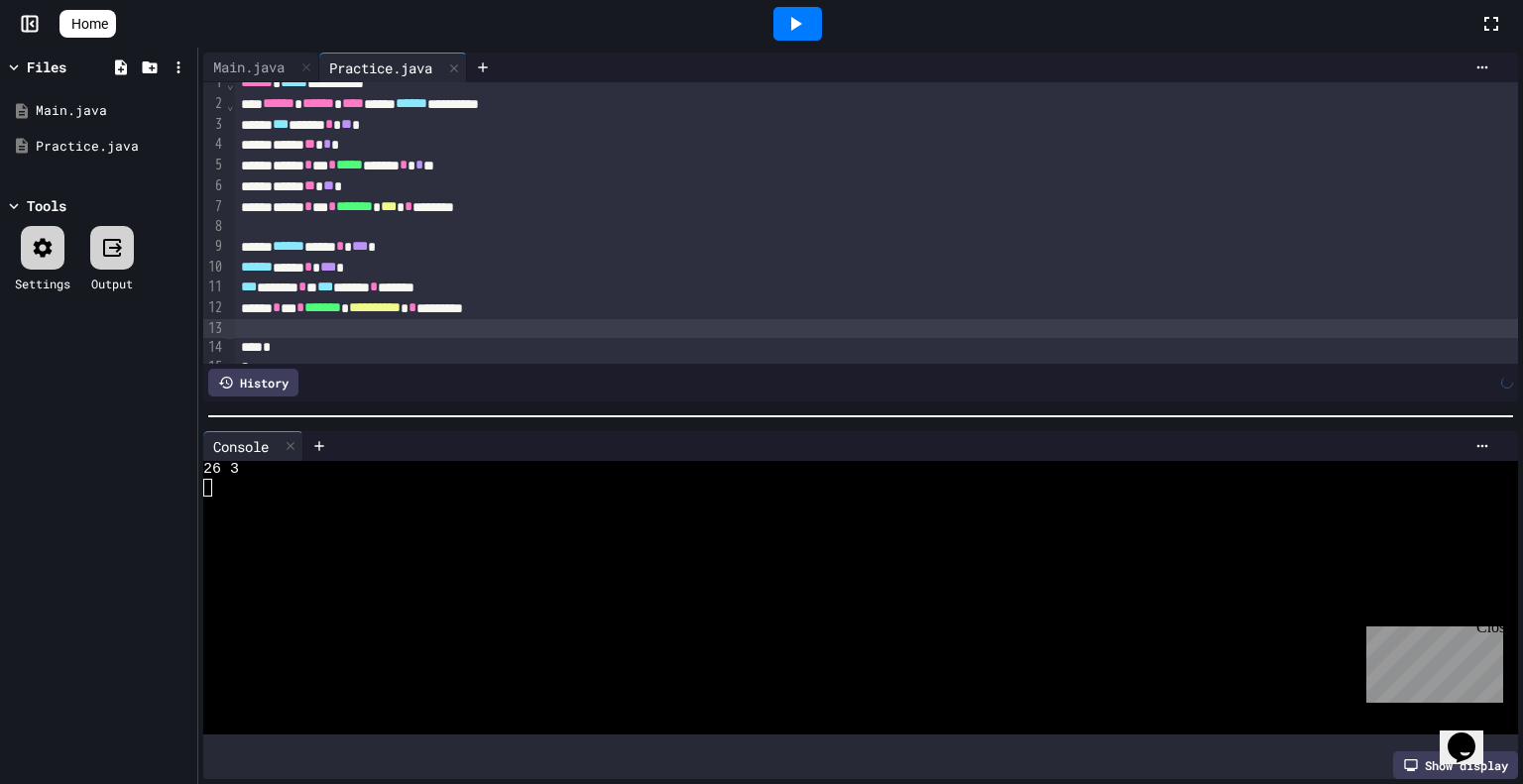 click on "****** **** *   *** *" at bounding box center (853, 268) 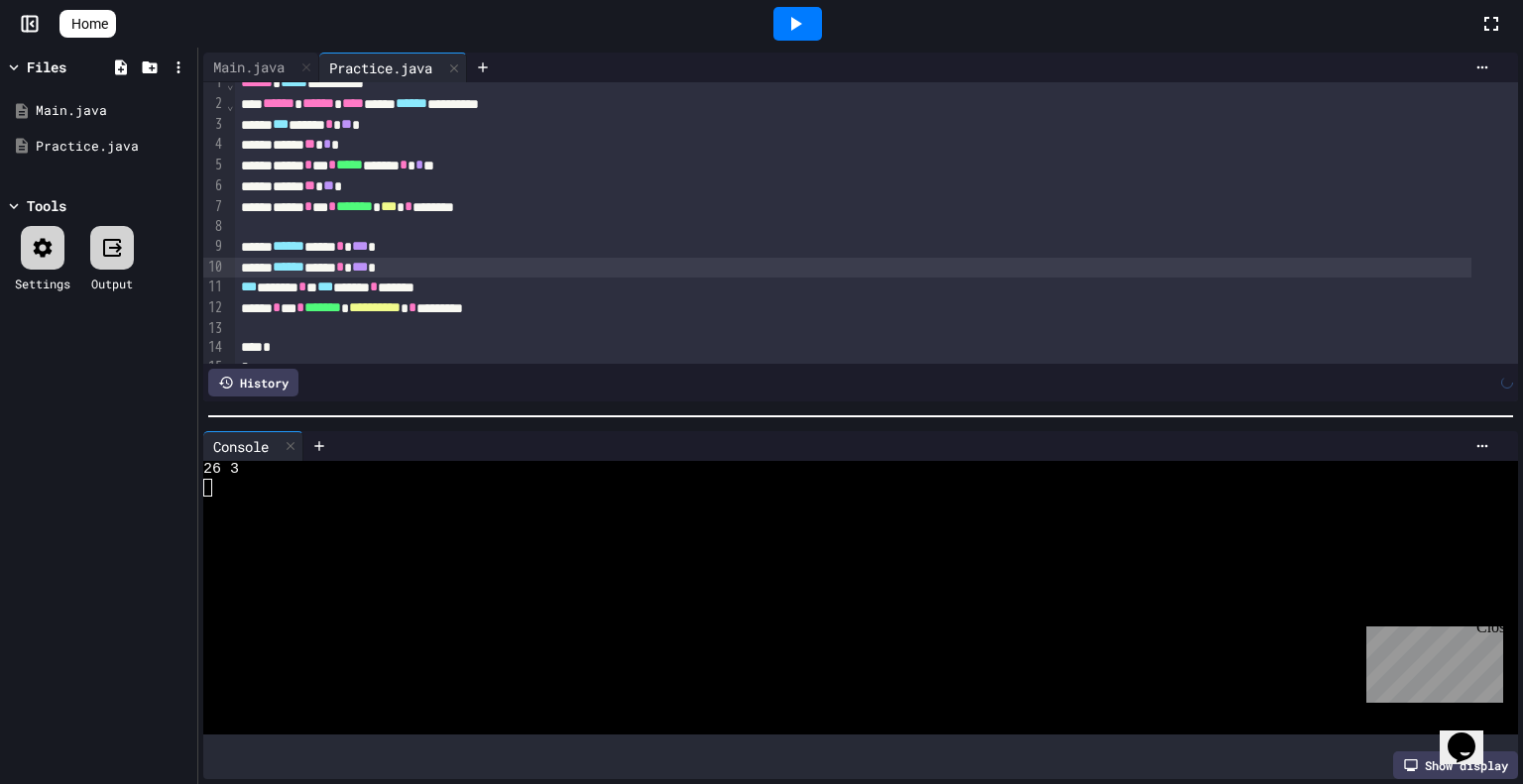click on "***" at bounding box center [249, 286] 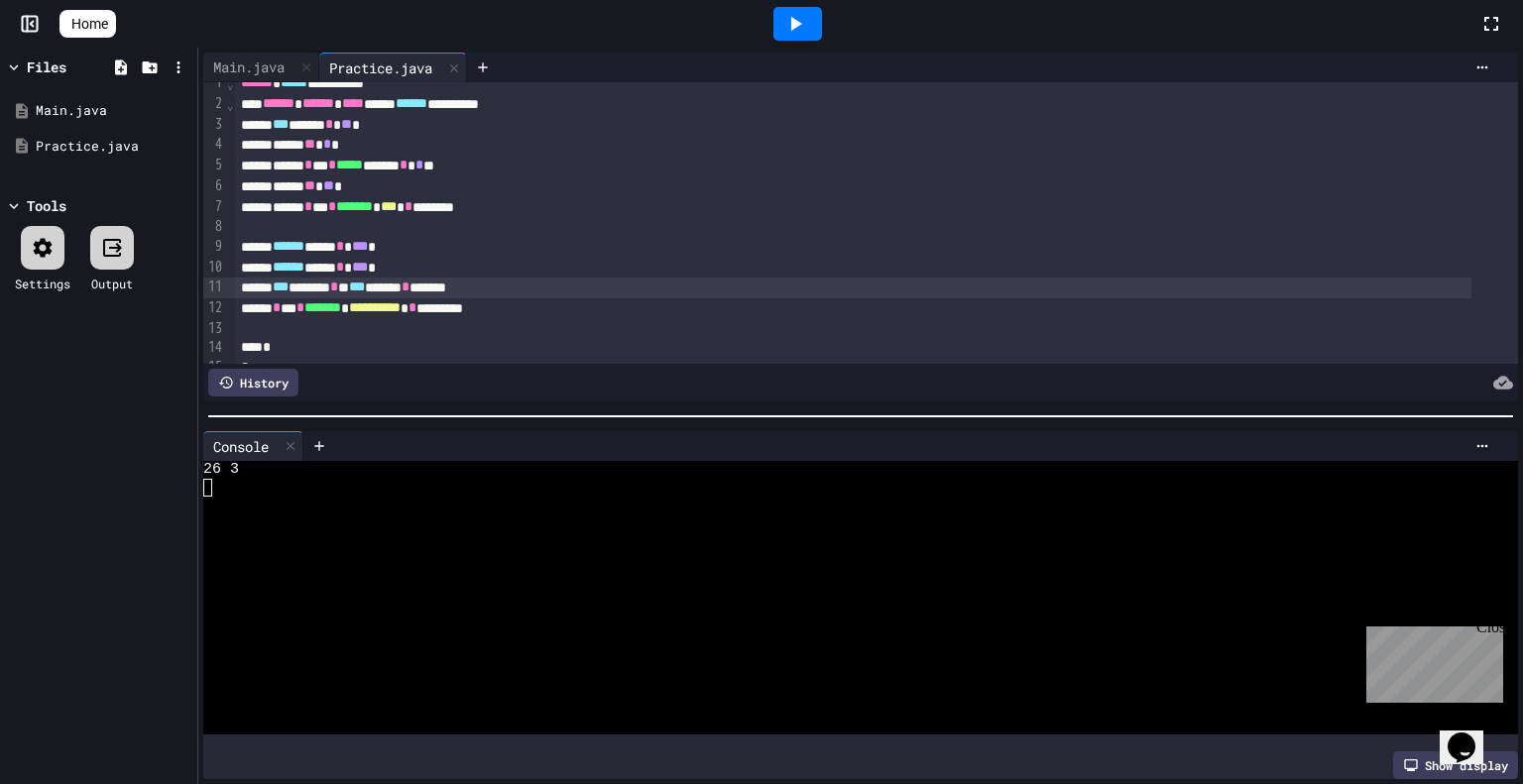 click on "**********" at bounding box center (853, 308) 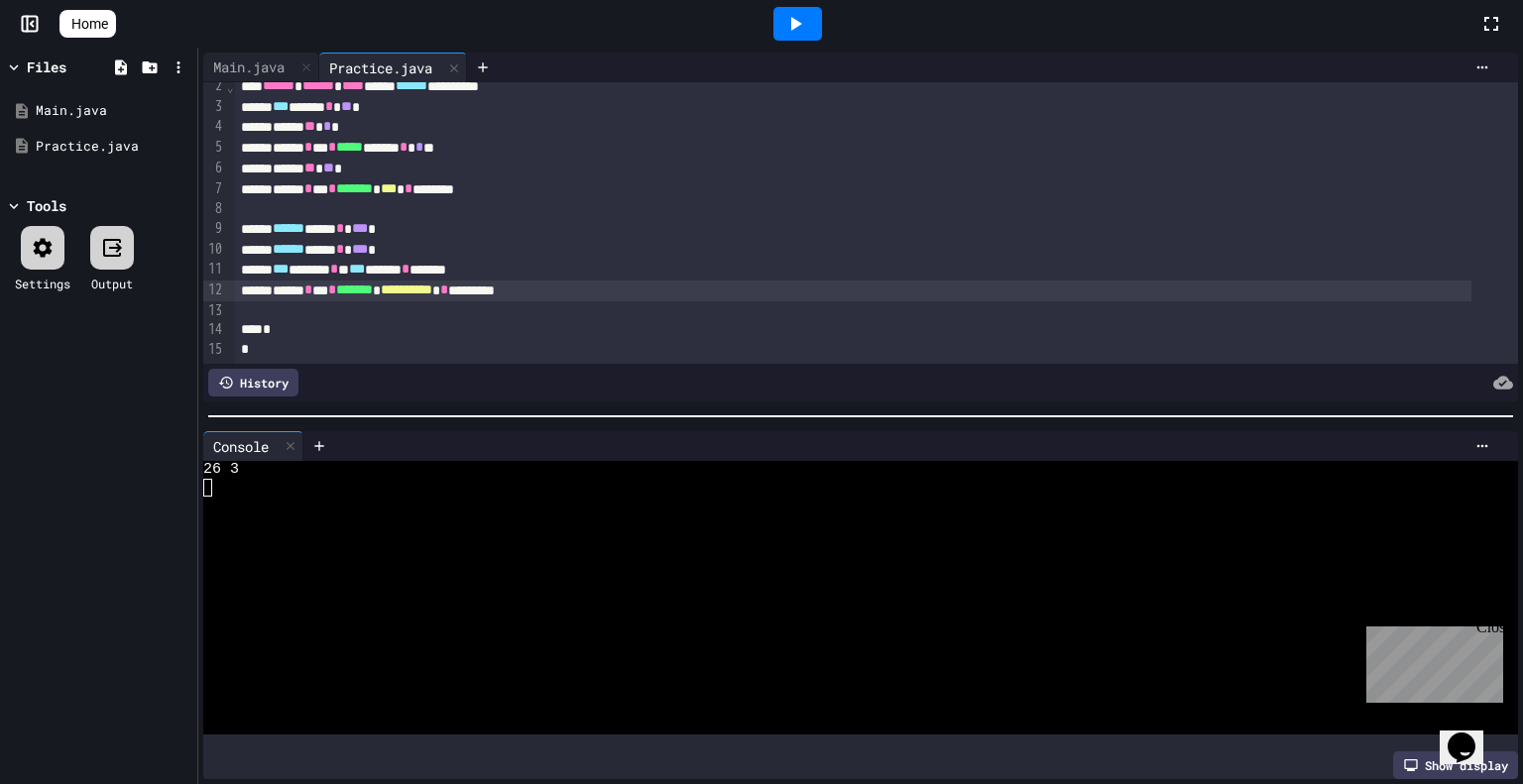 scroll, scrollTop: 52, scrollLeft: 0, axis: vertical 